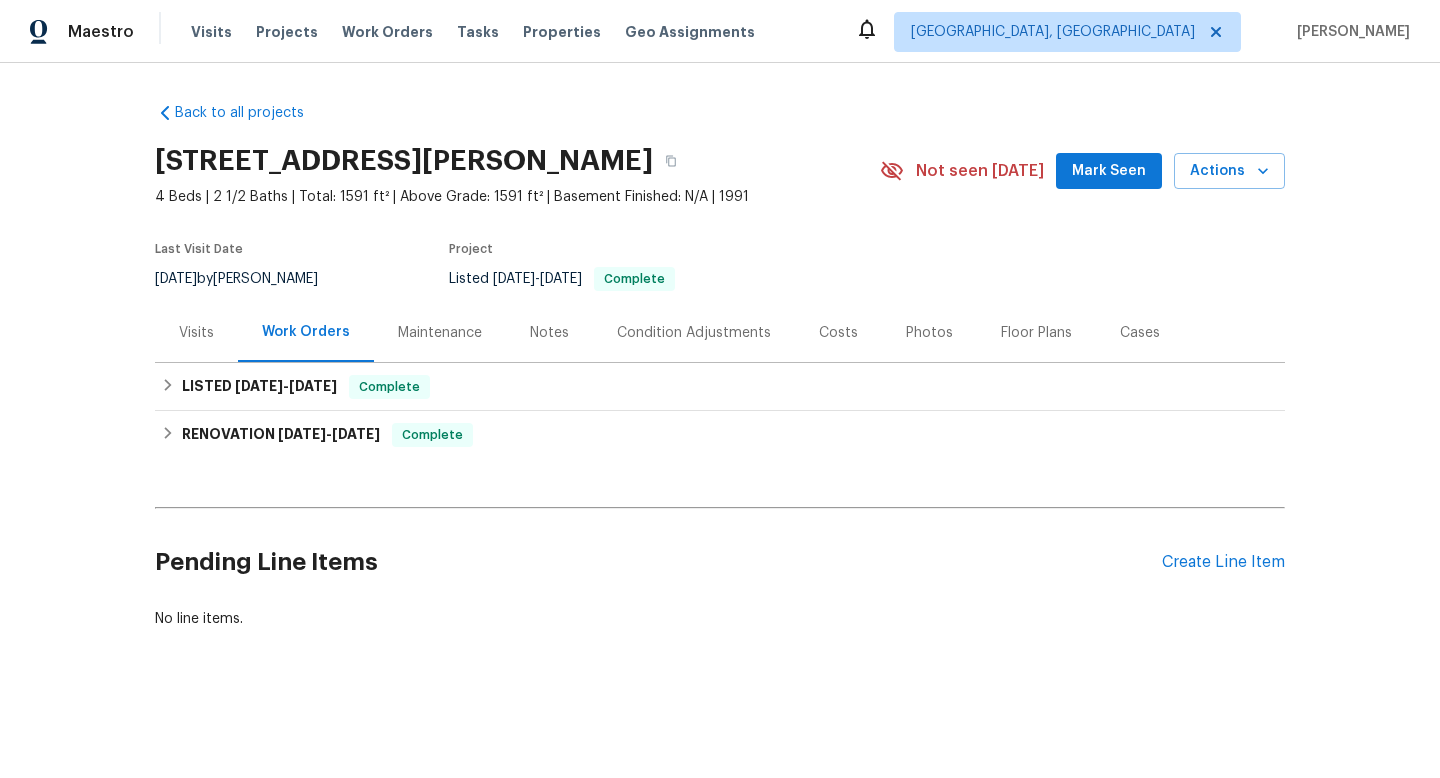 scroll, scrollTop: 0, scrollLeft: 0, axis: both 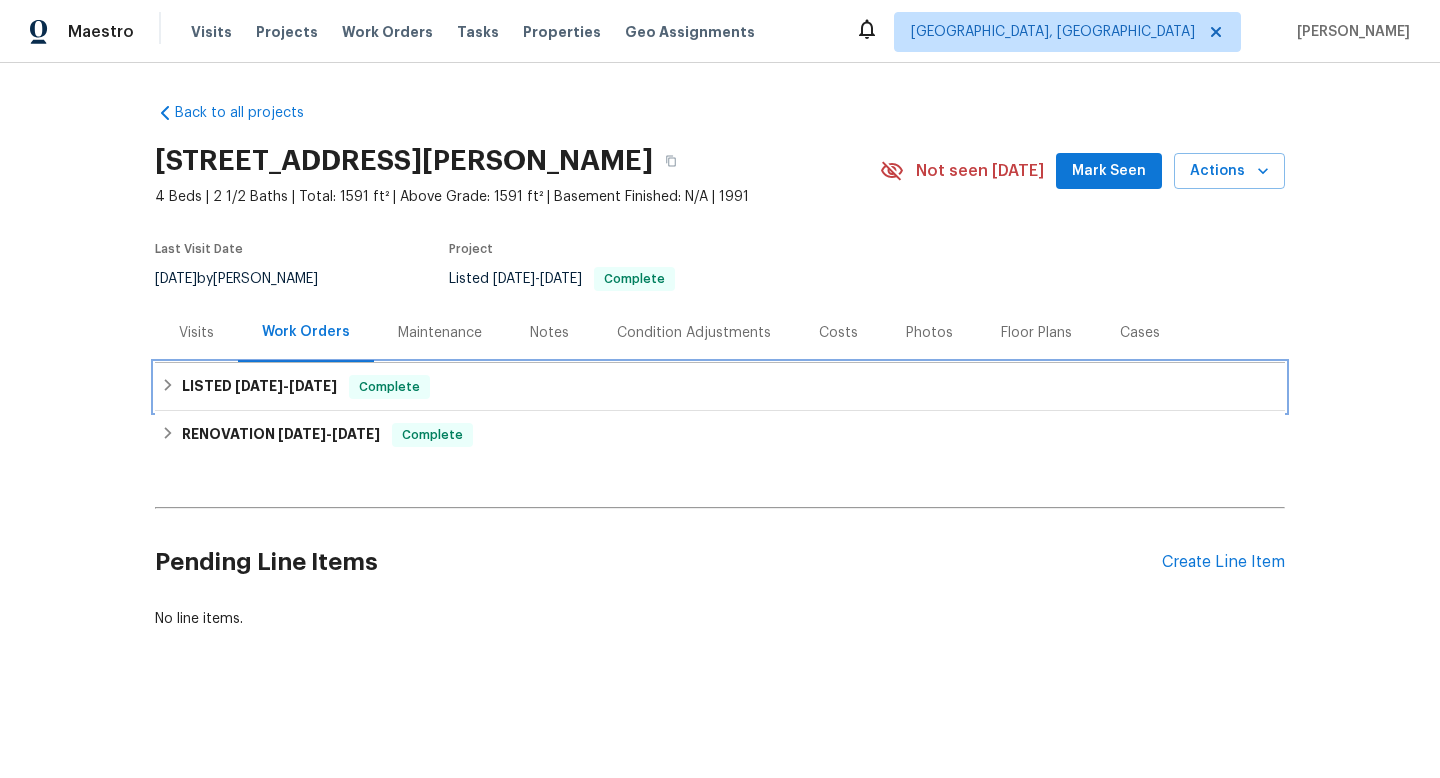 click on "1/31/25" at bounding box center [313, 386] 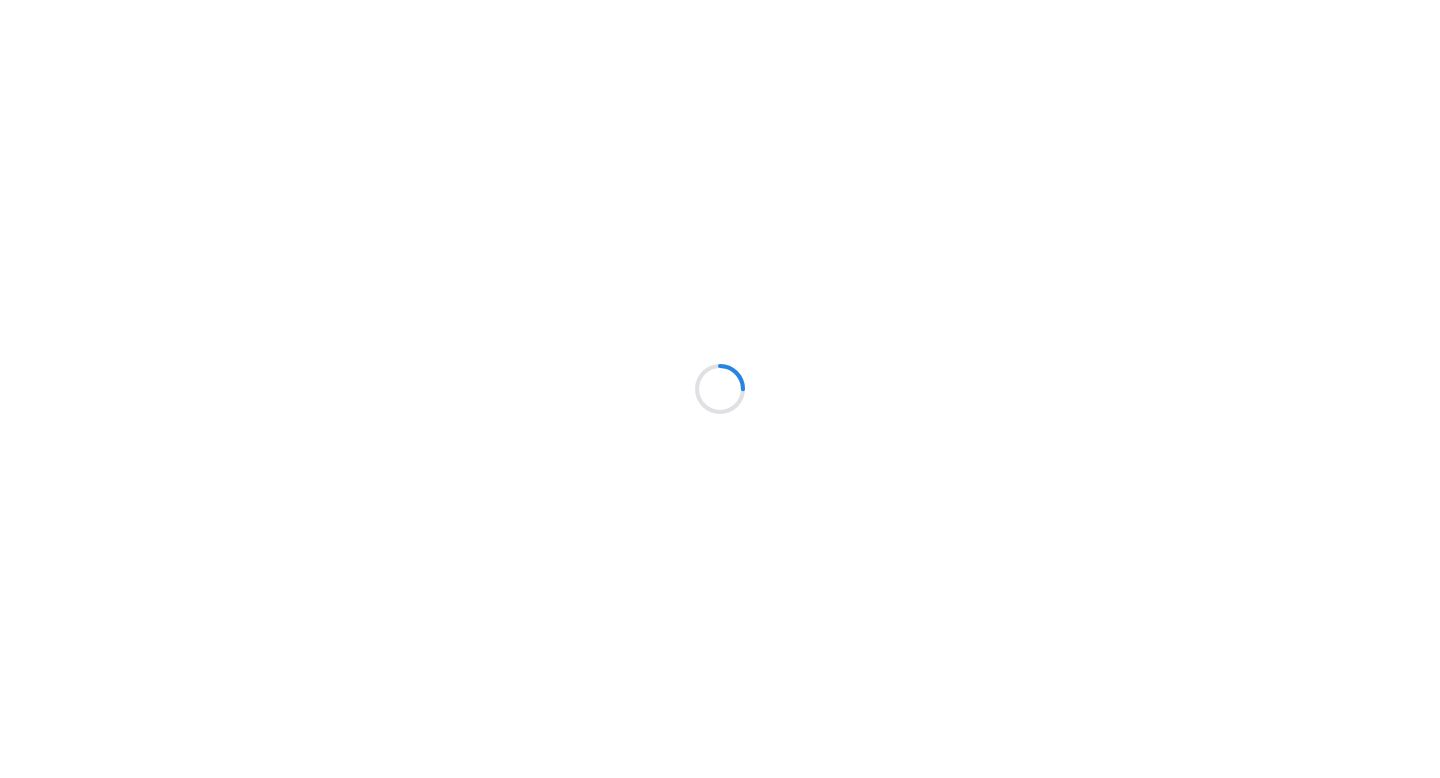 scroll, scrollTop: 0, scrollLeft: 0, axis: both 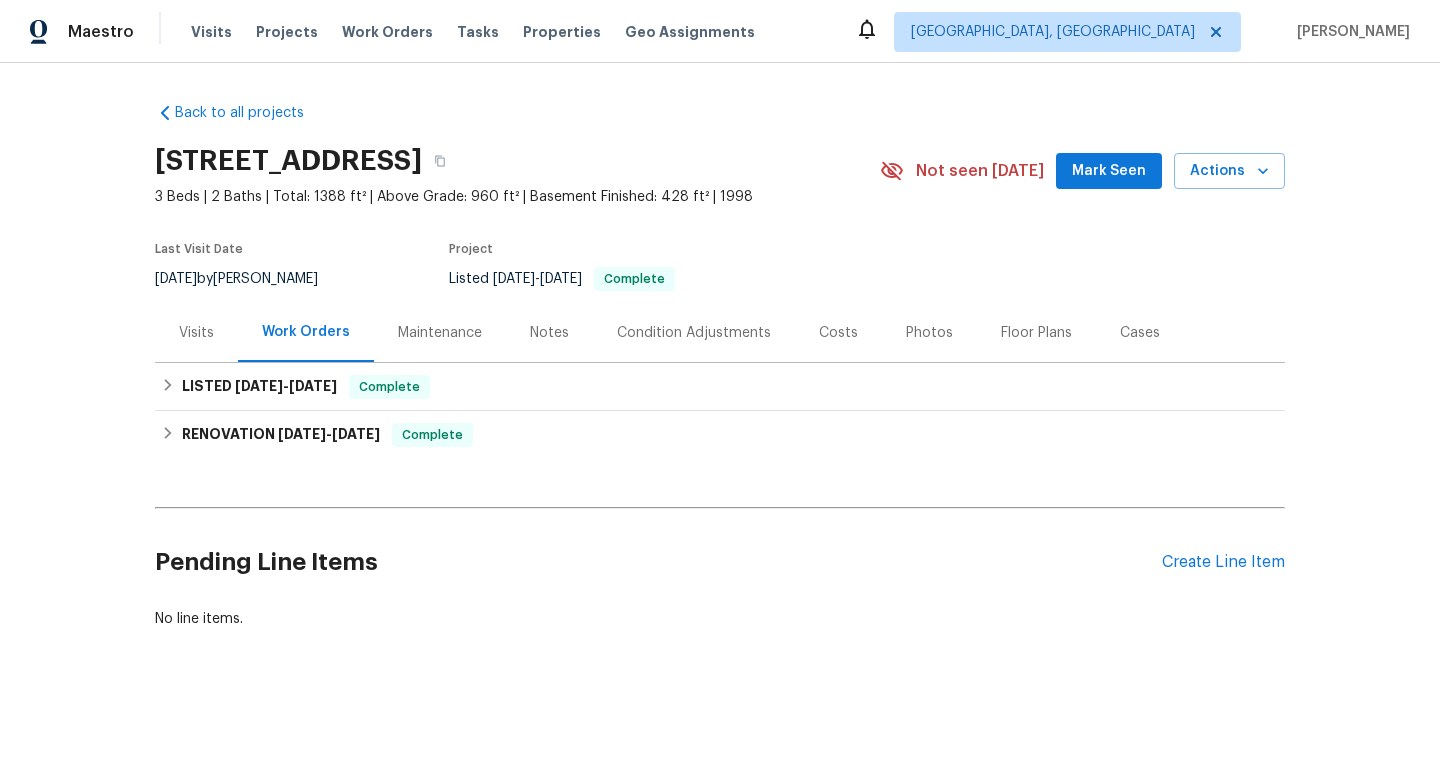 click on "Visits" at bounding box center [196, 332] 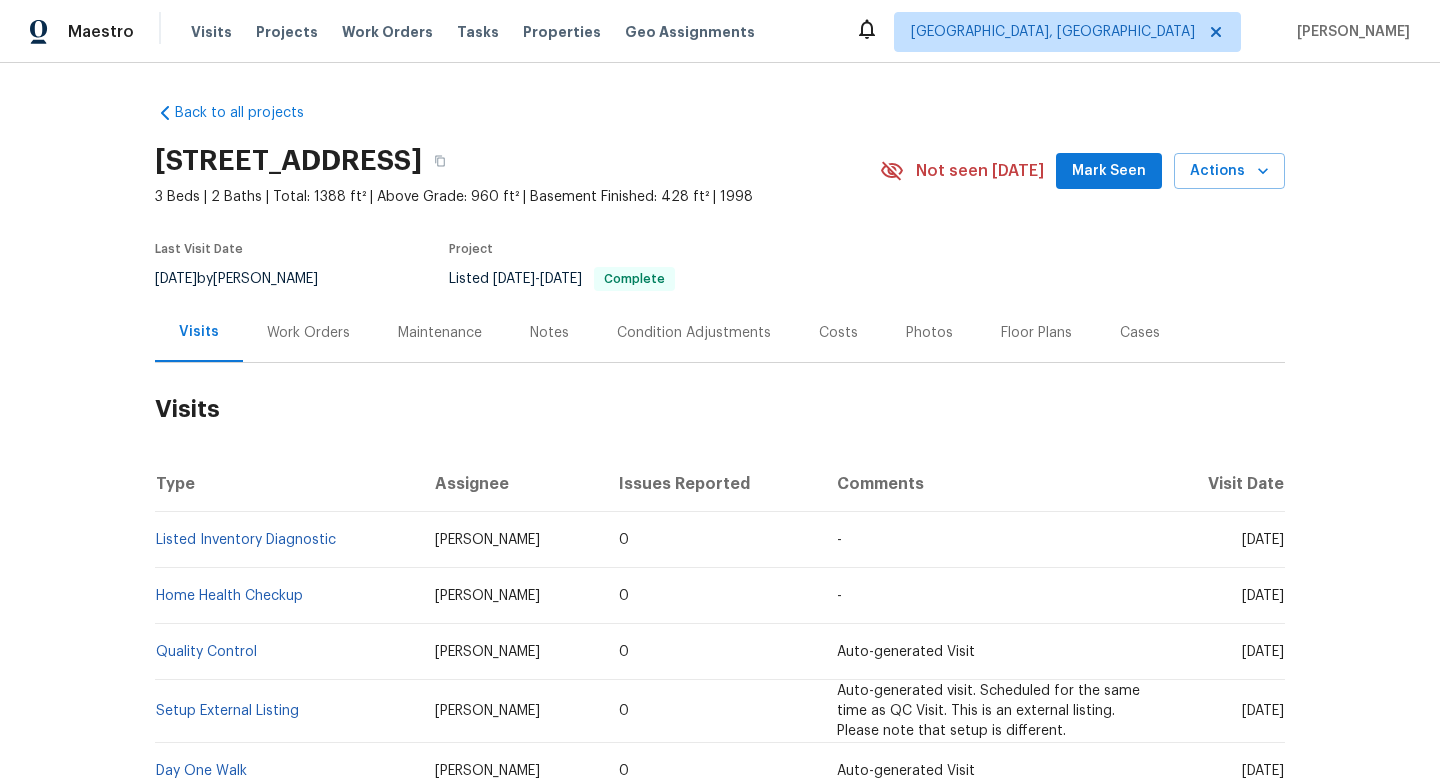 click on "Work Orders" at bounding box center (308, 333) 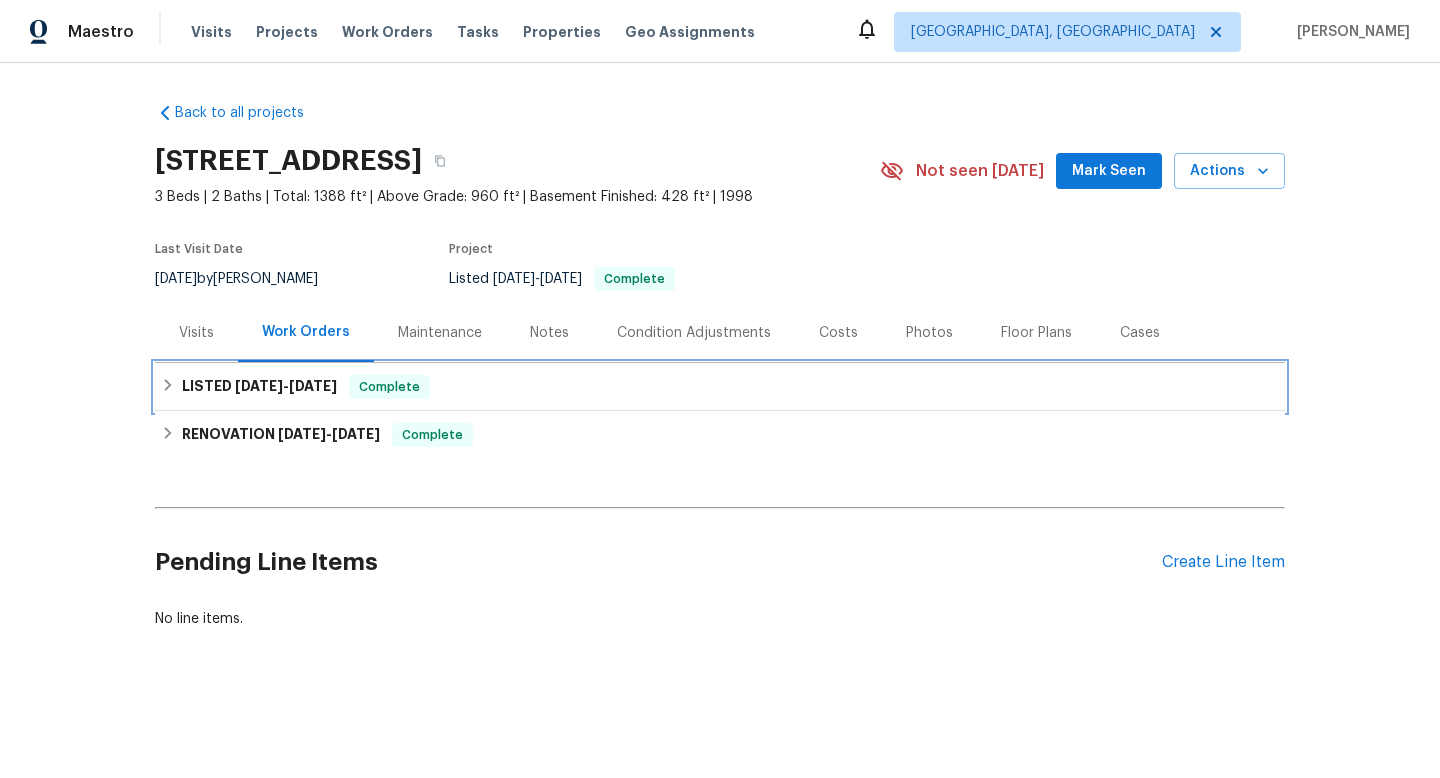 click on "LISTED   [DATE]  -  [DATE]" at bounding box center [259, 387] 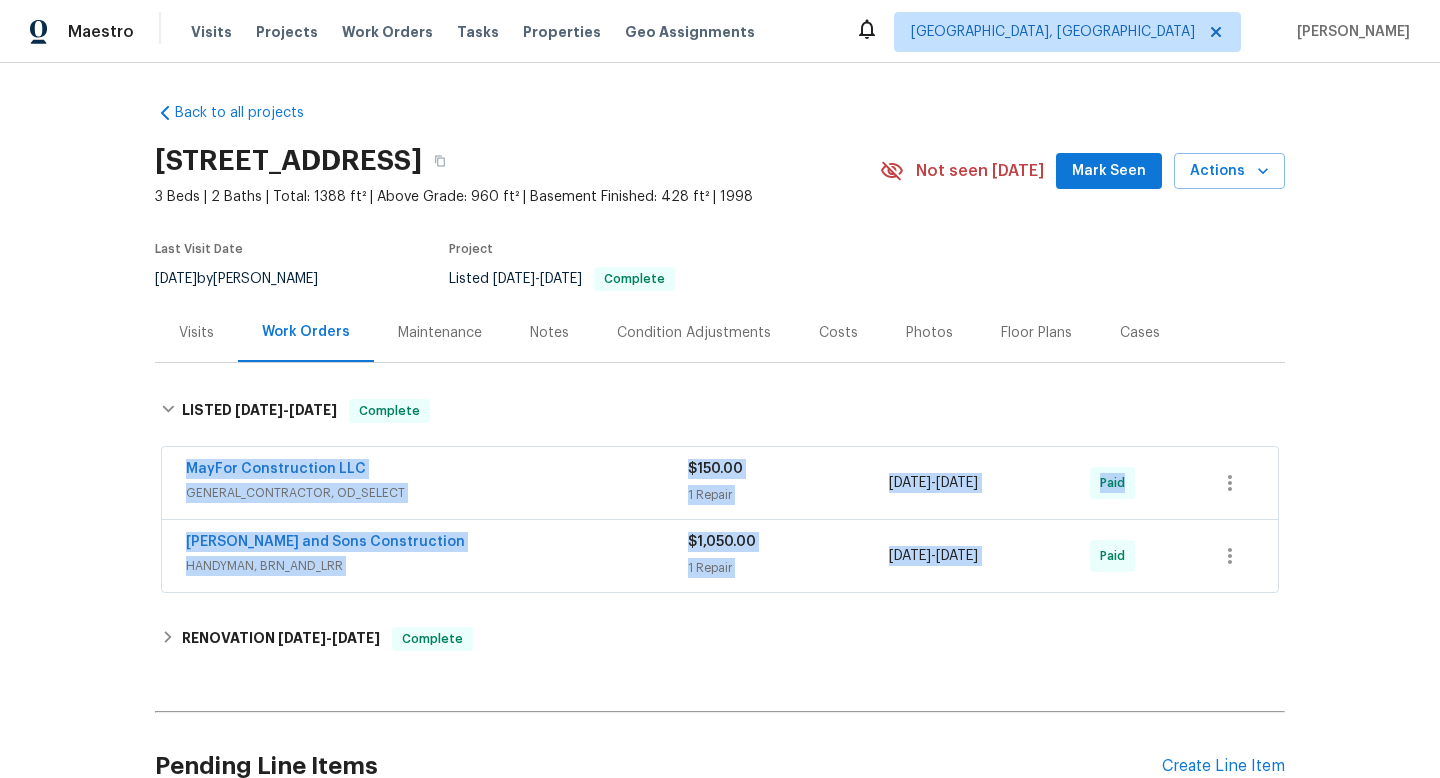 drag, startPoint x: 179, startPoint y: 459, endPoint x: 1191, endPoint y: 524, distance: 1014.0853 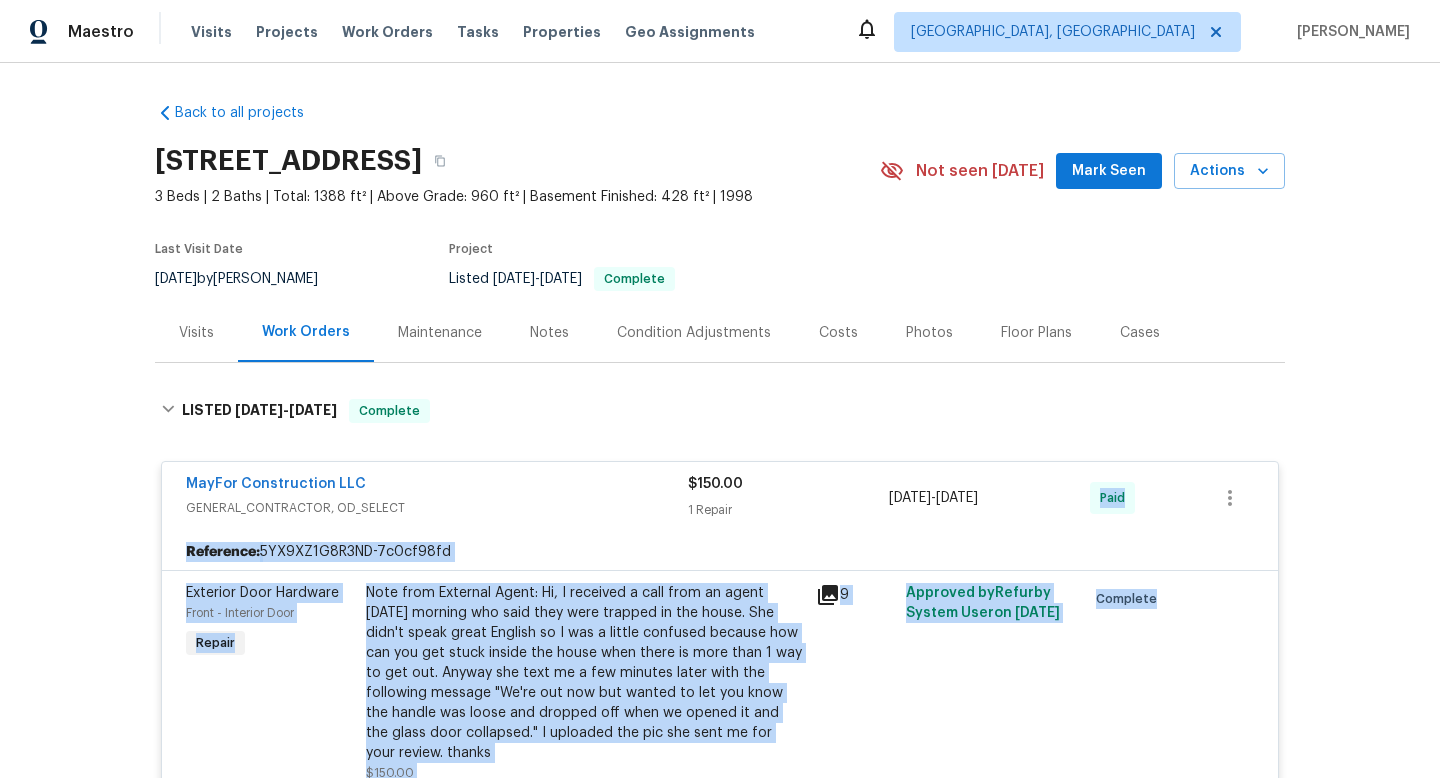 drag, startPoint x: 165, startPoint y: 479, endPoint x: 1156, endPoint y: 467, distance: 991.07263 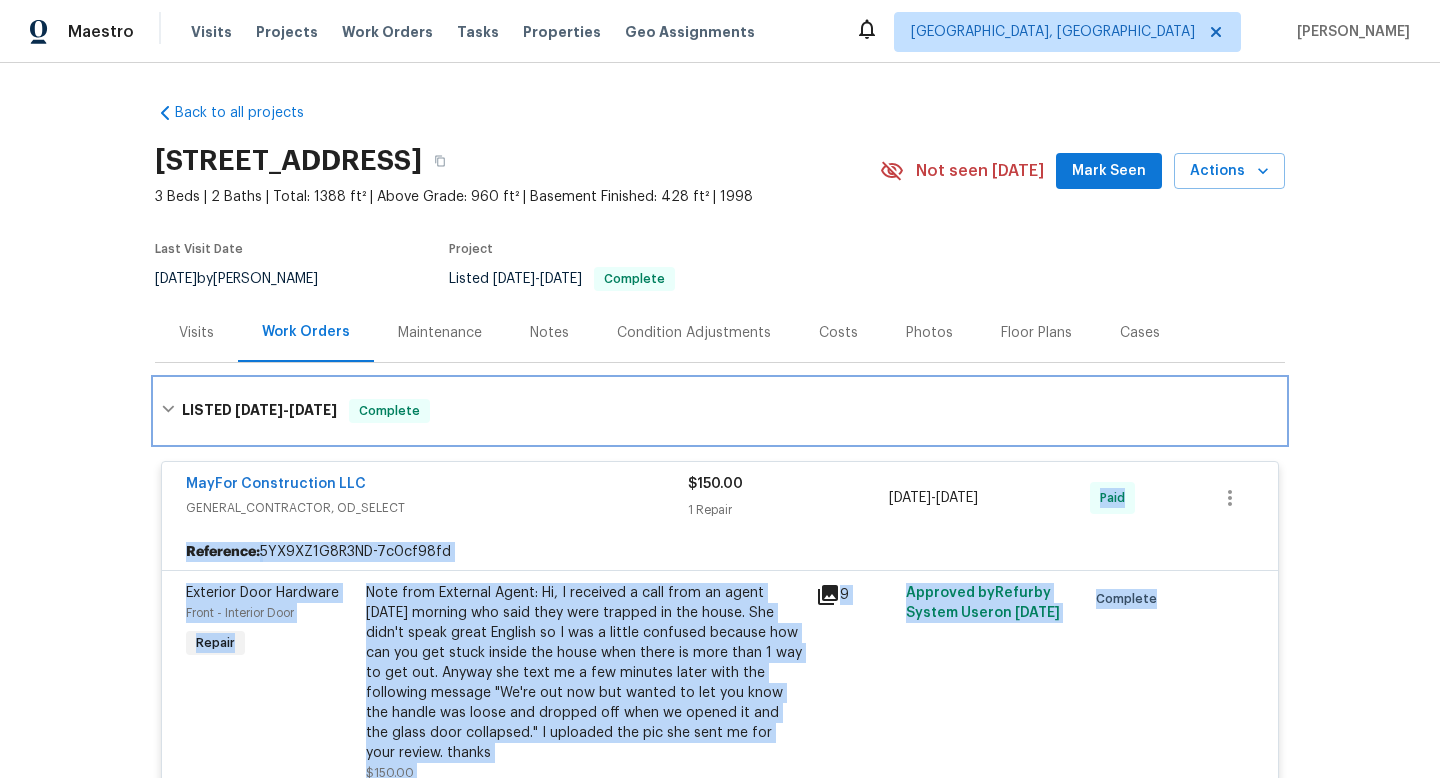 click on "LISTED   4/28/25  -  5/5/25 Complete" at bounding box center [720, 411] 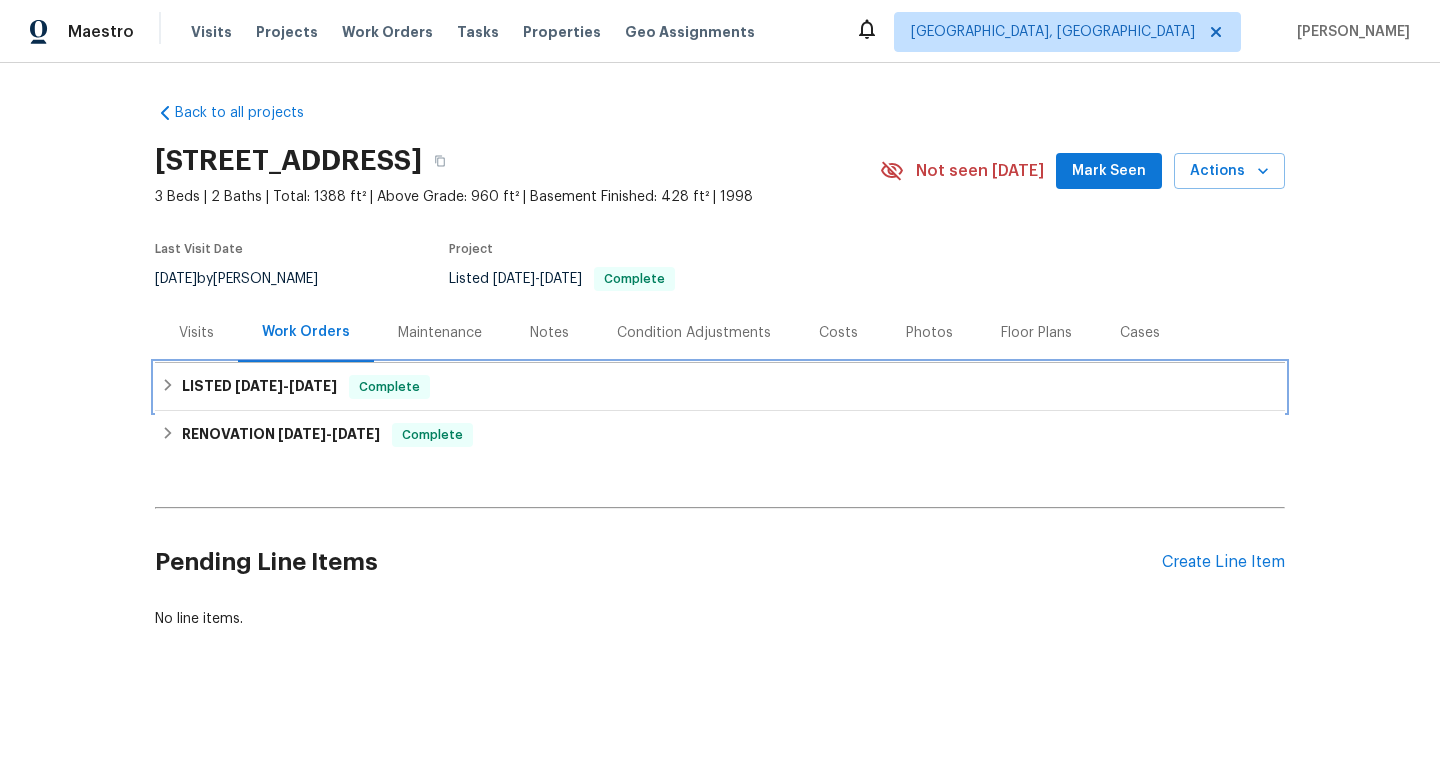 click on "4/28/25" at bounding box center (259, 386) 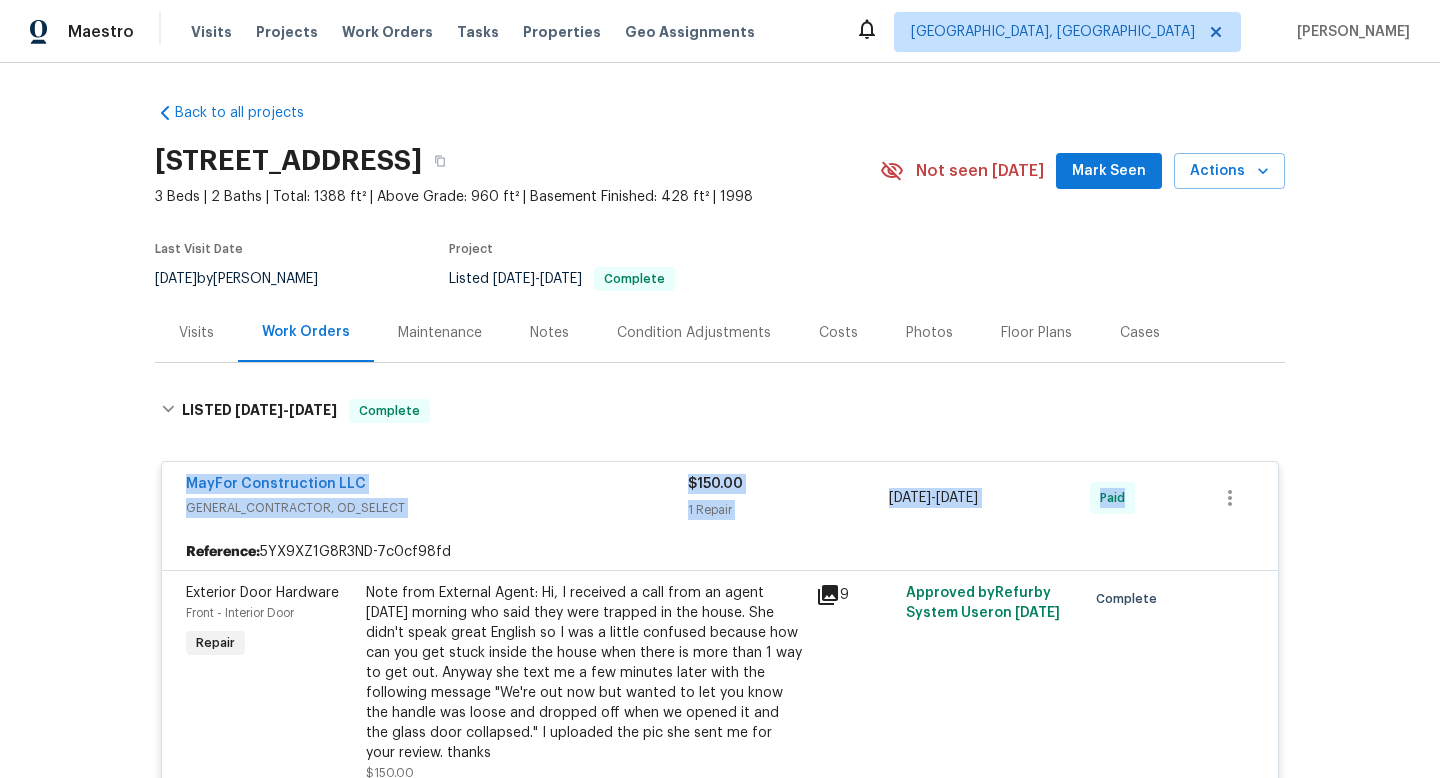 drag, startPoint x: 176, startPoint y: 481, endPoint x: 1254, endPoint y: 503, distance: 1078.2245 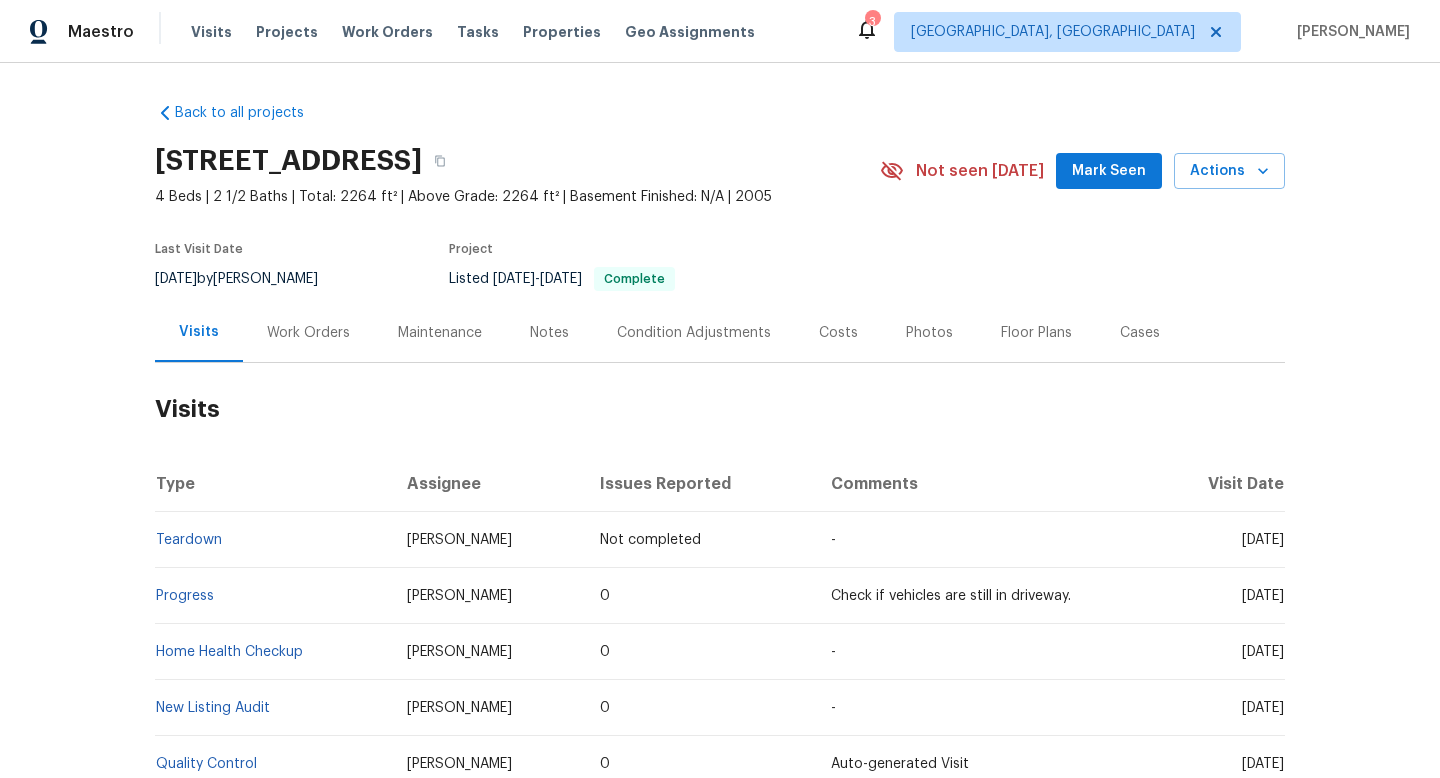 scroll, scrollTop: 0, scrollLeft: 0, axis: both 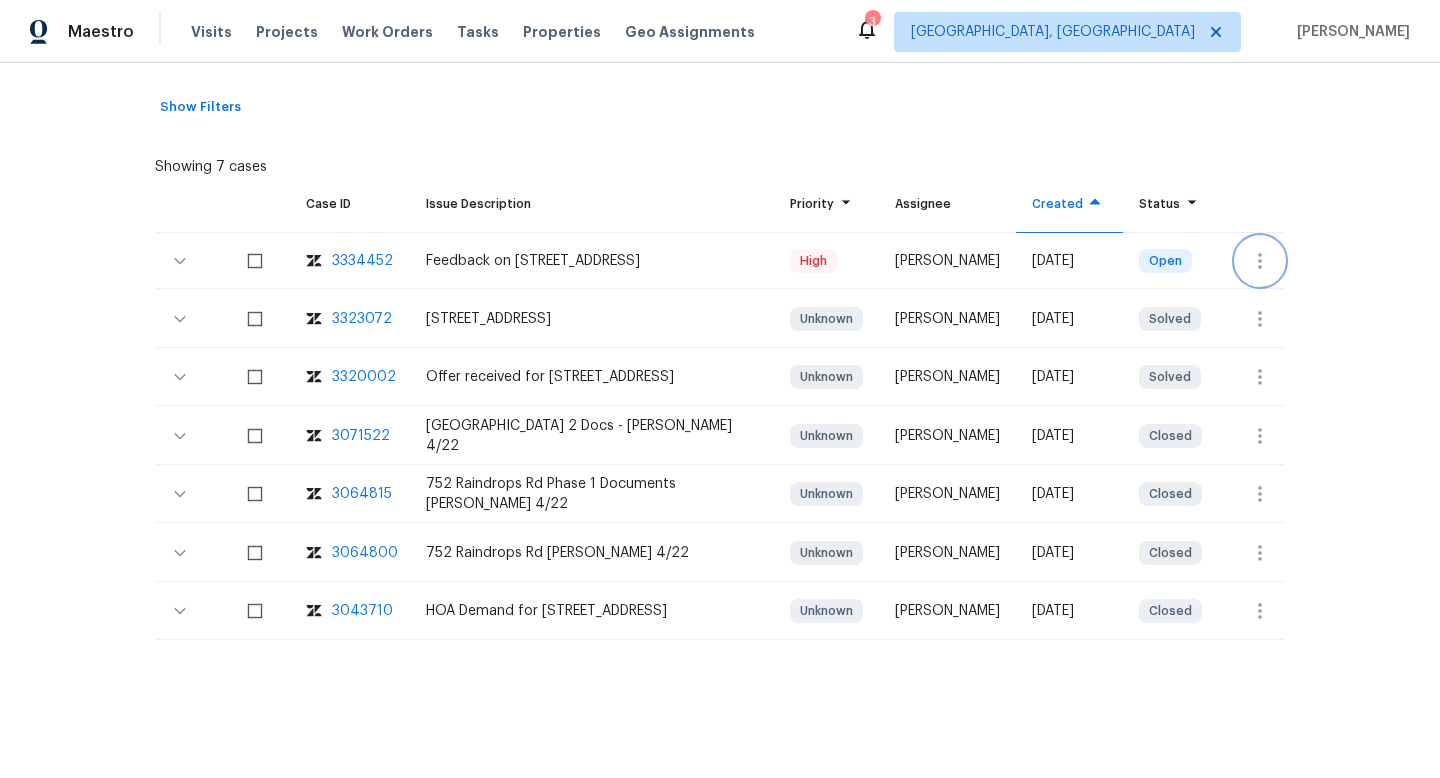 click 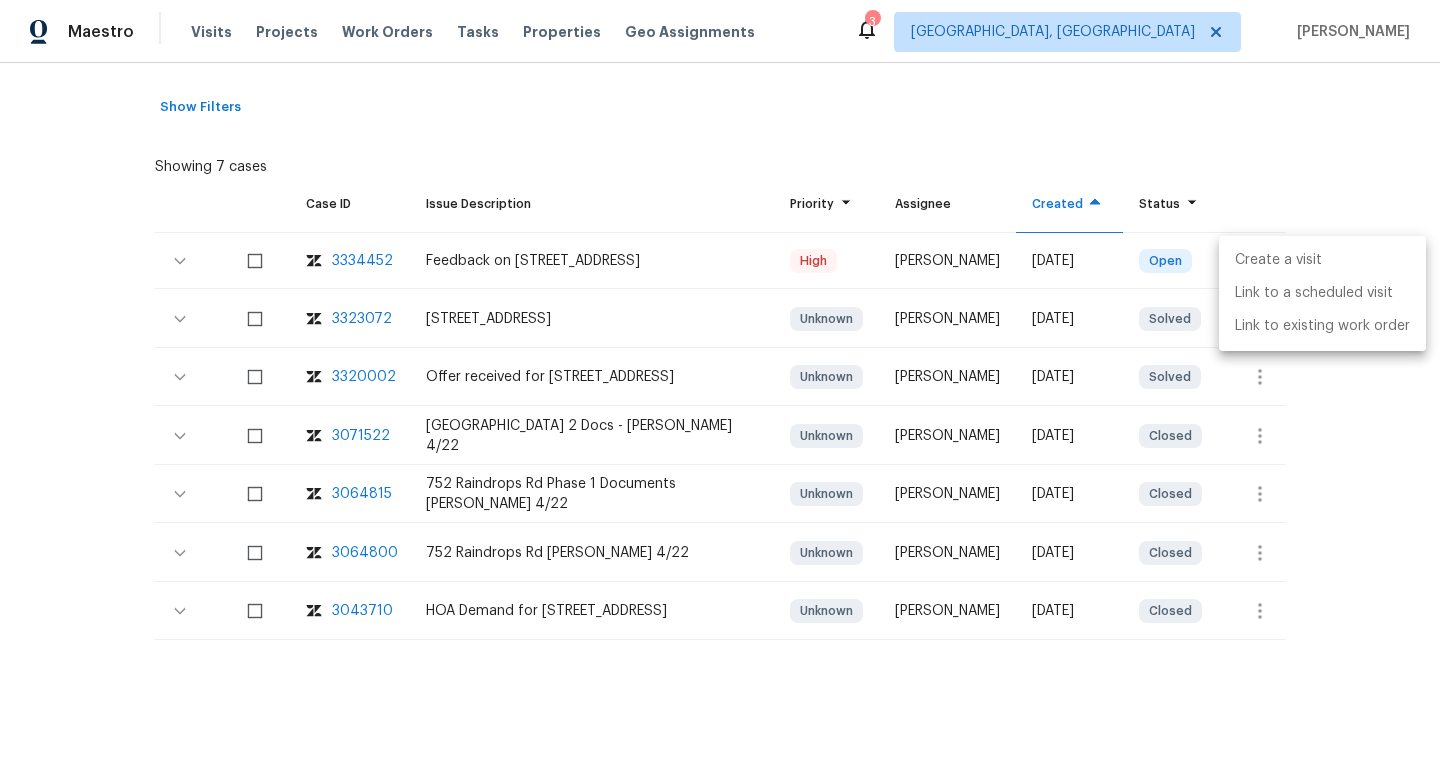 click on "Create a visit" at bounding box center (1322, 260) 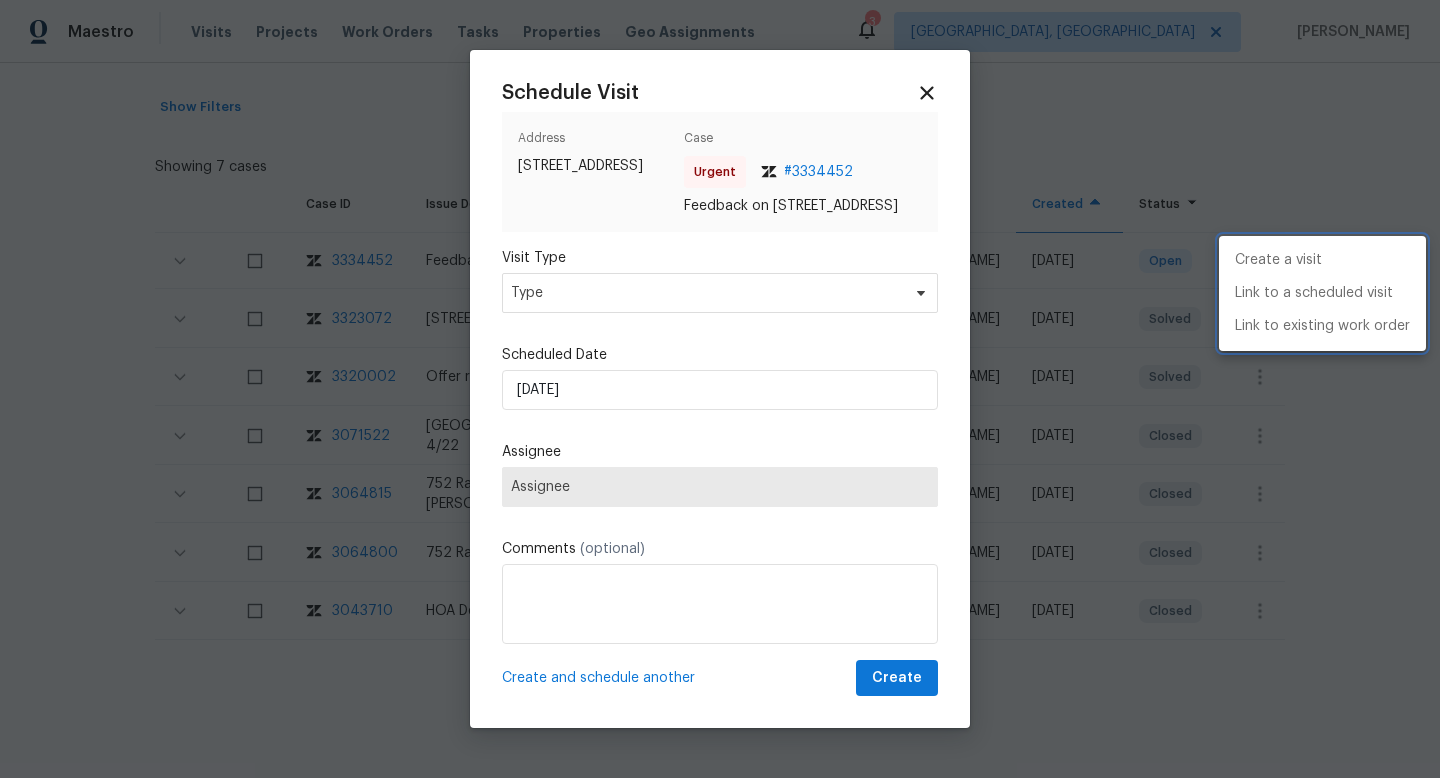 click at bounding box center (720, 389) 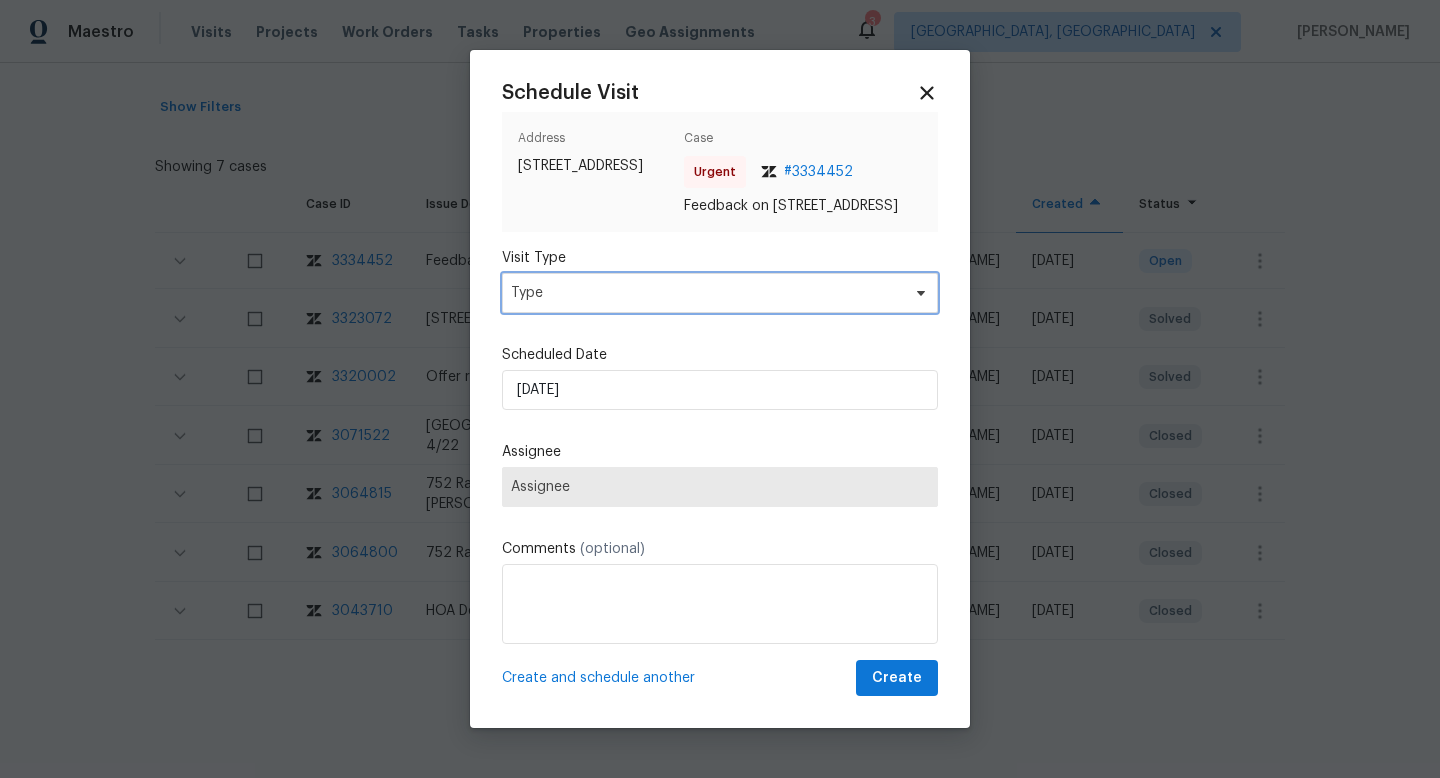 click on "Type" at bounding box center [705, 293] 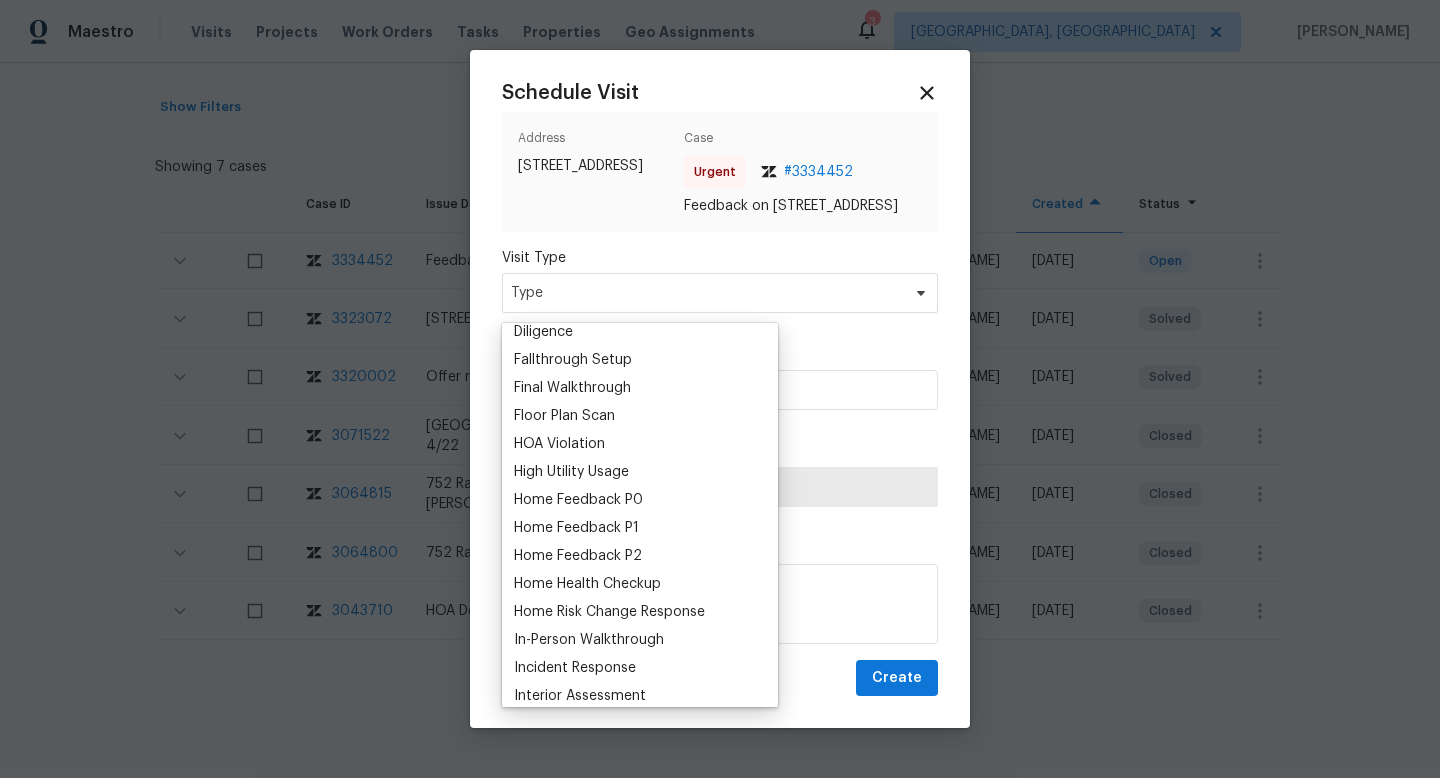 scroll, scrollTop: 462, scrollLeft: 0, axis: vertical 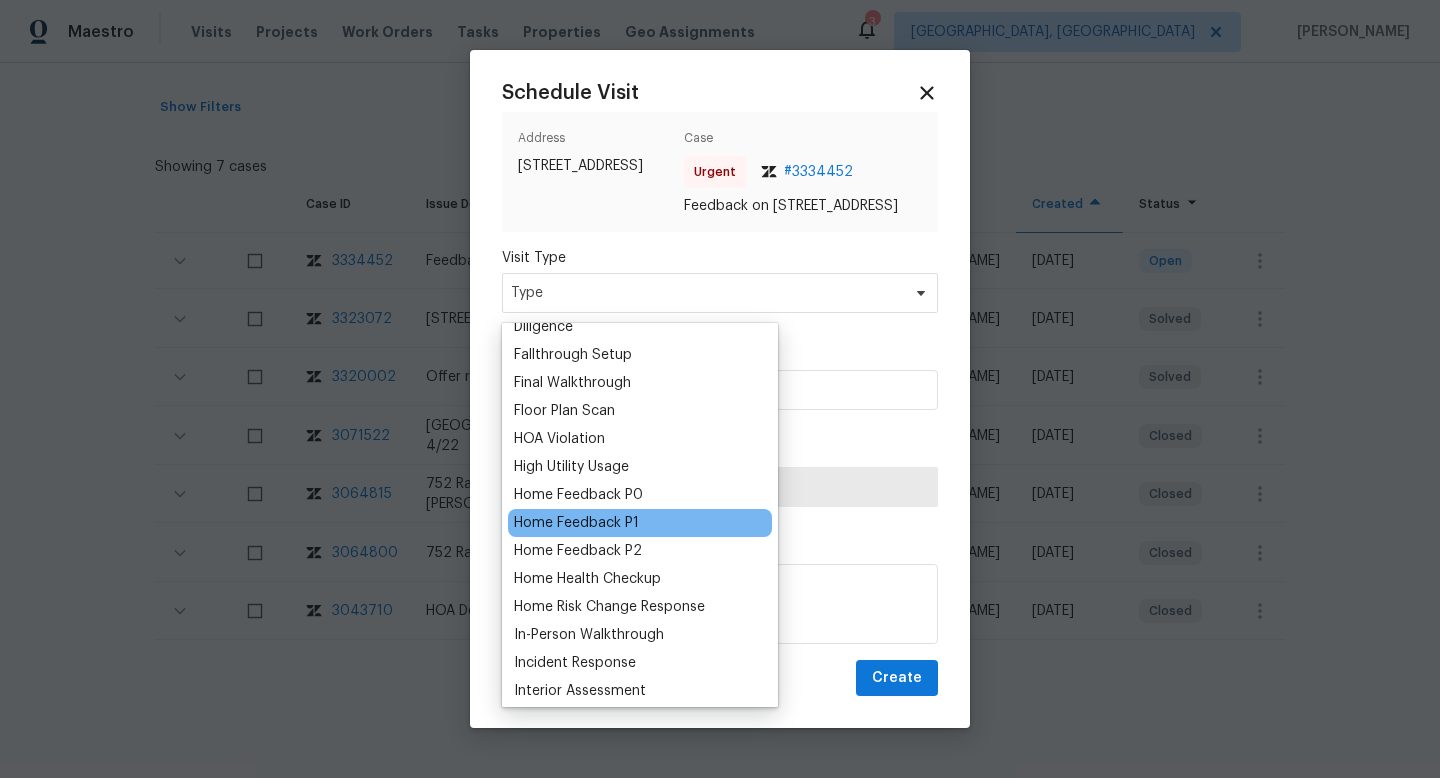 click on "Home Feedback P1" at bounding box center [576, 523] 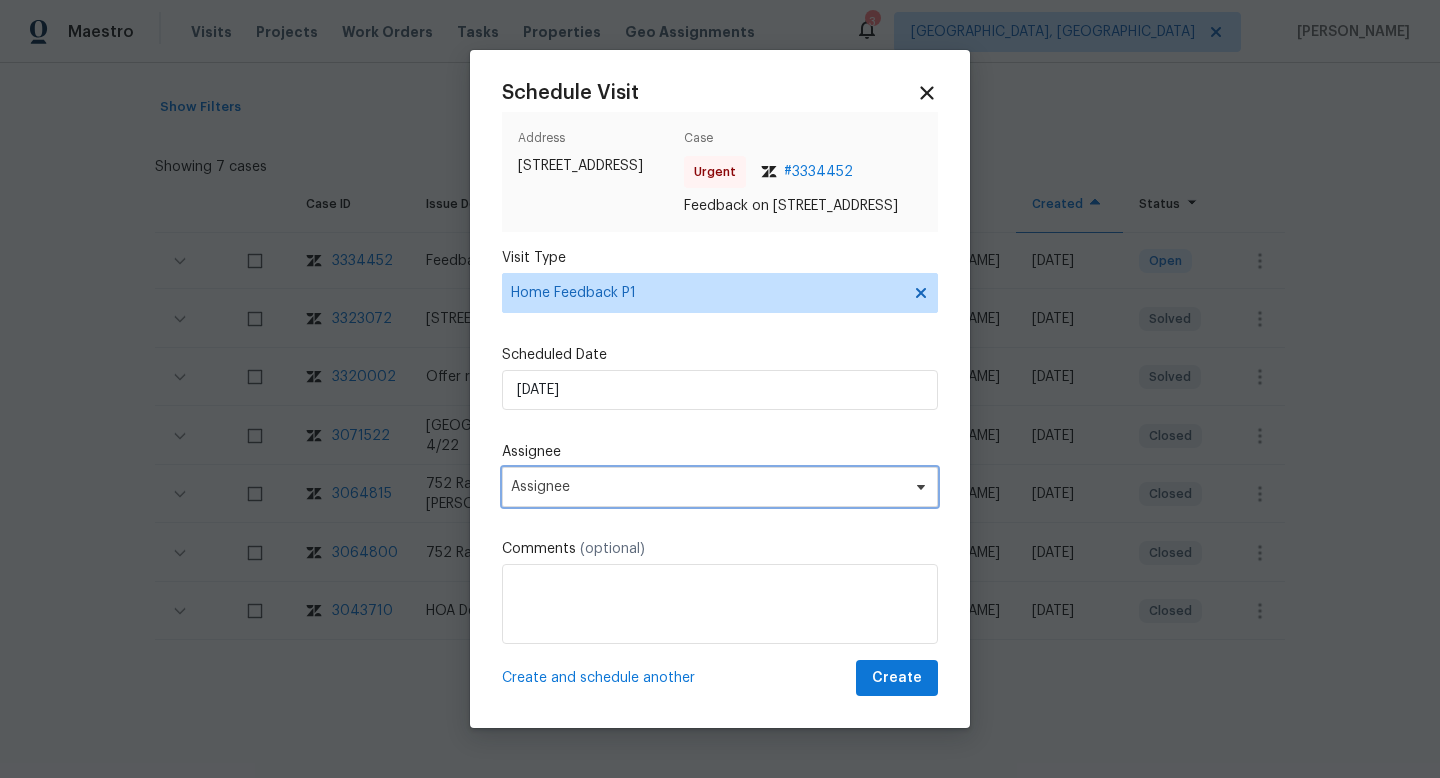 click on "Assignee" at bounding box center [707, 487] 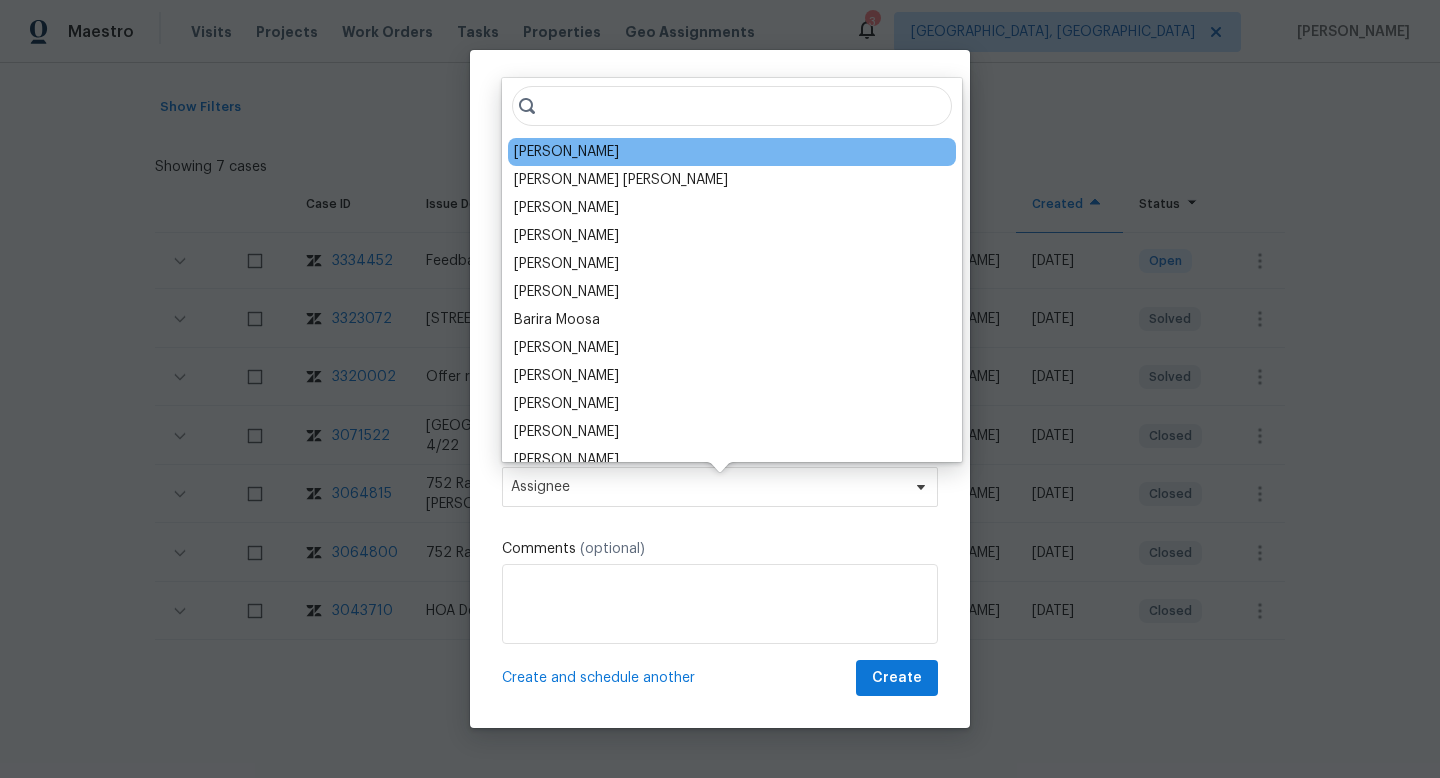 click on "Ryan Carder" at bounding box center [566, 152] 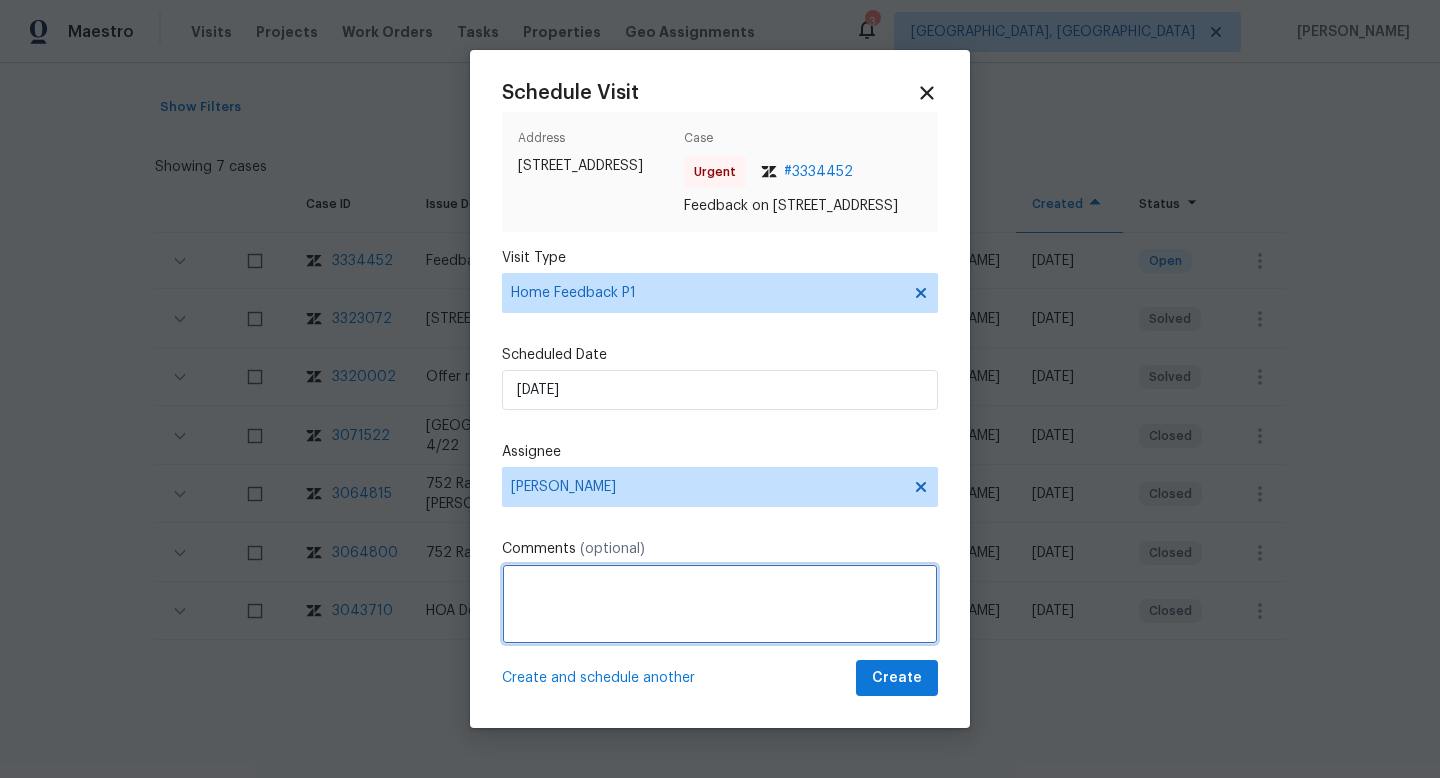 click at bounding box center [720, 604] 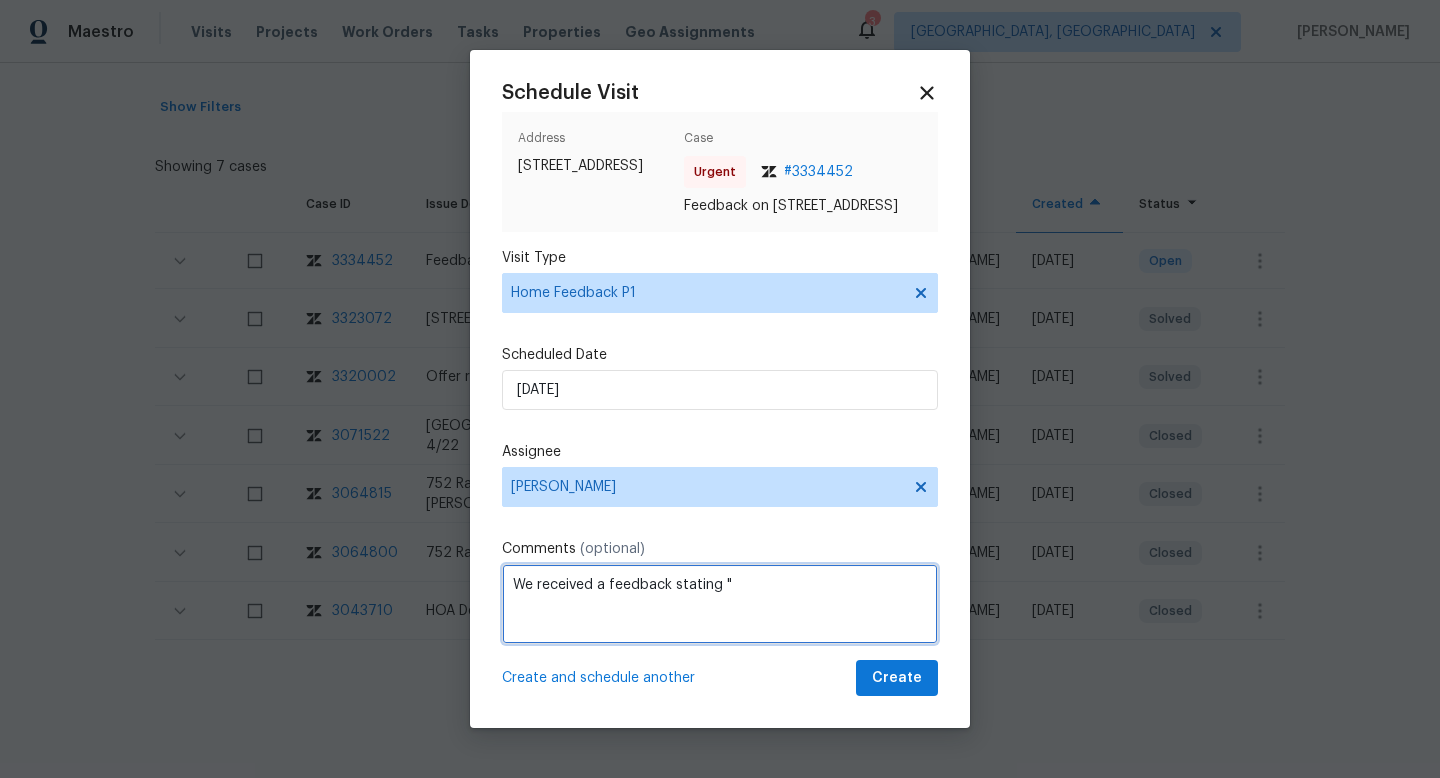 paste on "inspector call state lockbox code does not working it wont open it" 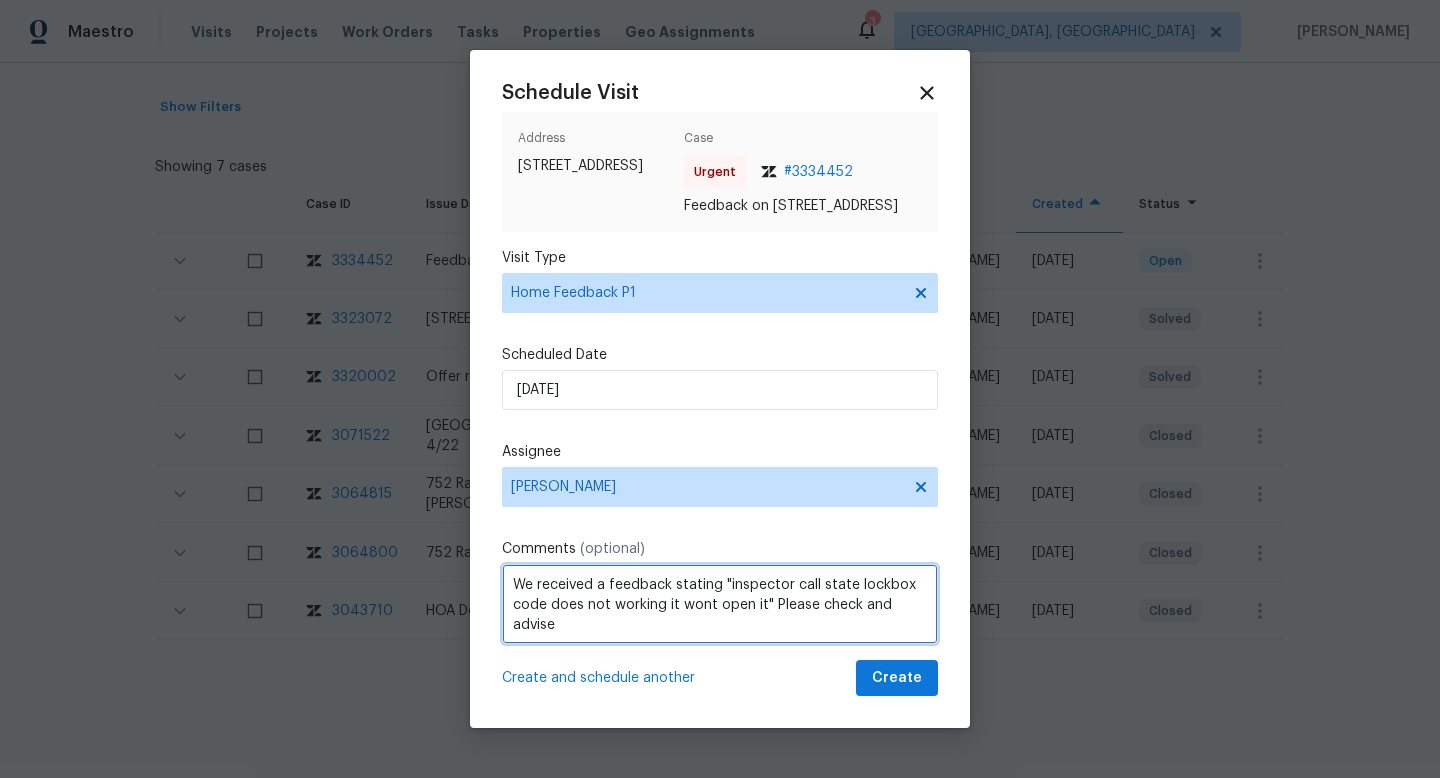 type on "We received a feedback stating "inspector call state lockbox code does not working it wont open it" Please check and advise" 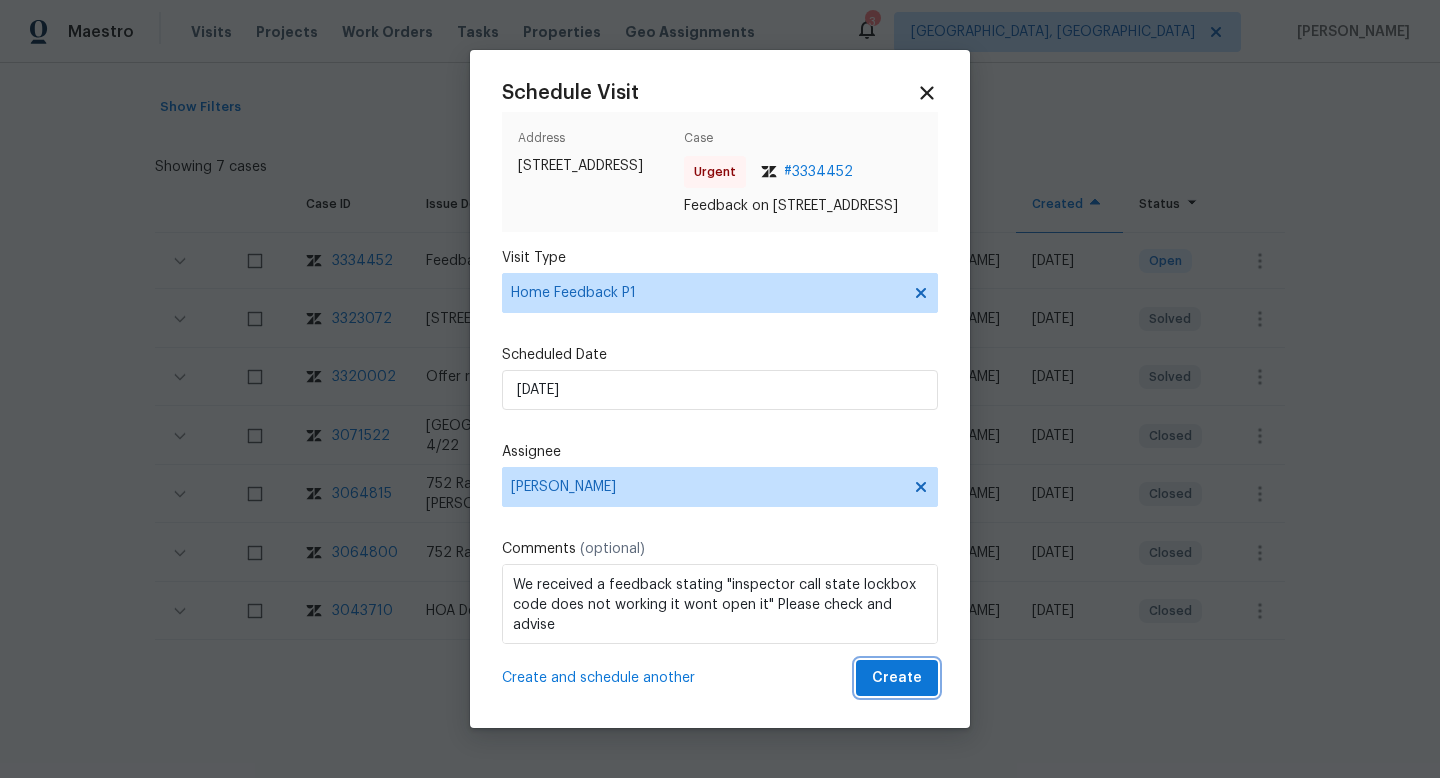 click on "Create" at bounding box center [897, 678] 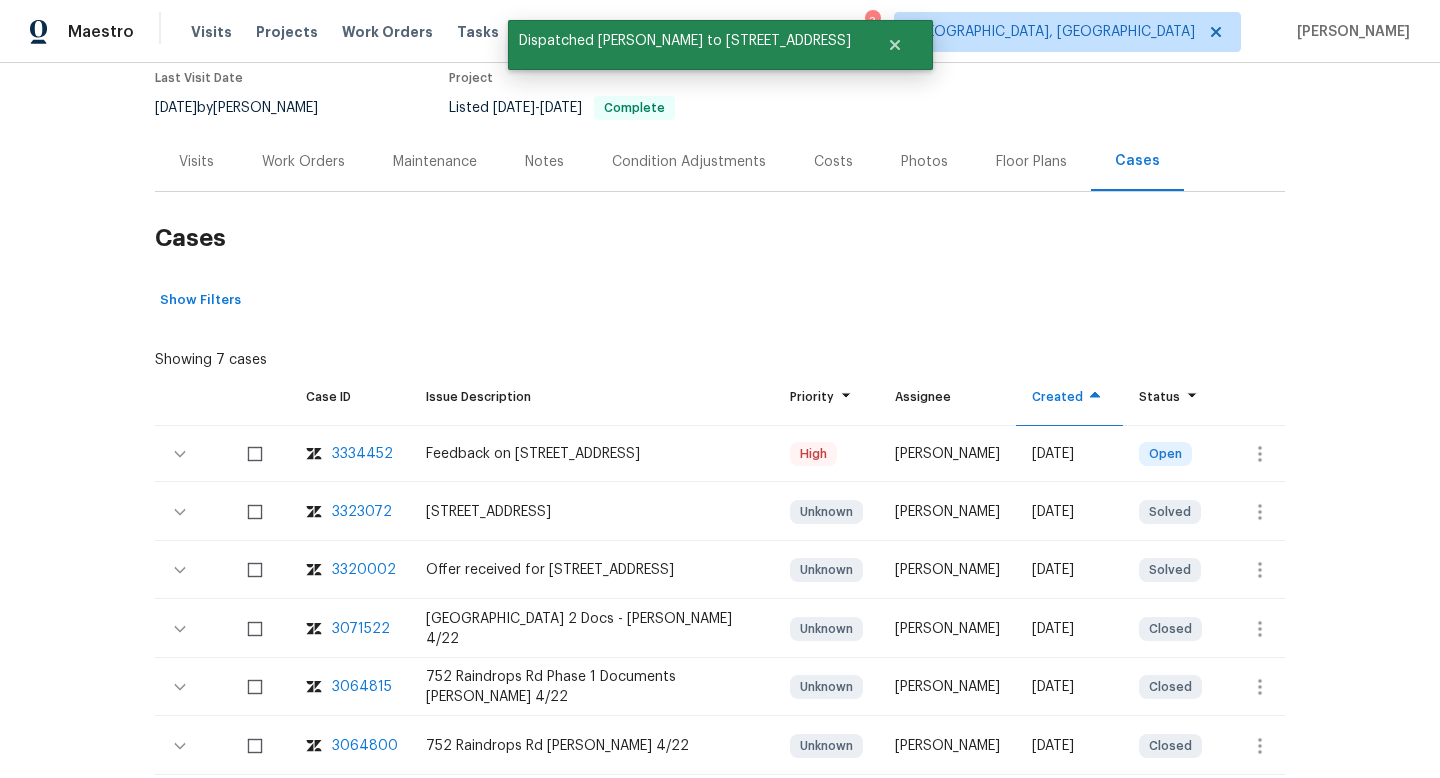 scroll, scrollTop: 0, scrollLeft: 0, axis: both 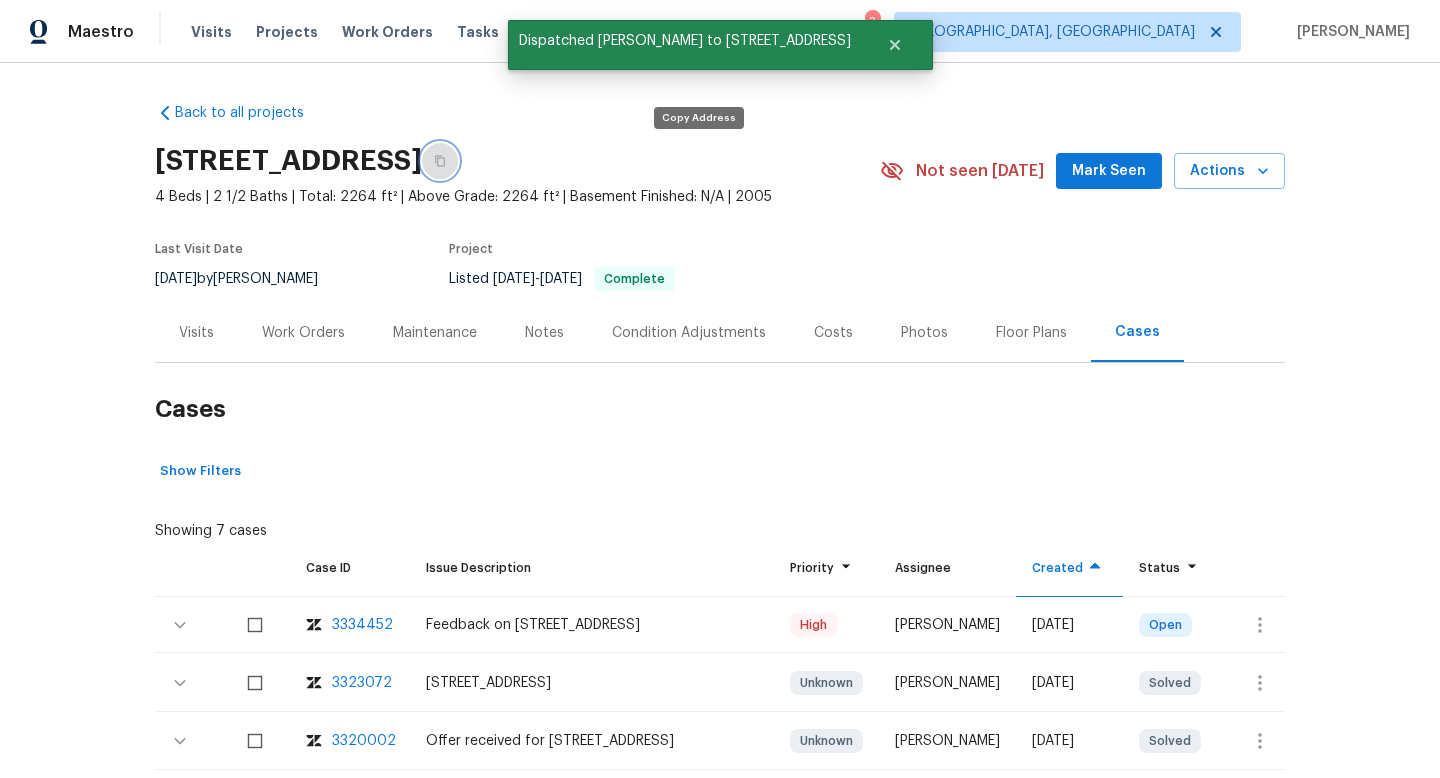 click 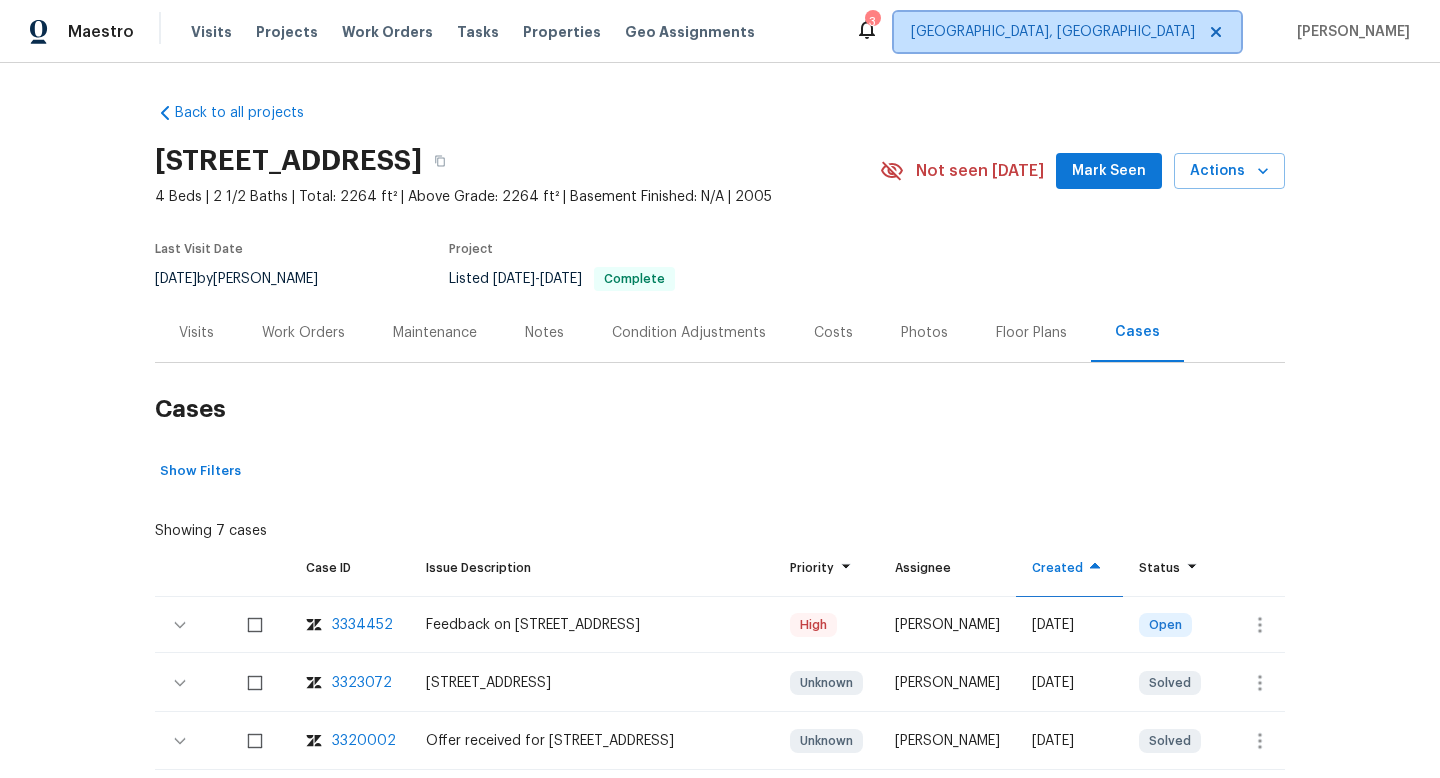 click on "Albuquerque, NM" at bounding box center [1053, 32] 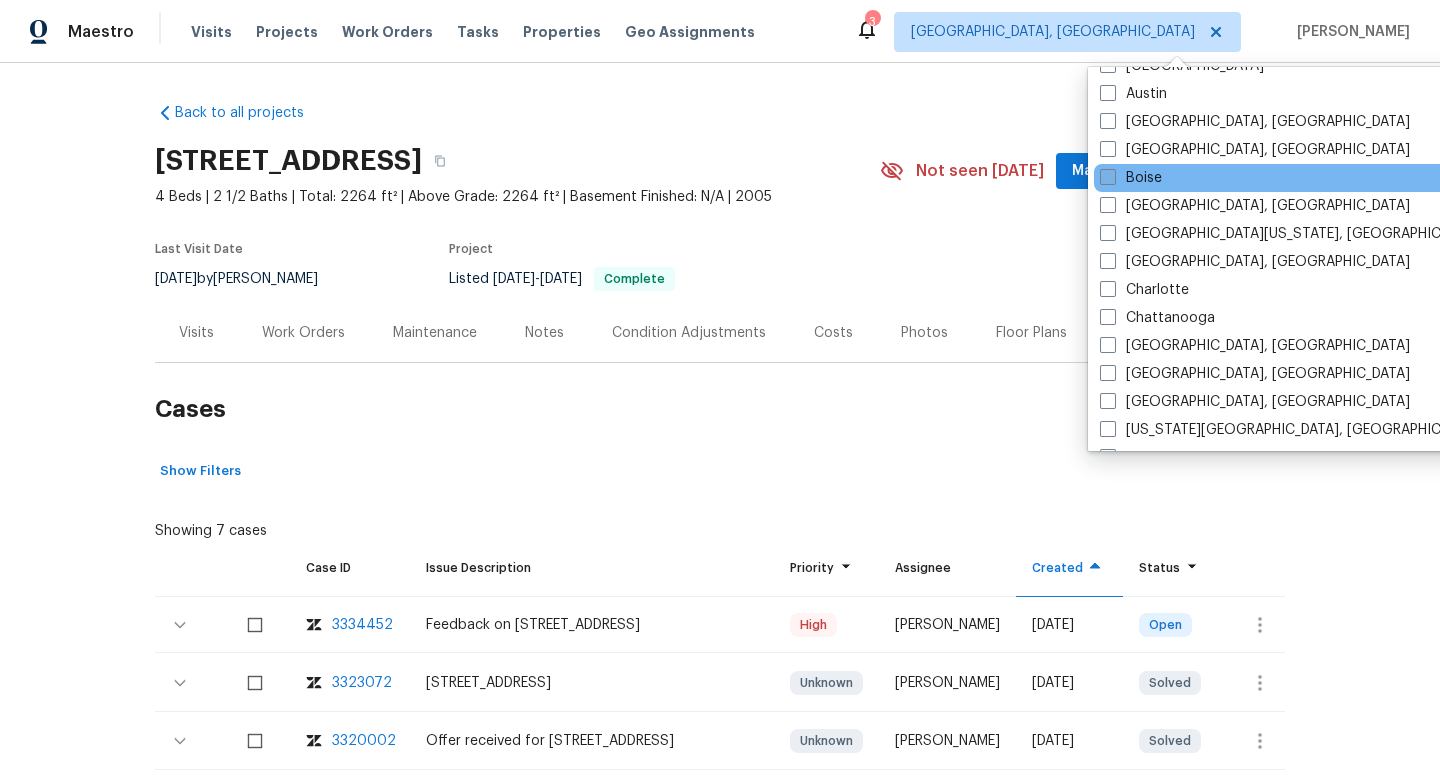 scroll, scrollTop: 80, scrollLeft: 0, axis: vertical 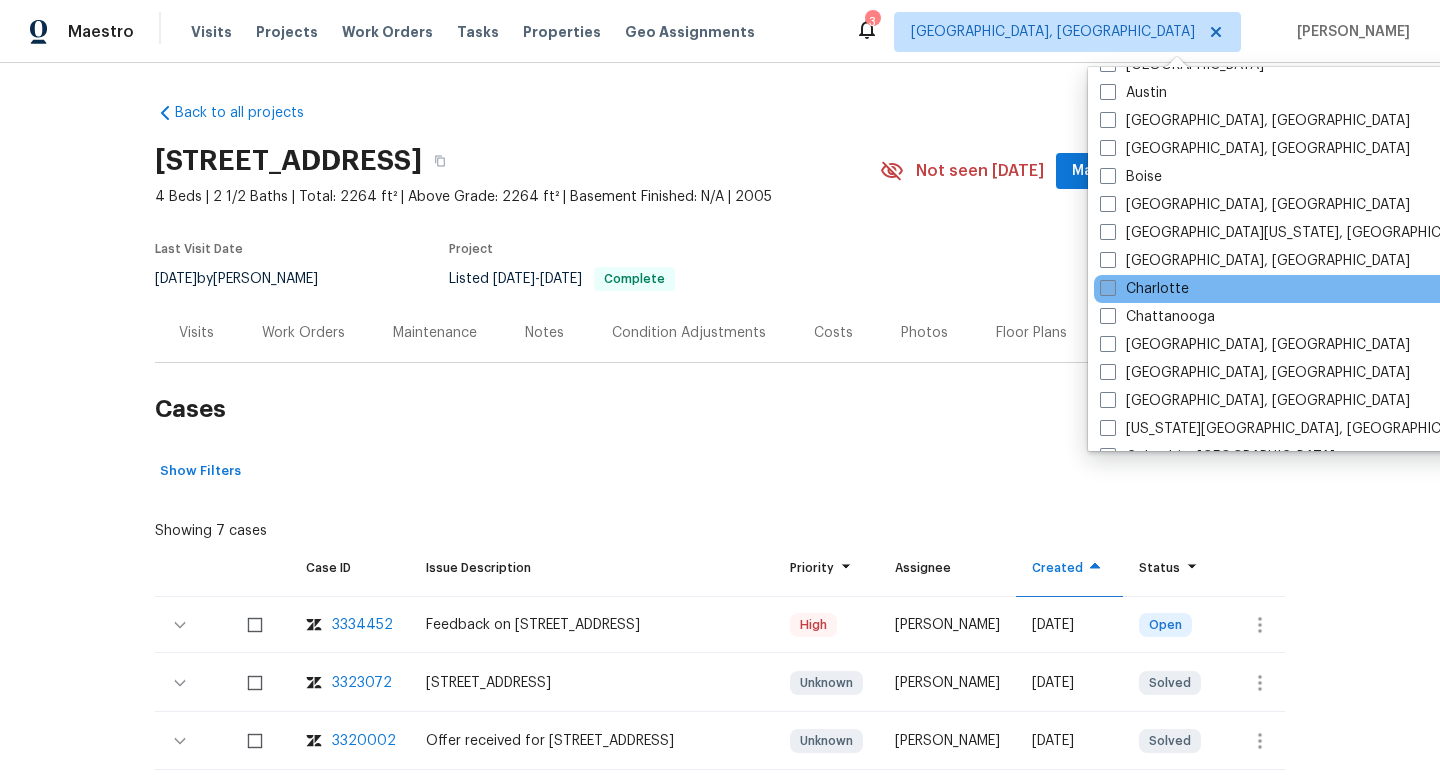 click at bounding box center [1108, 288] 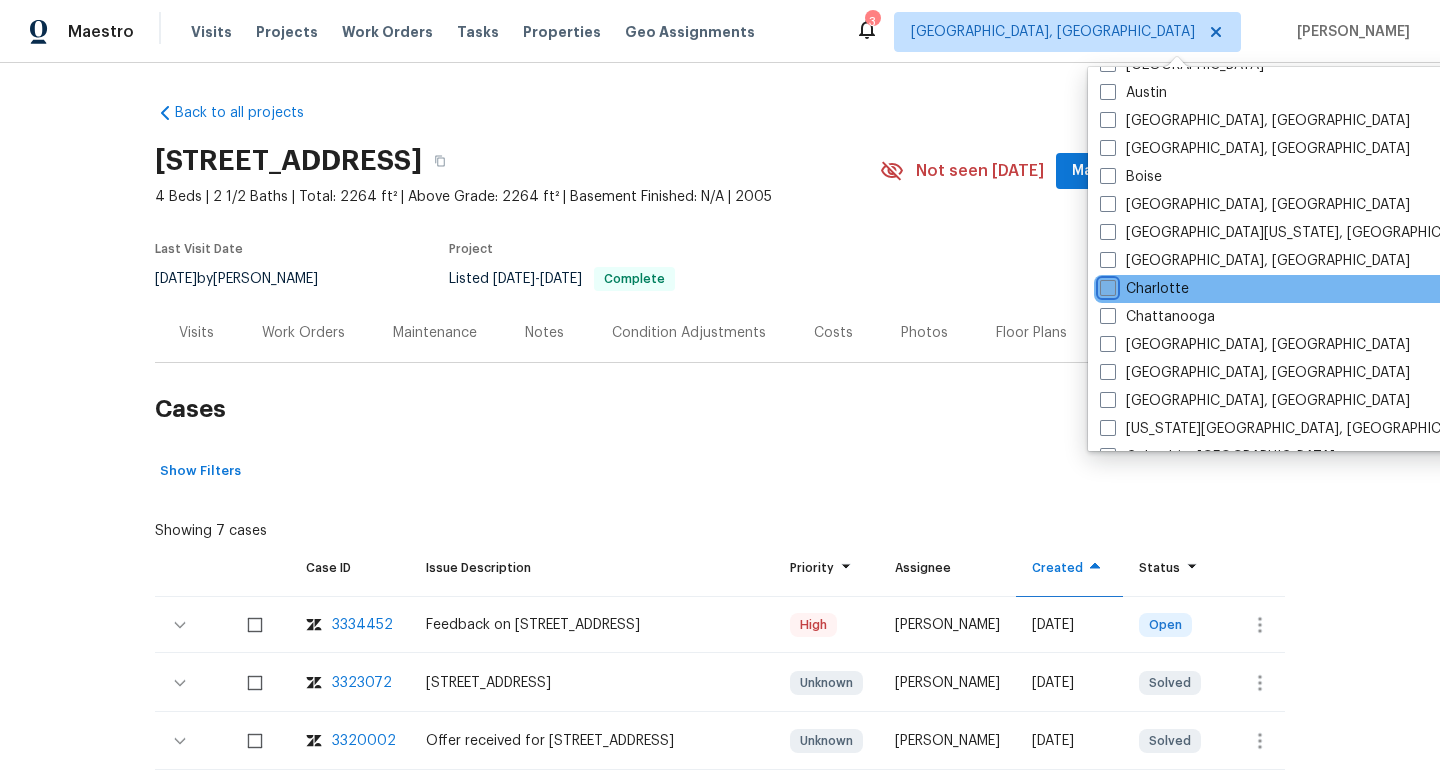 click on "Charlotte" at bounding box center (1106, 285) 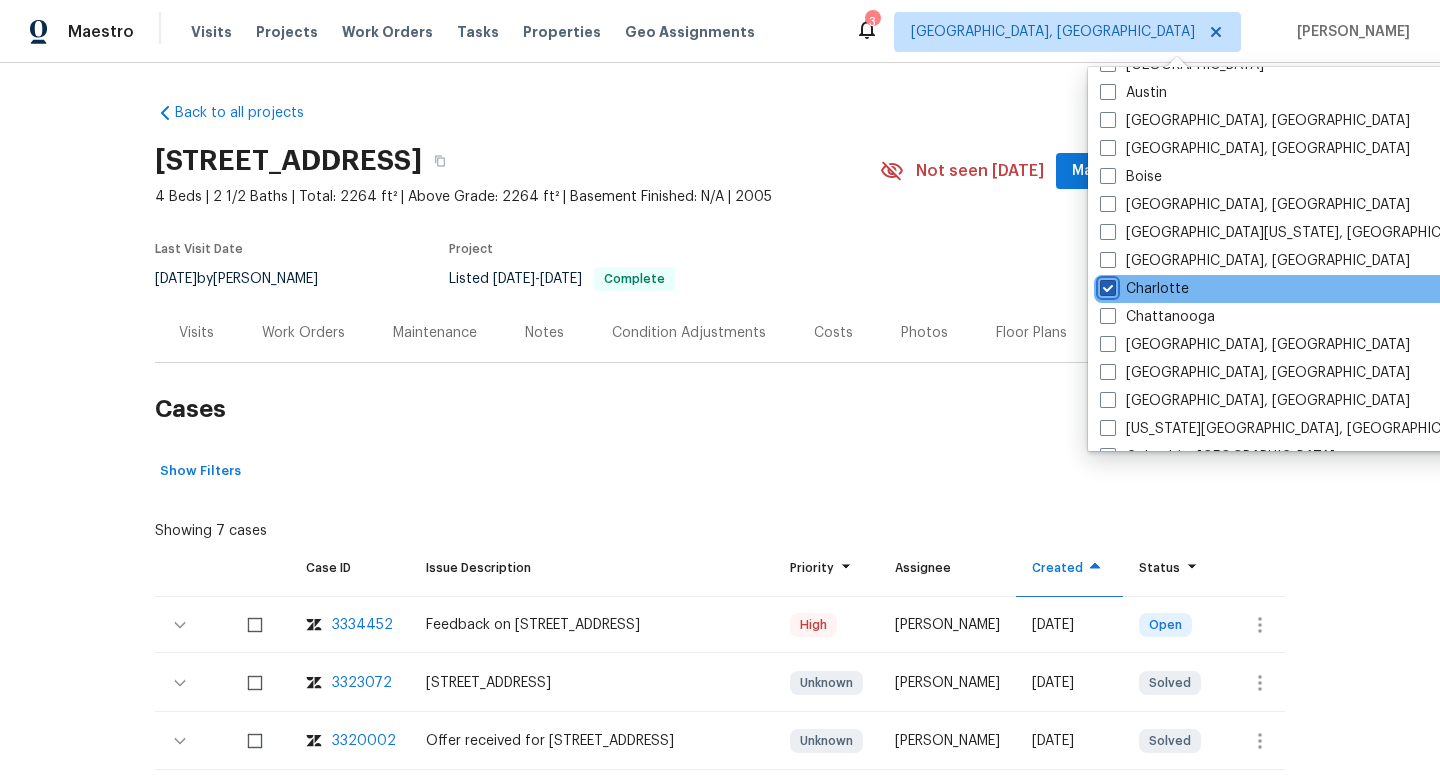 checkbox on "true" 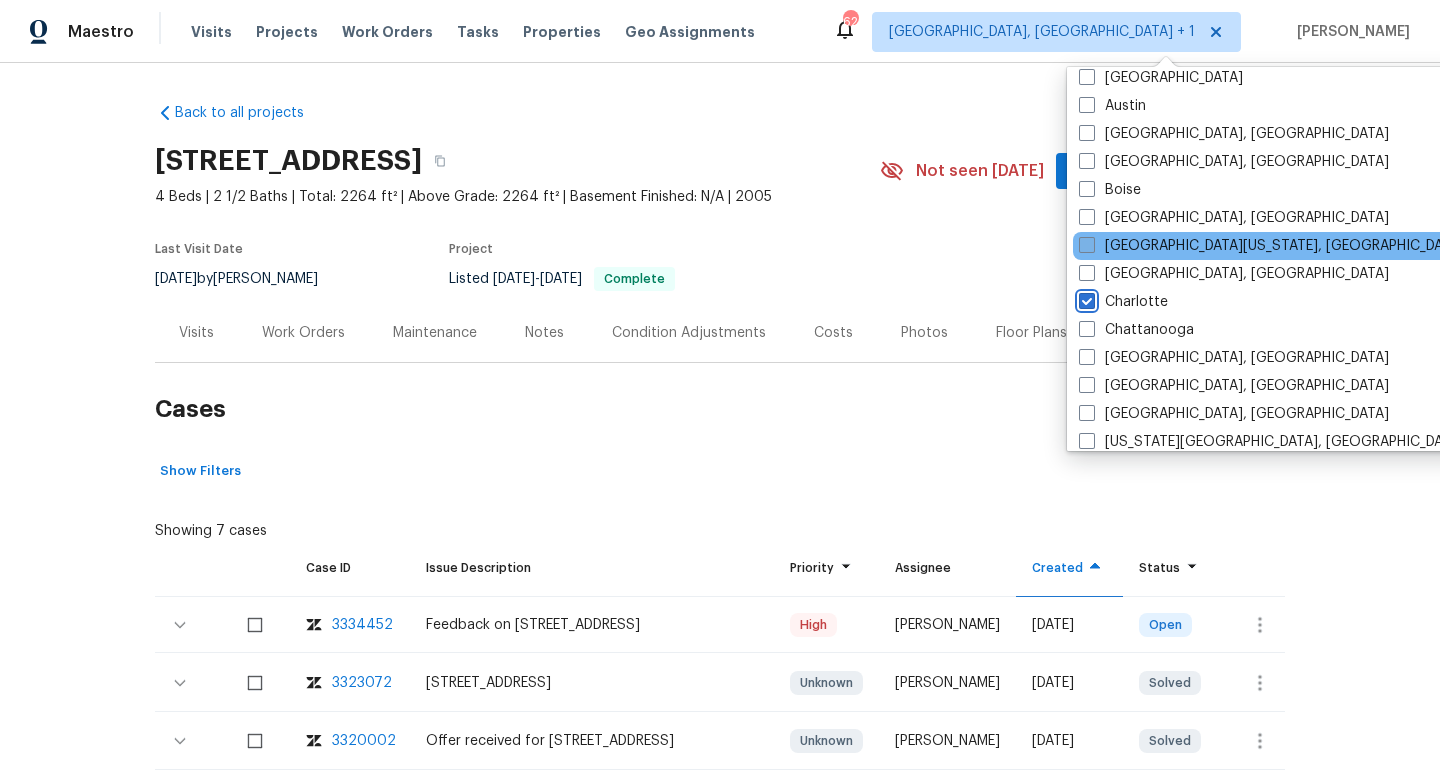scroll, scrollTop: 0, scrollLeft: 0, axis: both 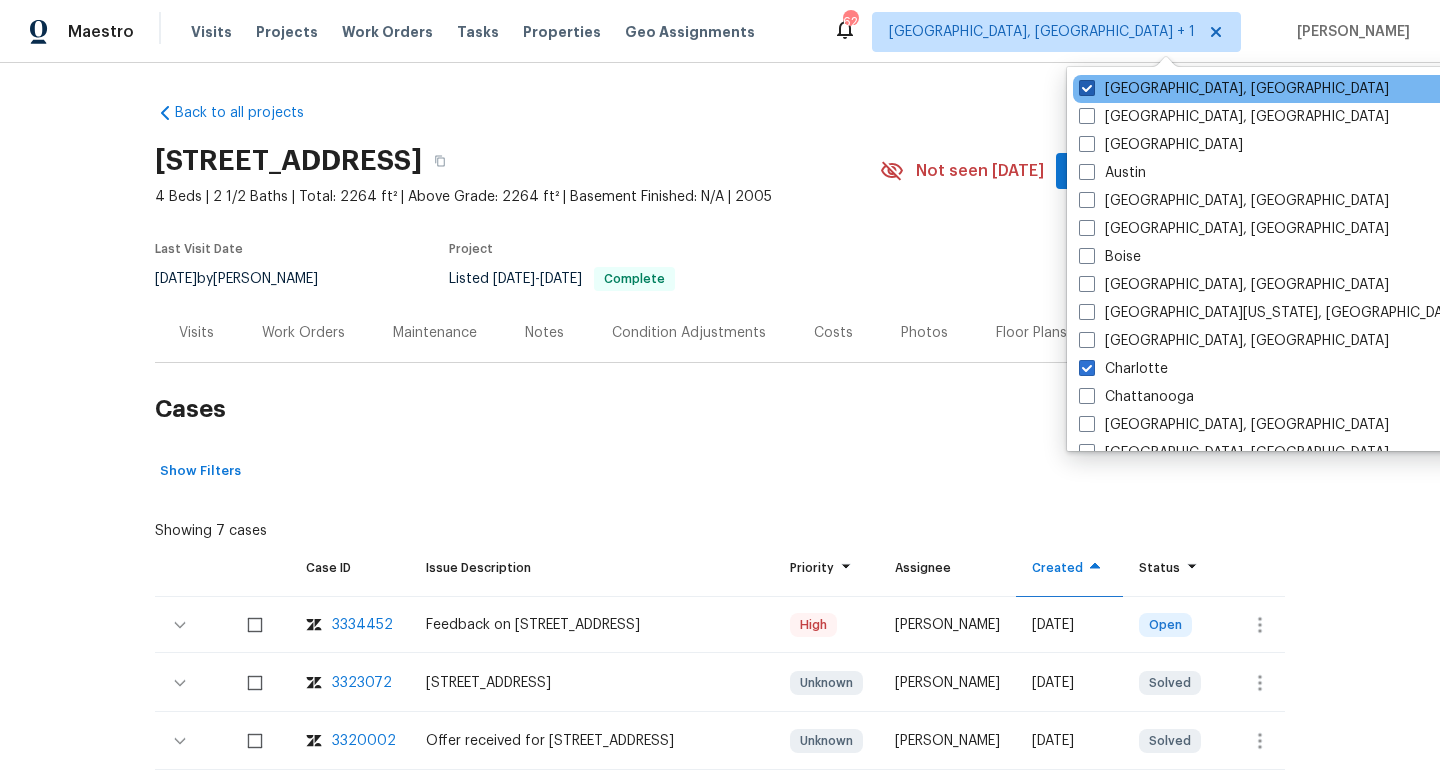 click at bounding box center (1087, 88) 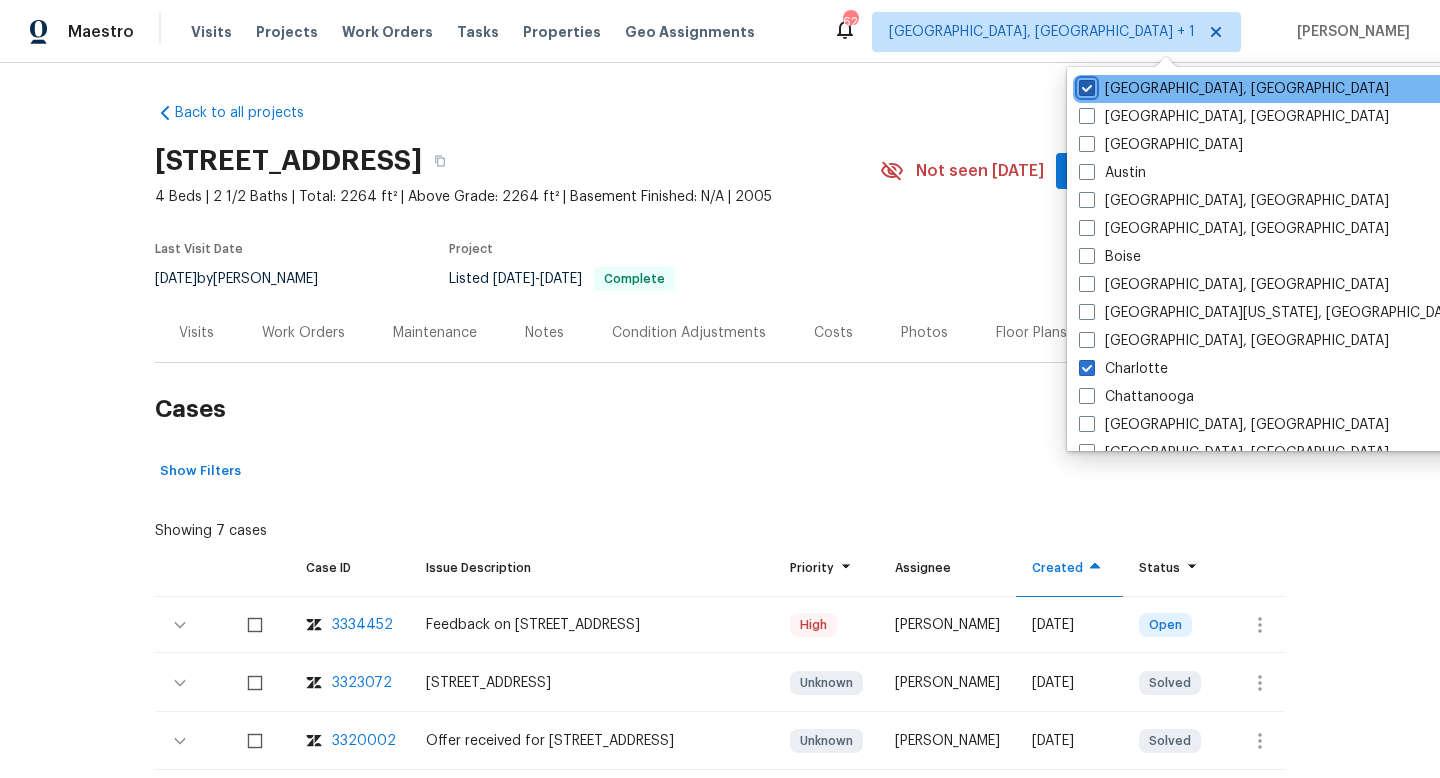 click on "Albuquerque, NM" at bounding box center [1085, 85] 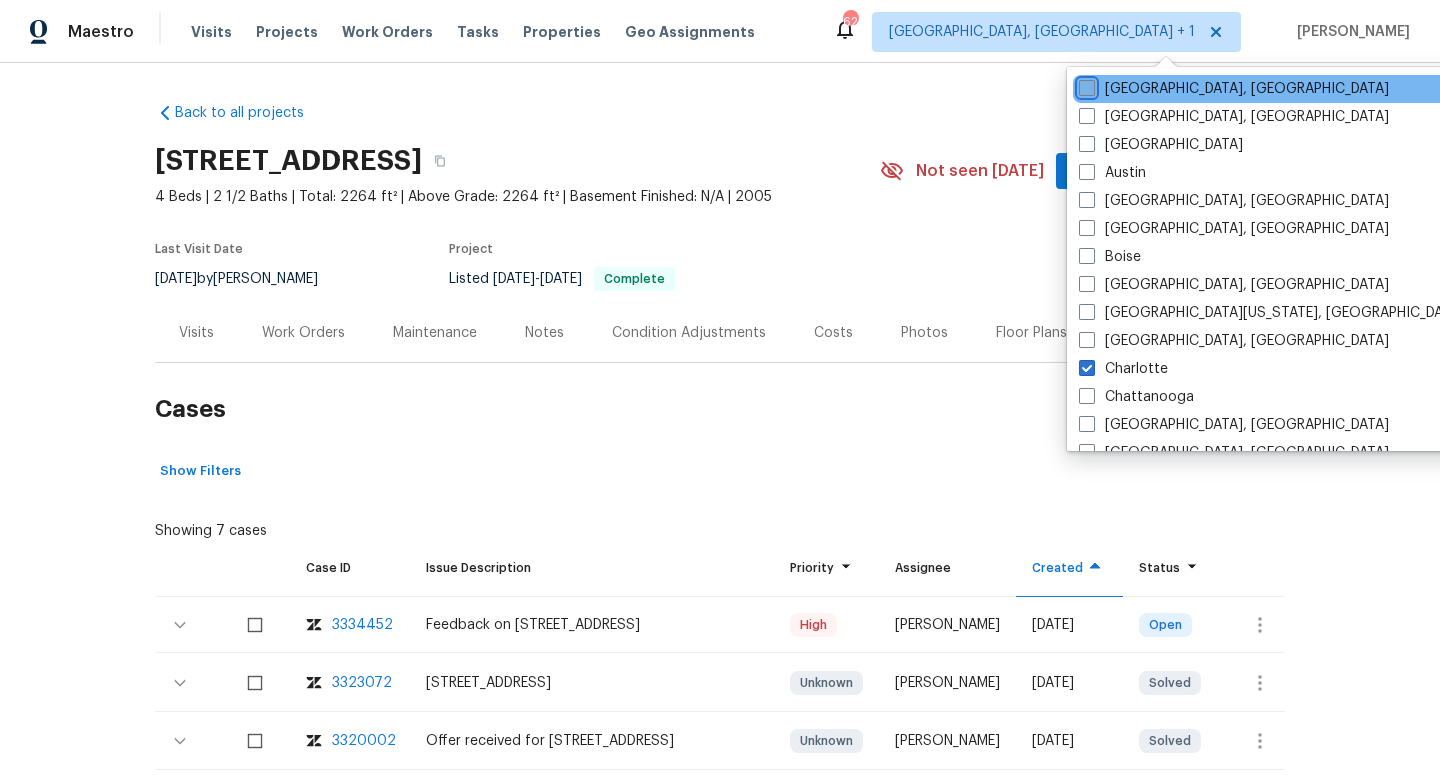 checkbox on "false" 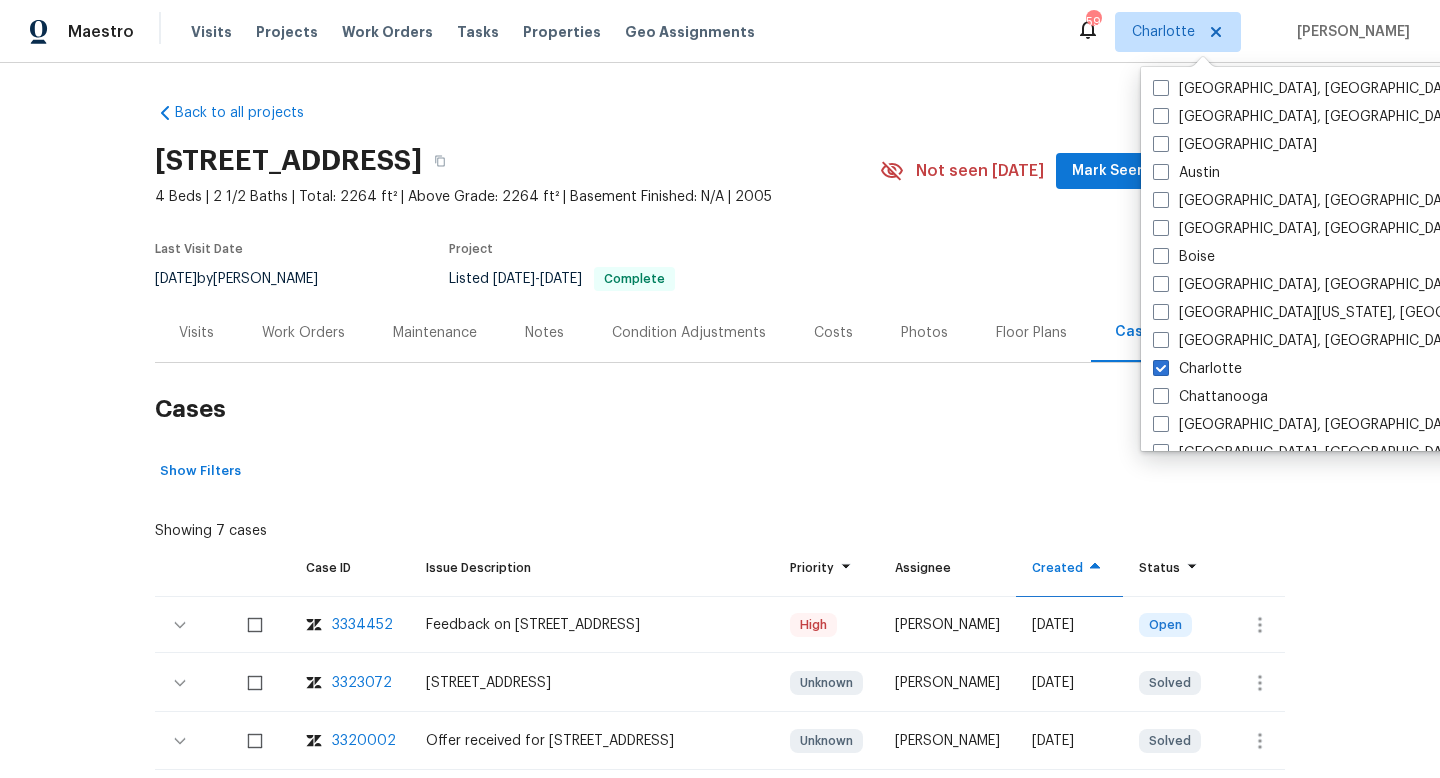 click on "752 Raindrops Rd, Gastonia, NC 28054 4 Beds | 2 1/2 Baths | Total: 2264 ft² | Above Grade: 2264 ft² | Basement Finished: N/A | 2005 Not seen today Mark Seen Actions Last Visit Date 6/25/2025  by  Ryan Carder   Project Listed   5/15/2025  -  5/16/2025 Complete" at bounding box center (720, 219) 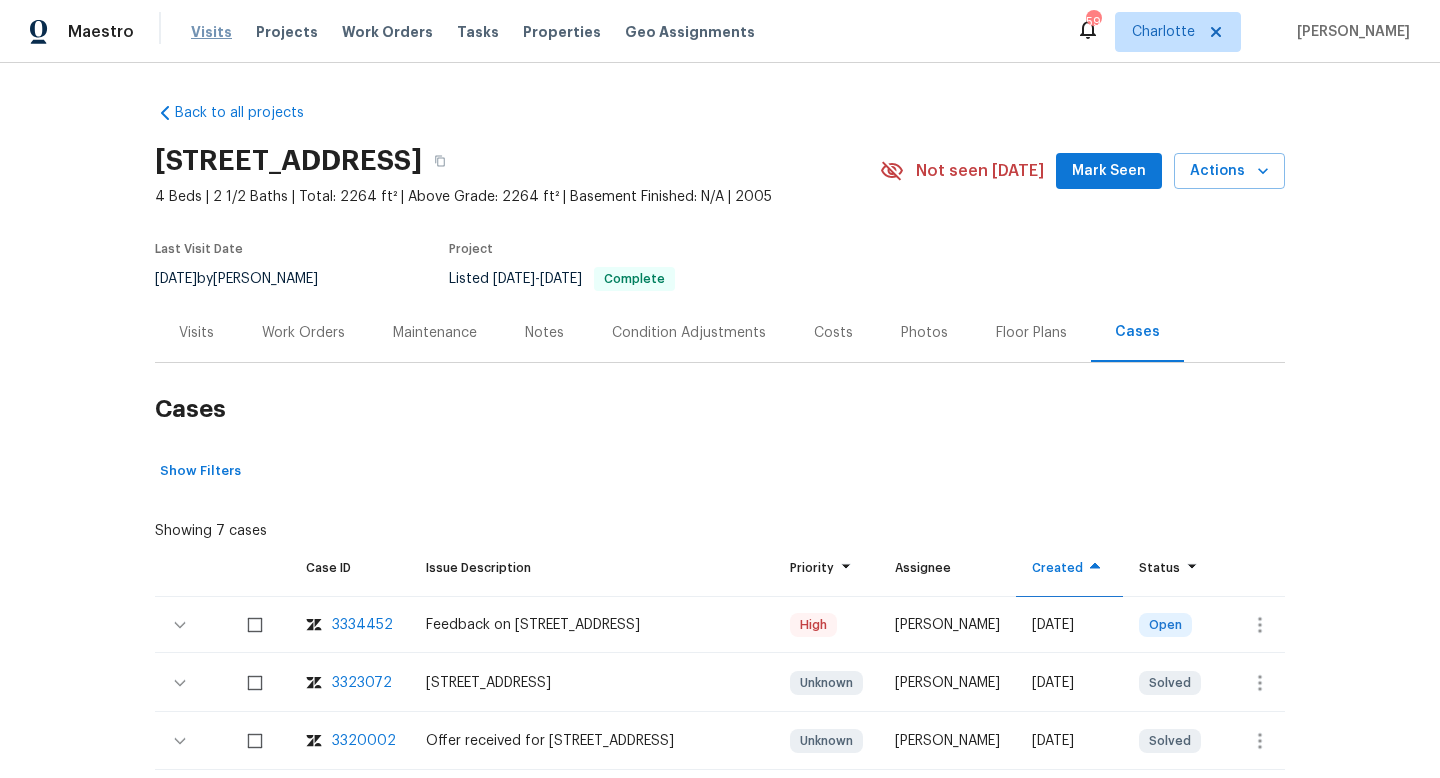 click on "Visits" at bounding box center [211, 32] 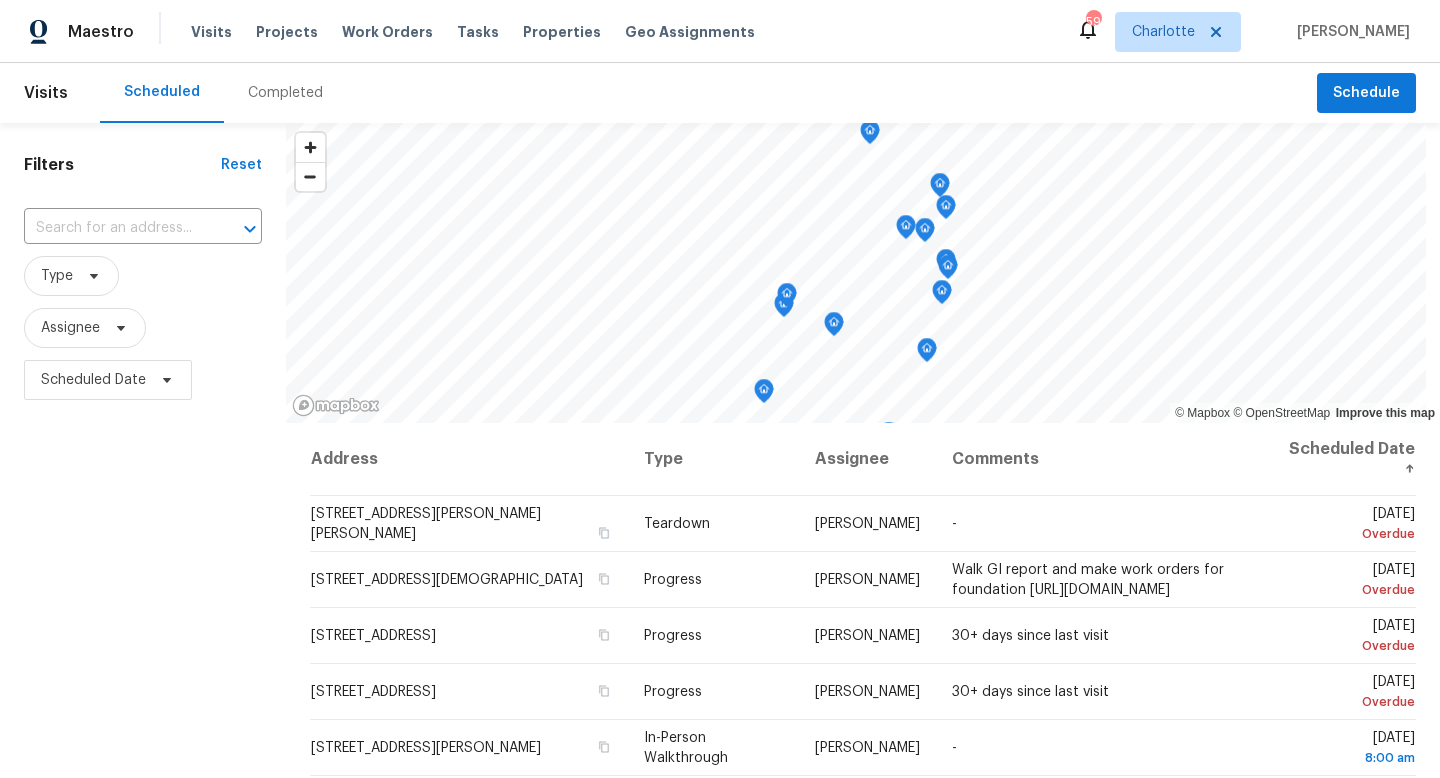 click at bounding box center [115, 228] 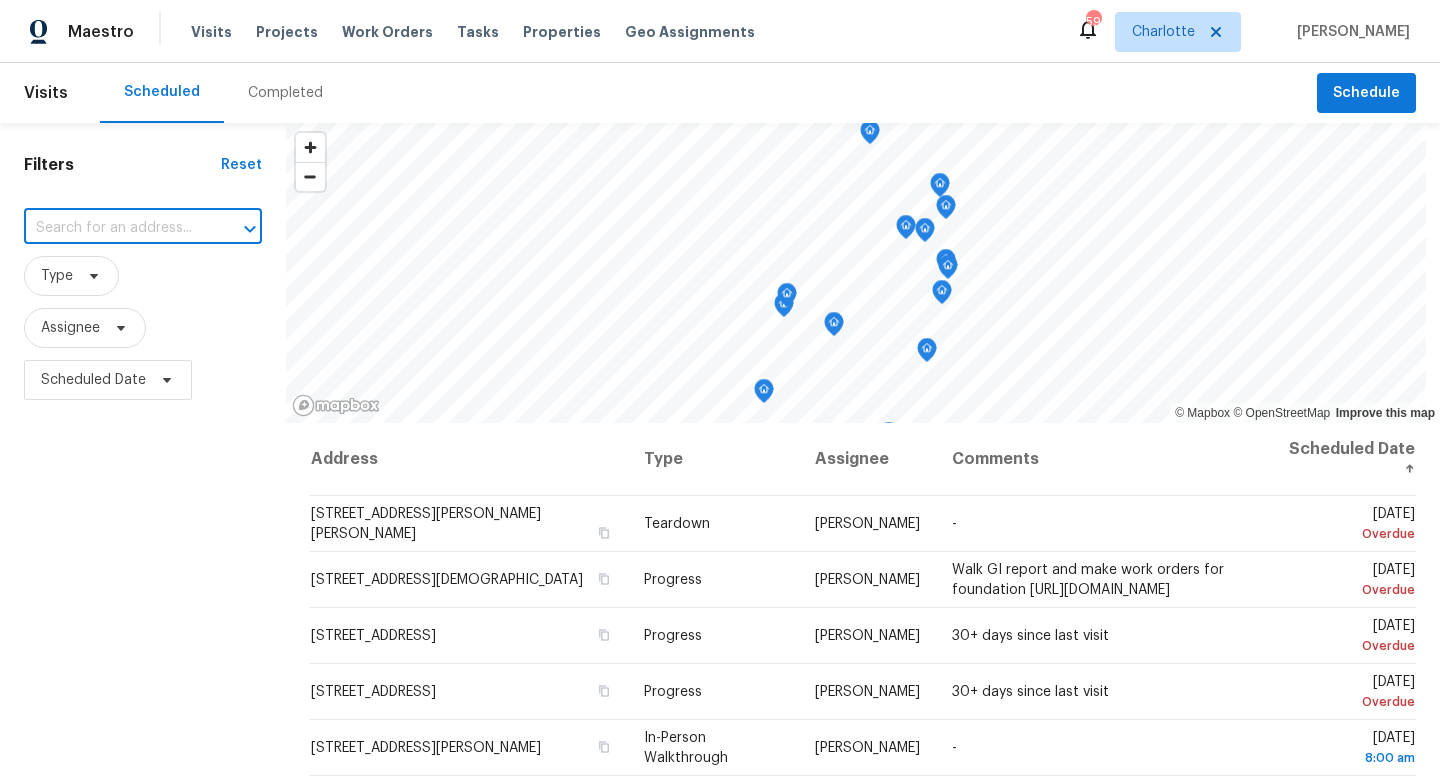 paste on "752 Raindrops Rd, Gastonia, NC 28054" 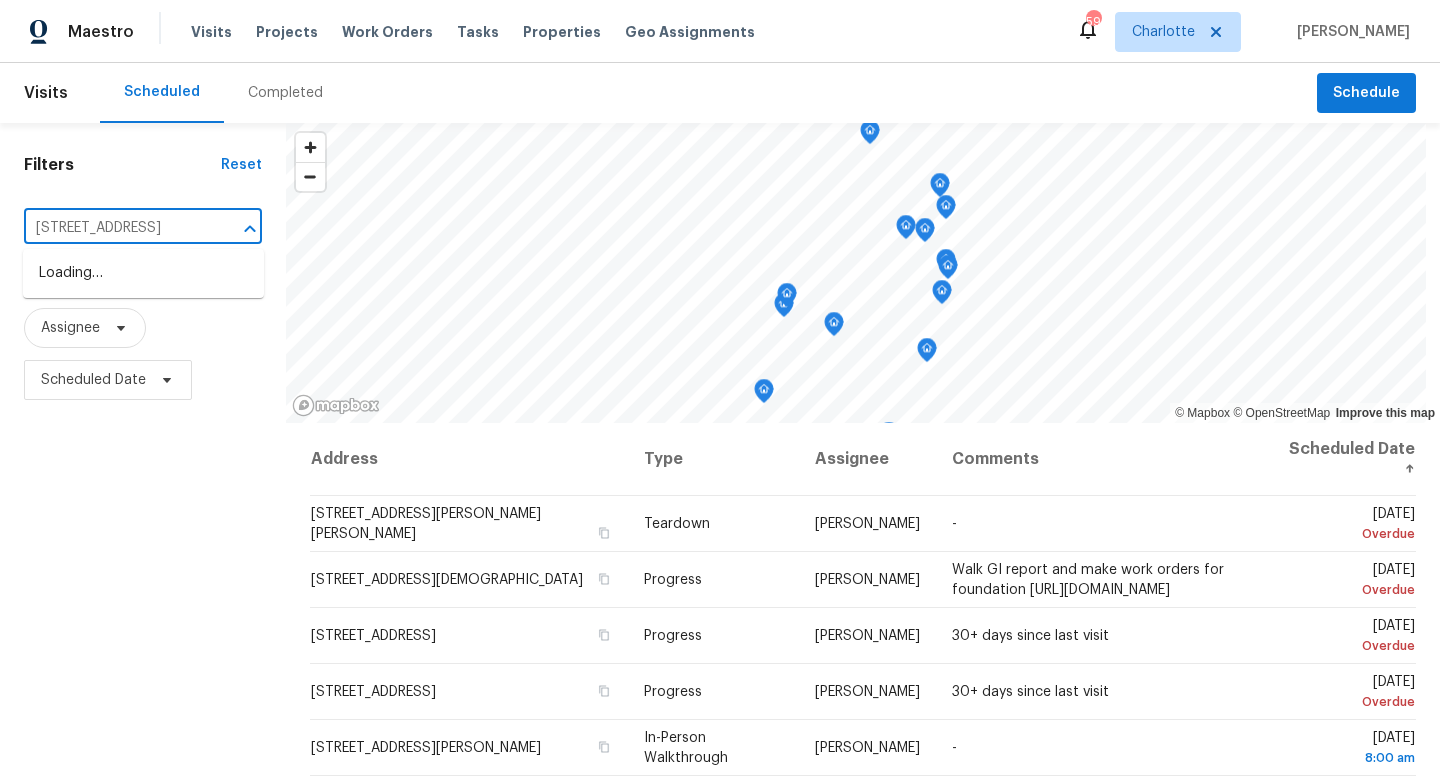 scroll, scrollTop: 0, scrollLeft: 80, axis: horizontal 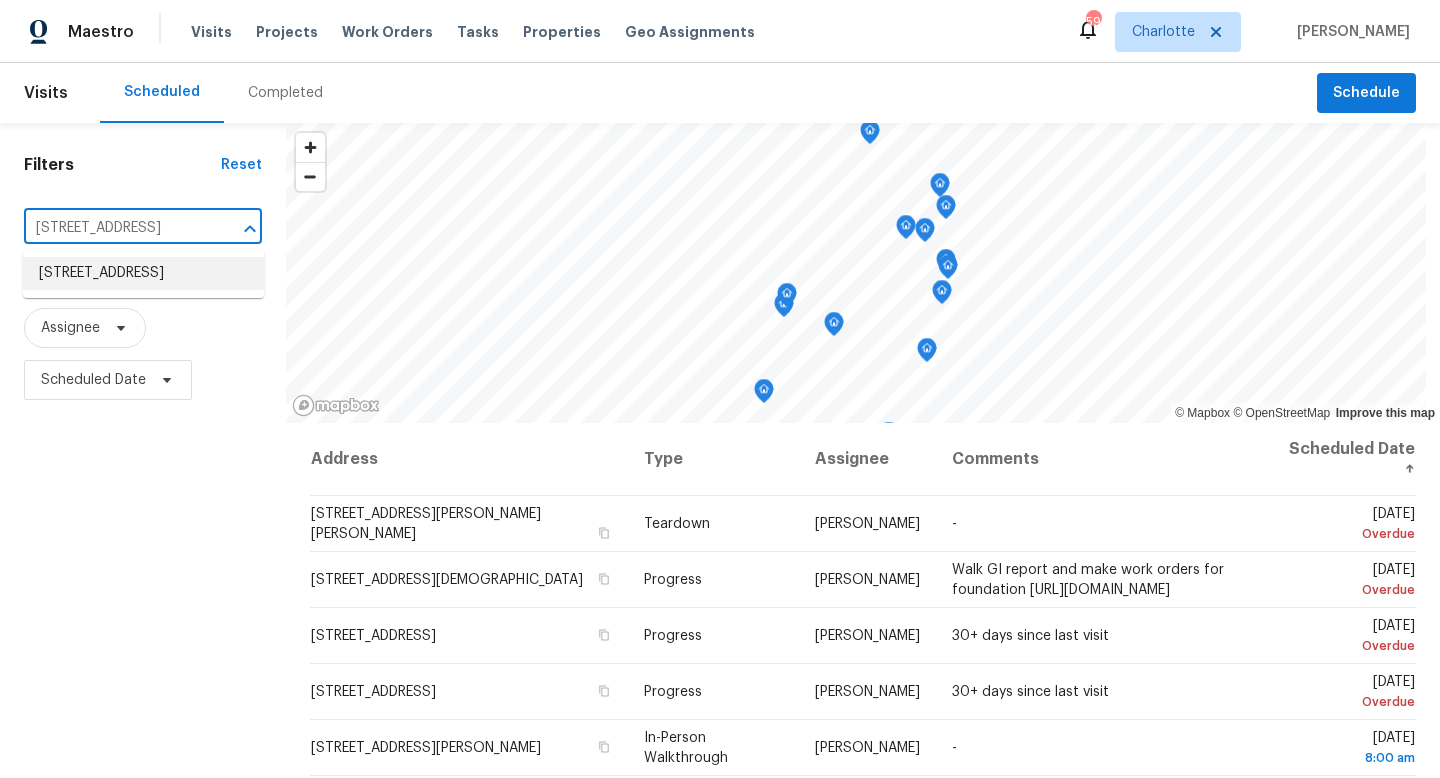 click on "752 Raindrops Rd, Gastonia, NC 28054" at bounding box center [143, 273] 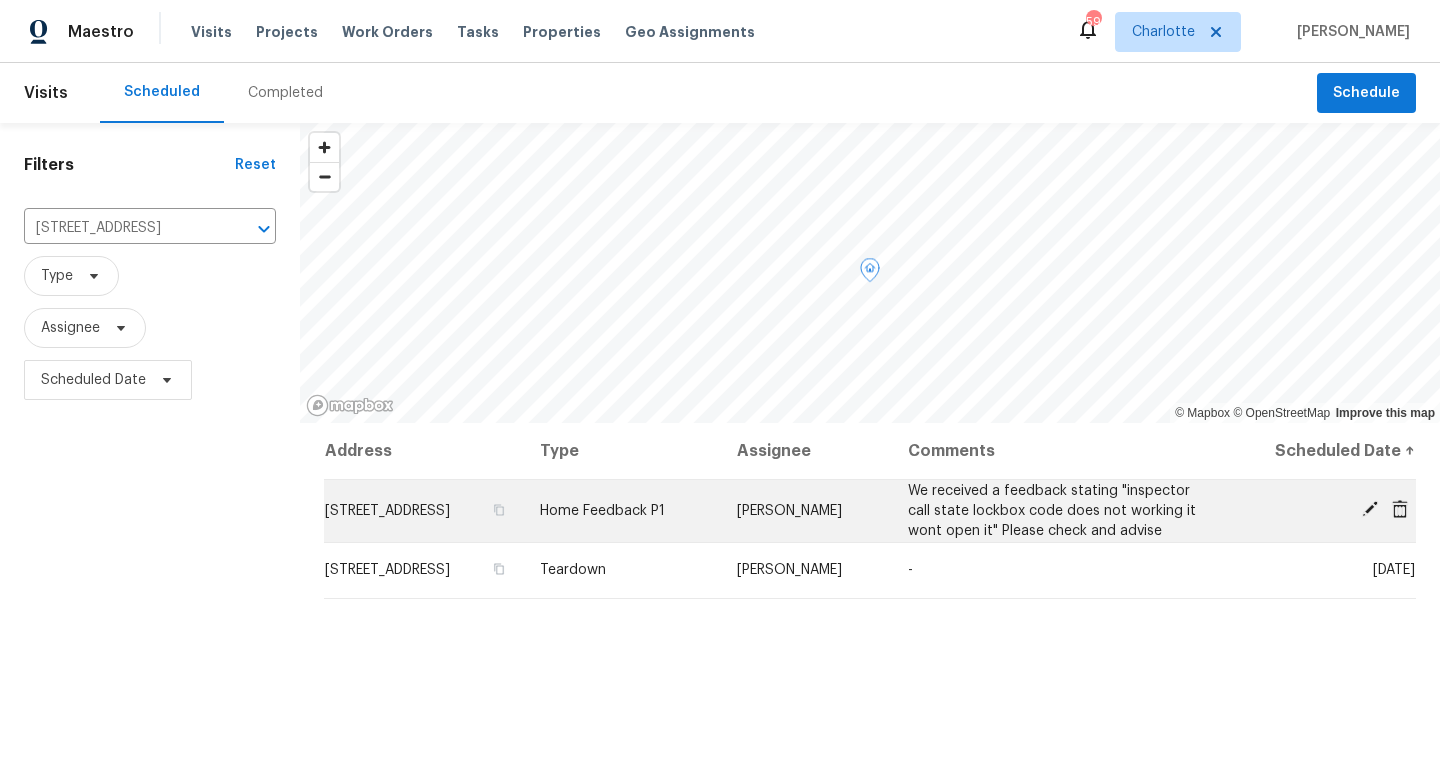 click 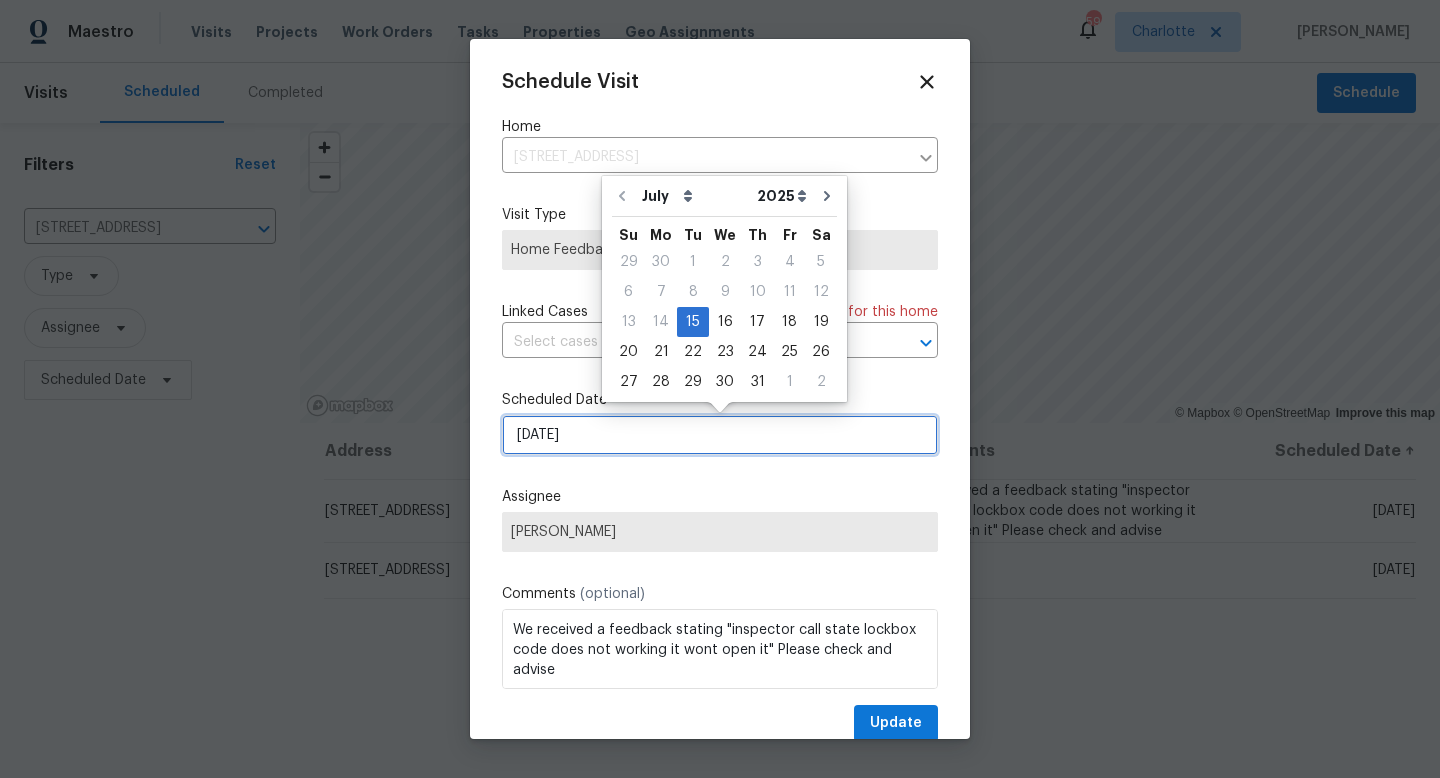 click on "15/07/2025" at bounding box center (720, 435) 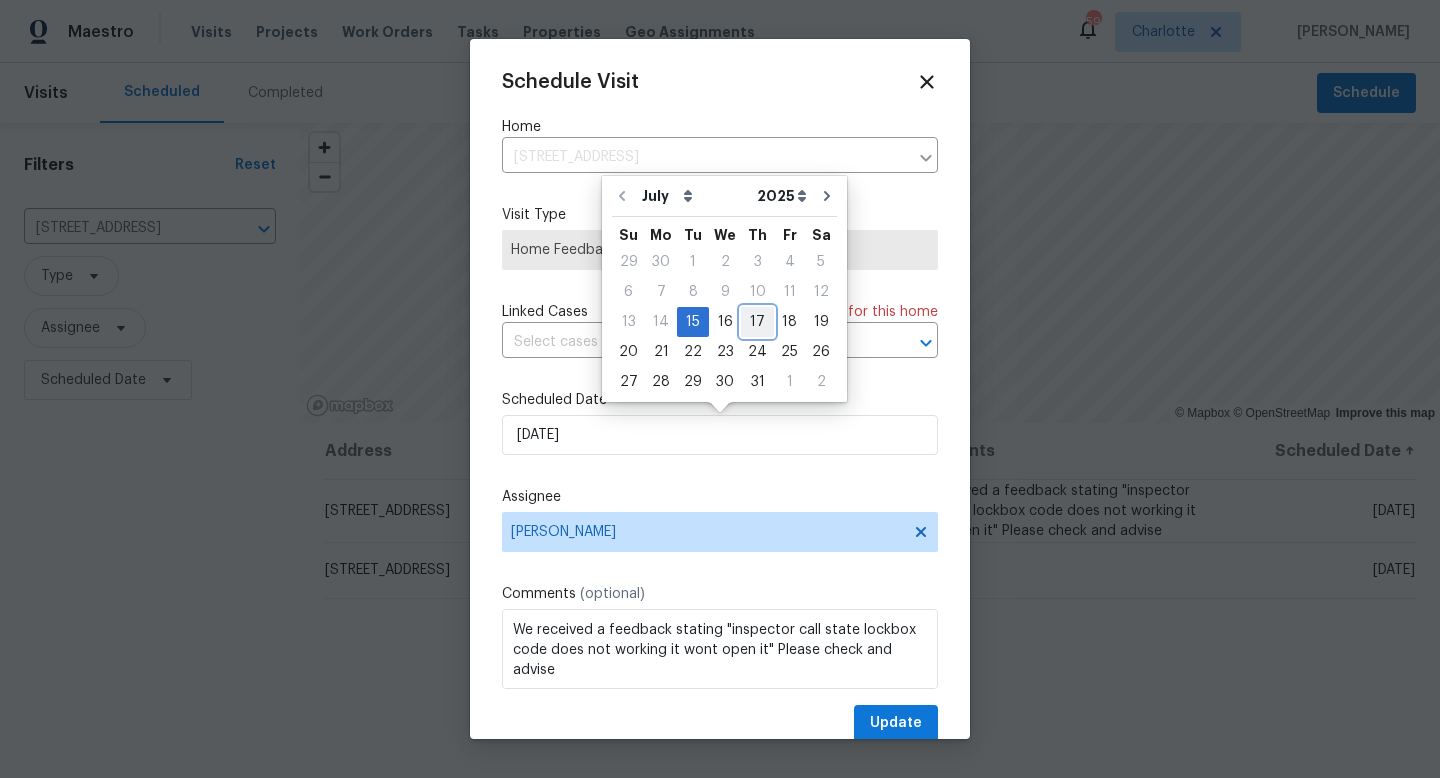 click on "17" at bounding box center (757, 322) 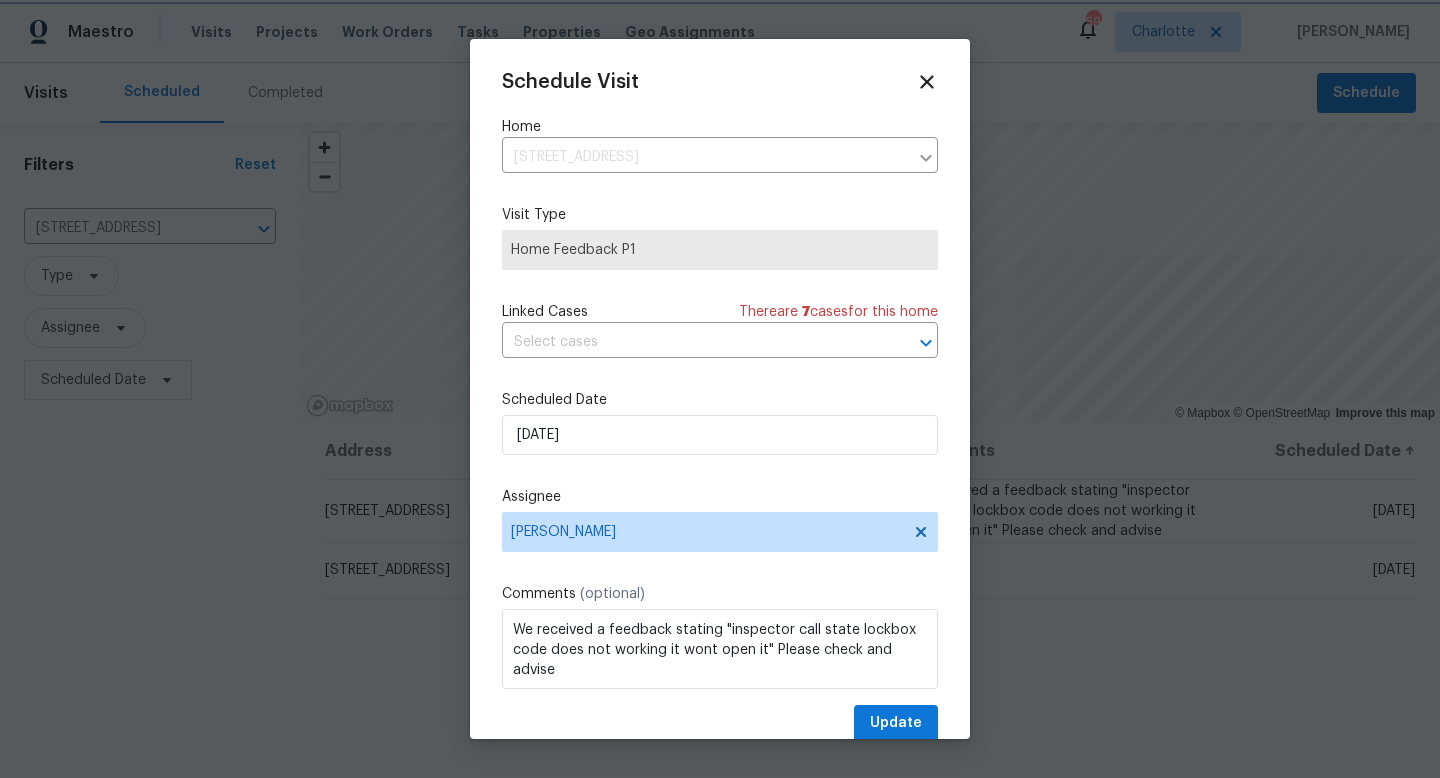 scroll, scrollTop: 36, scrollLeft: 0, axis: vertical 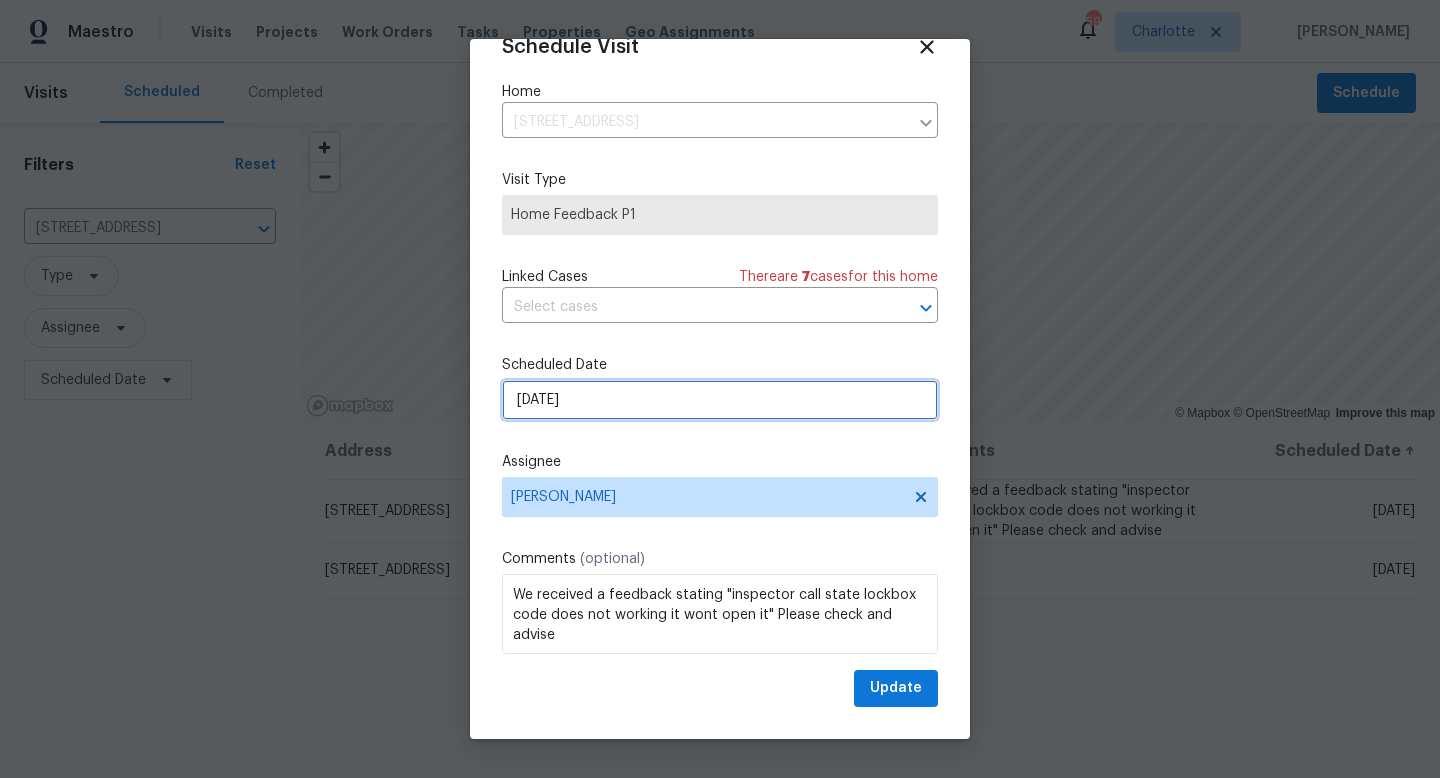 click on "17/07/2025" at bounding box center [720, 400] 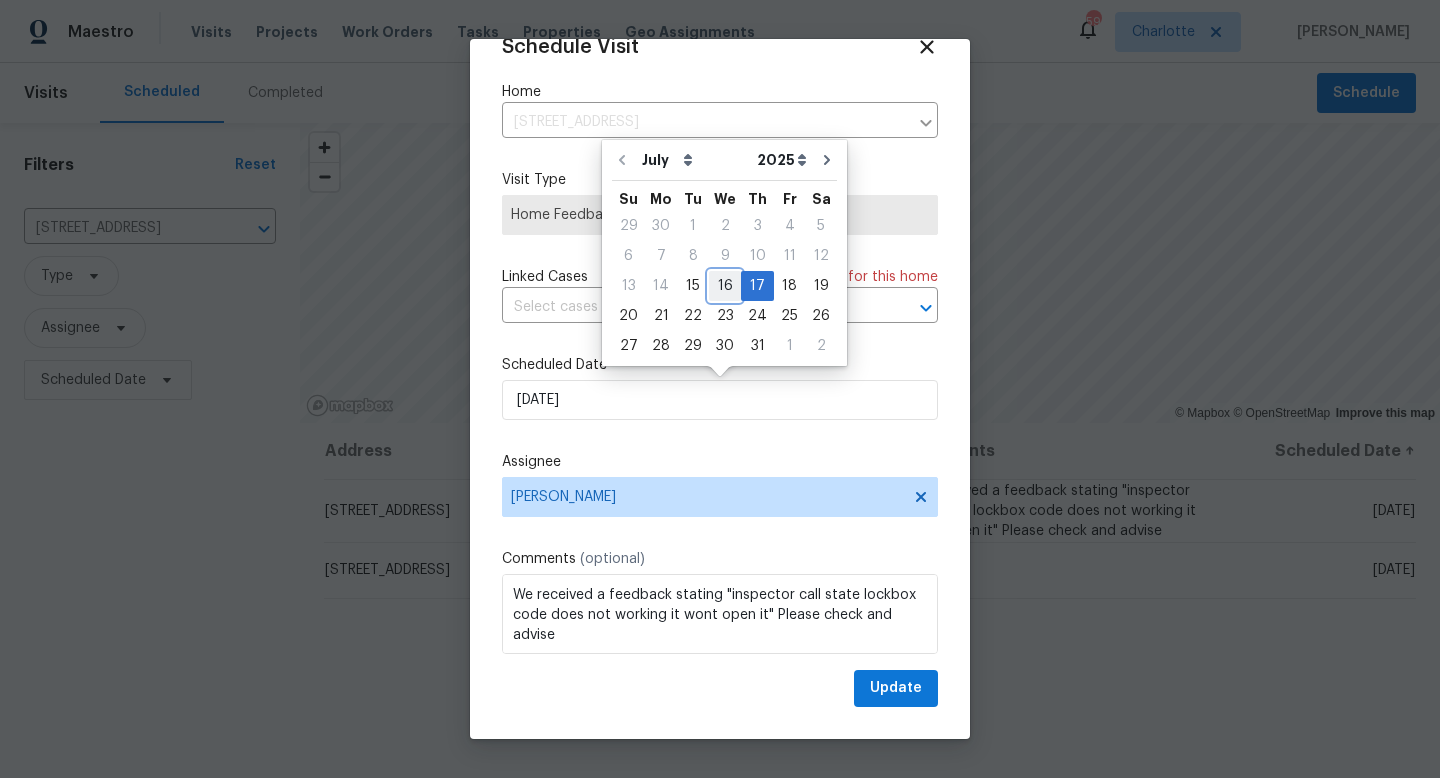 click on "16" at bounding box center (725, 286) 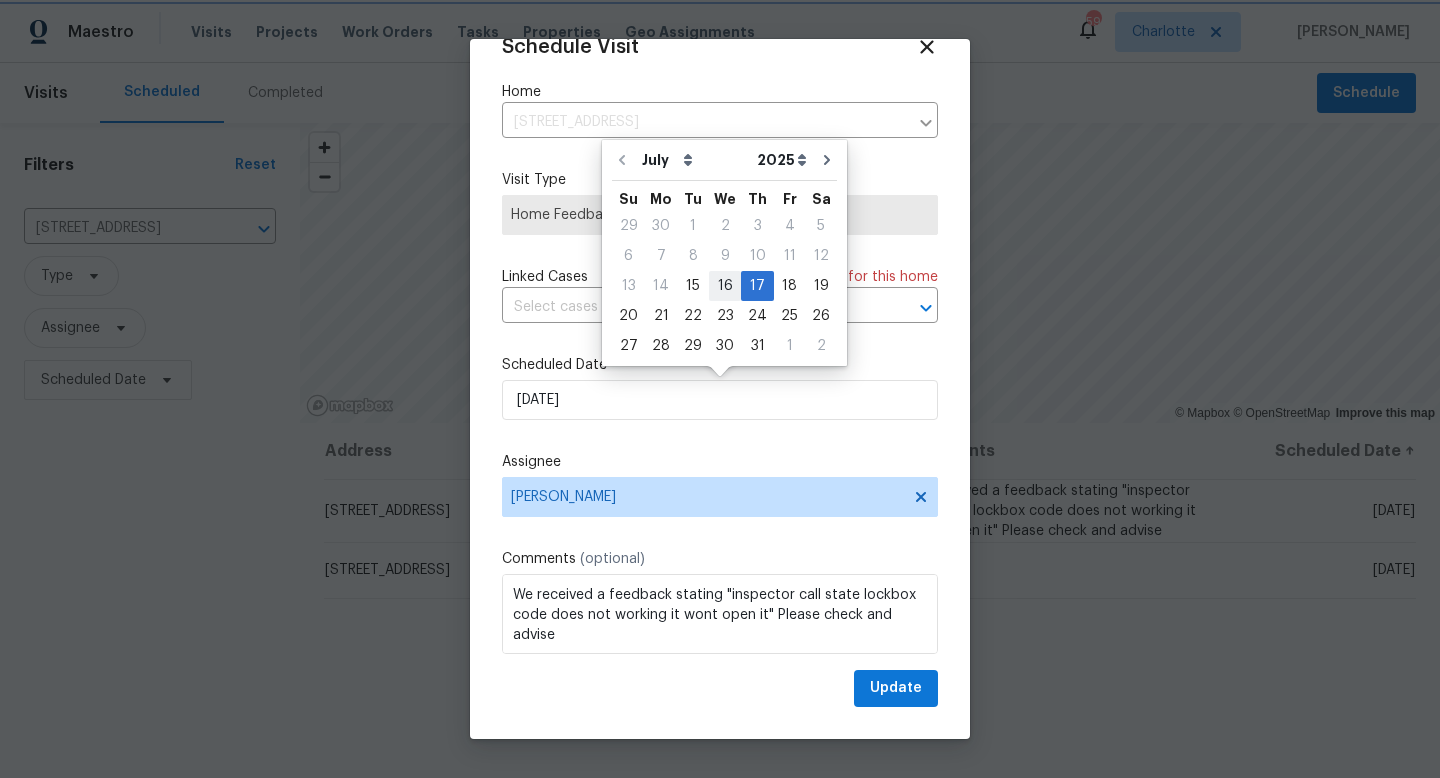 type on "16/07/2025" 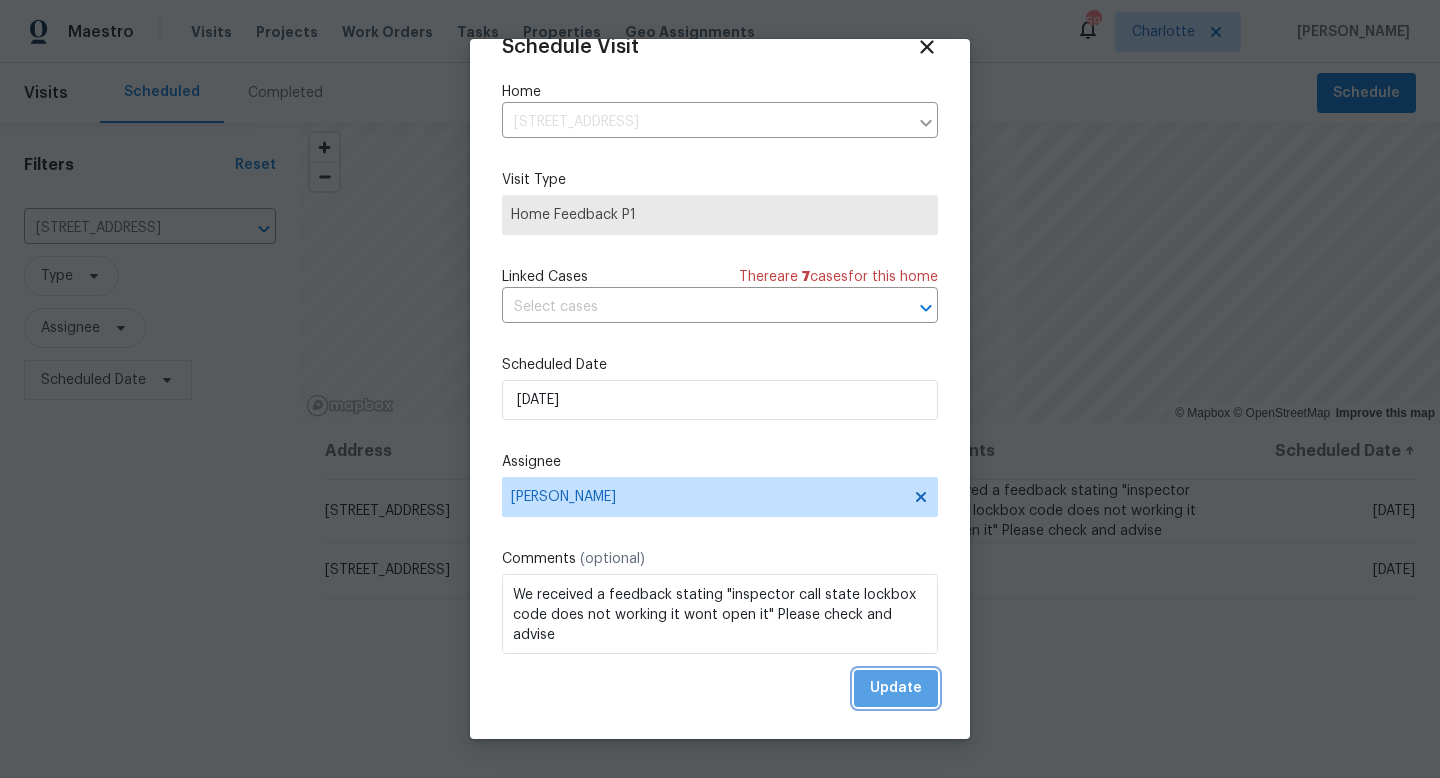 click on "Update" at bounding box center (896, 688) 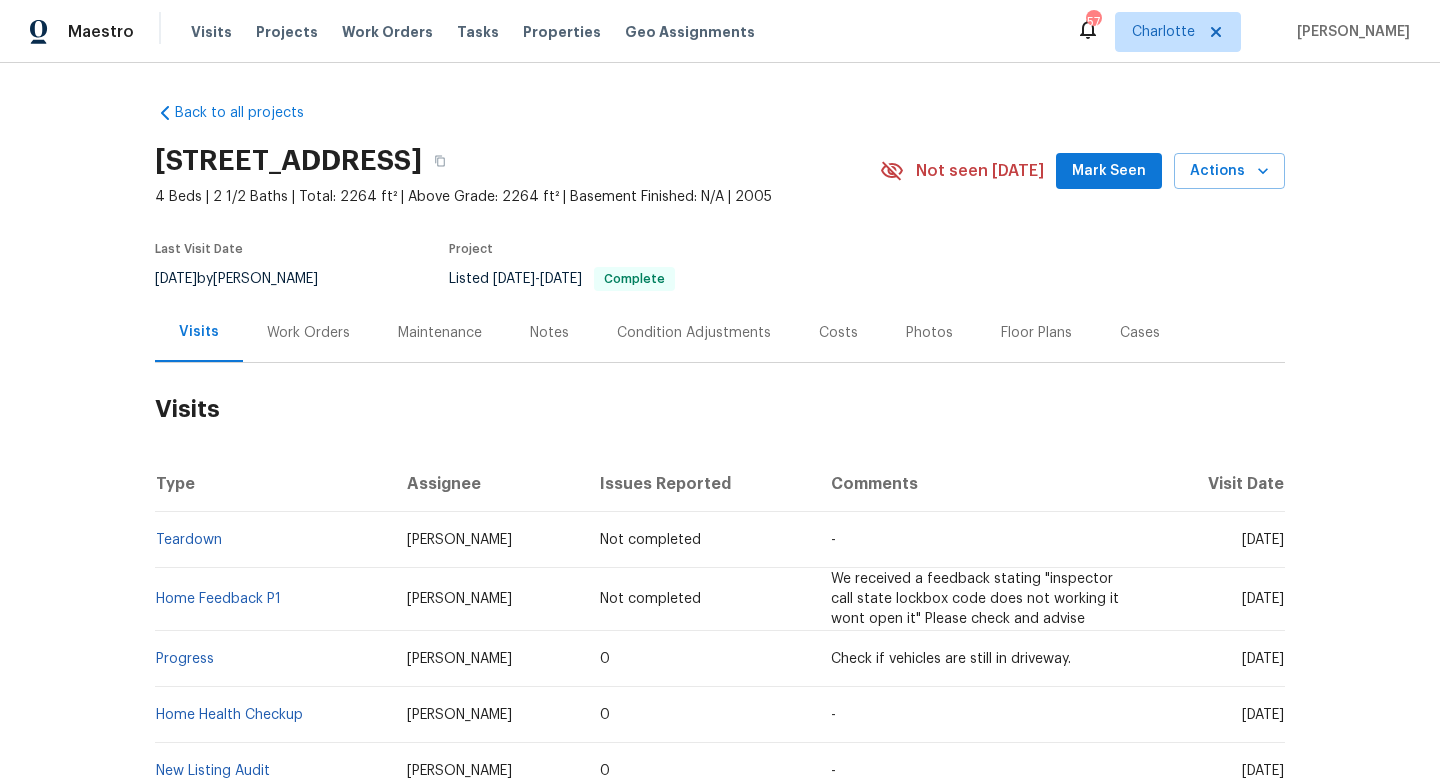 scroll, scrollTop: 0, scrollLeft: 0, axis: both 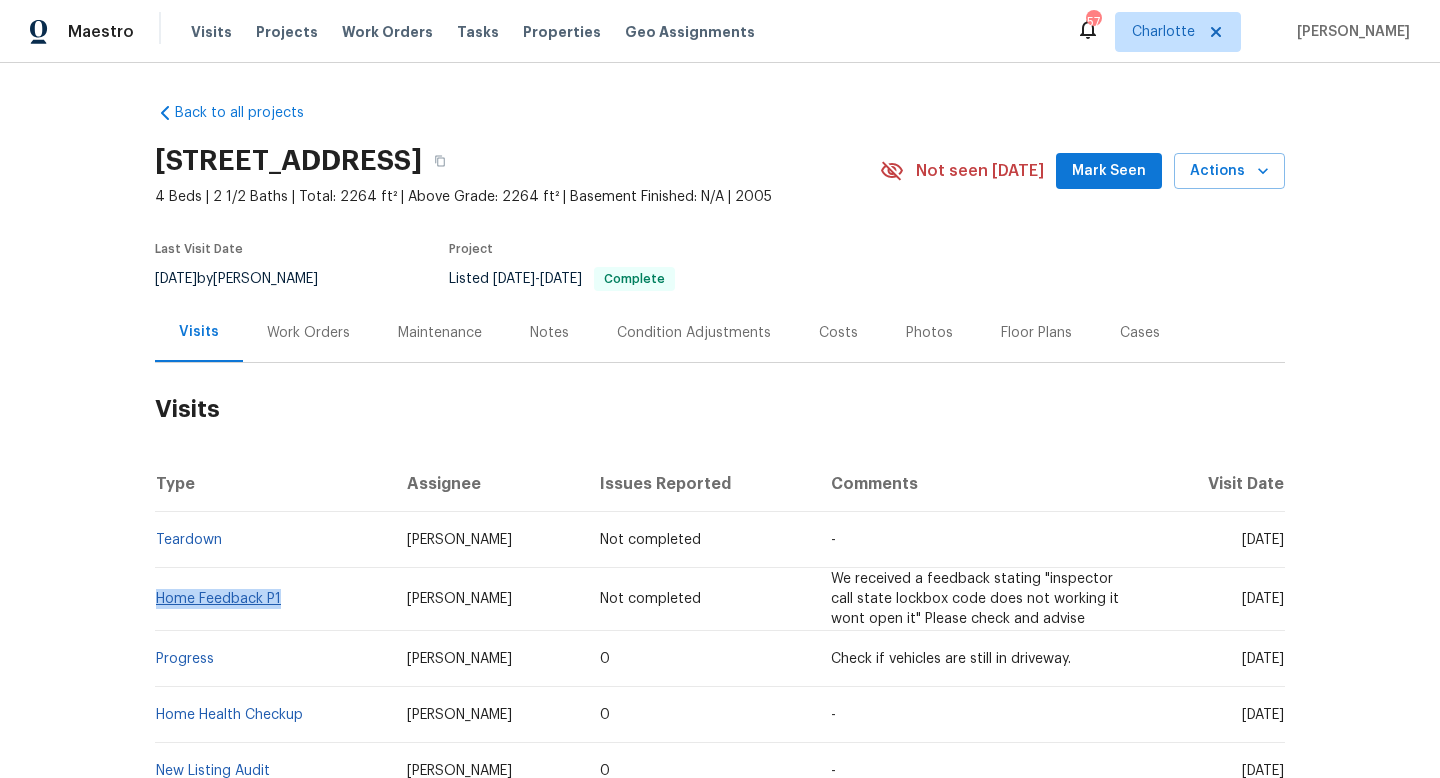 drag, startPoint x: 313, startPoint y: 600, endPoint x: 161, endPoint y: 599, distance: 152.0033 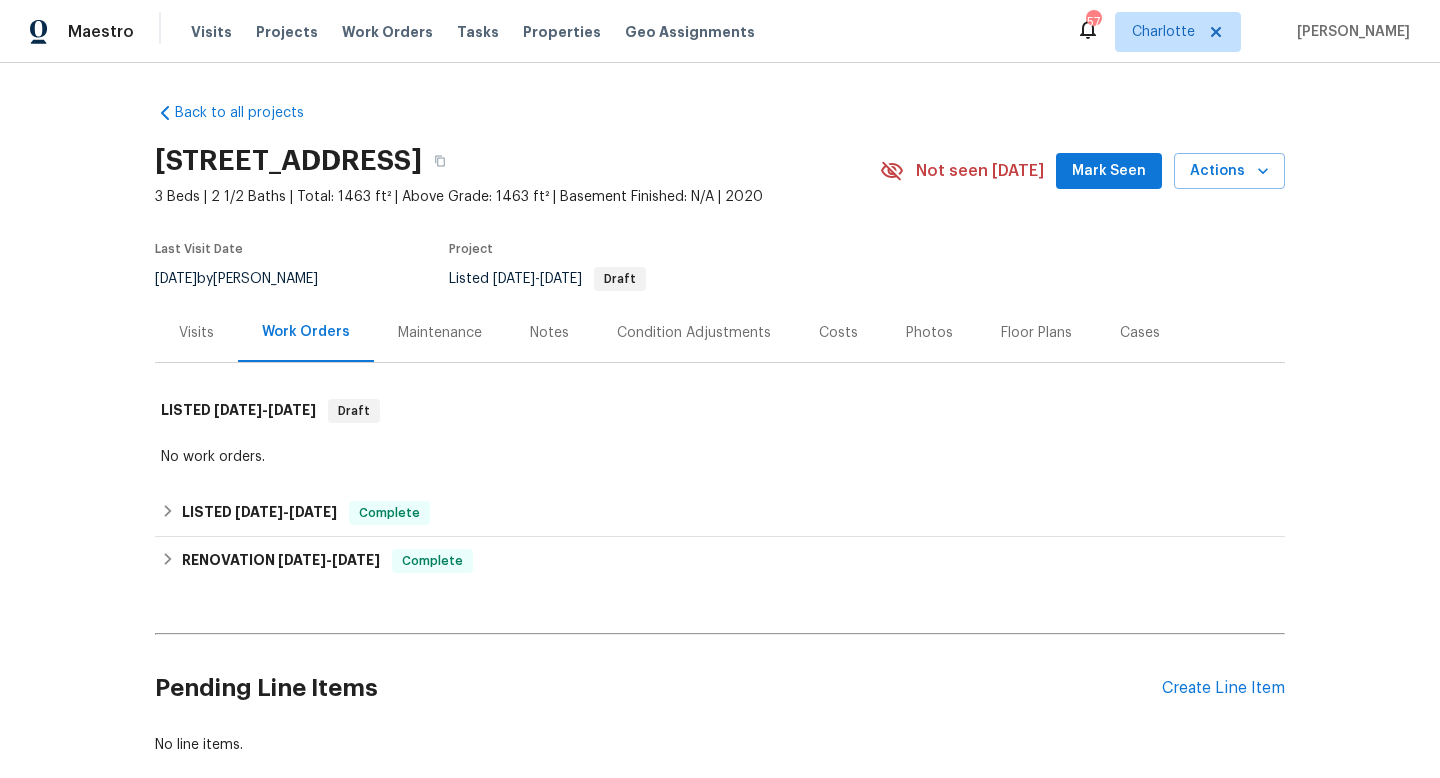 scroll, scrollTop: 0, scrollLeft: 0, axis: both 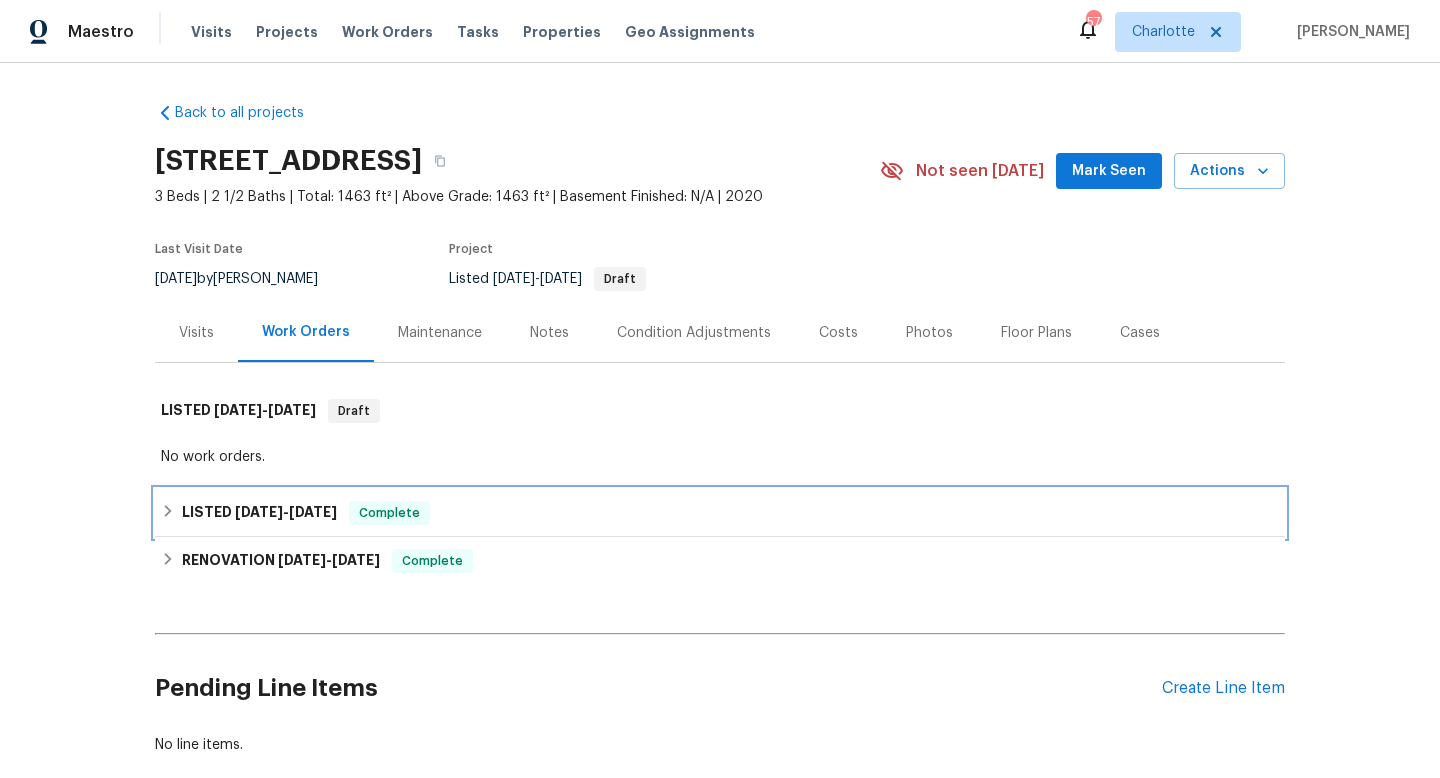 click on "3/28/25" at bounding box center (259, 512) 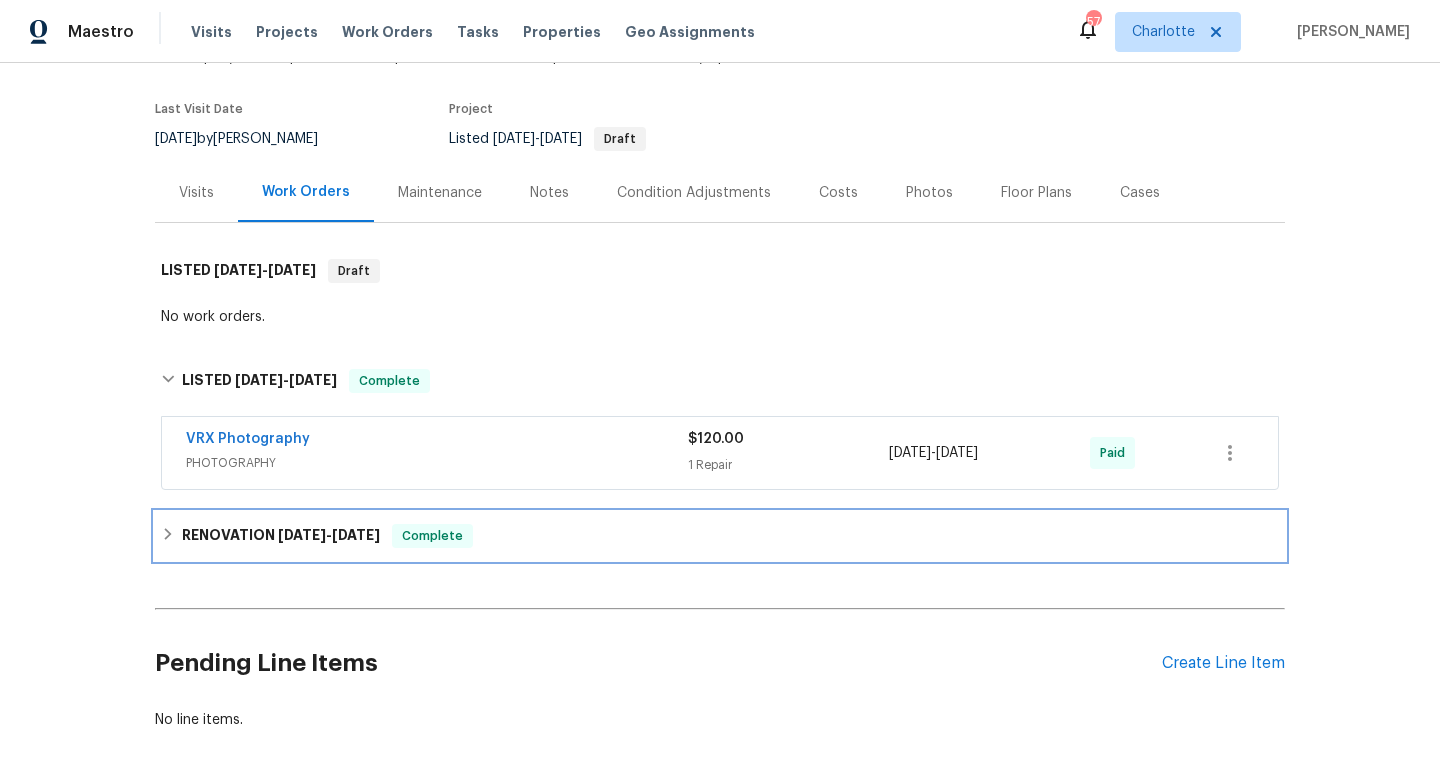 click on "RENOVATION   3/20/25  -  3/25/25" at bounding box center (281, 536) 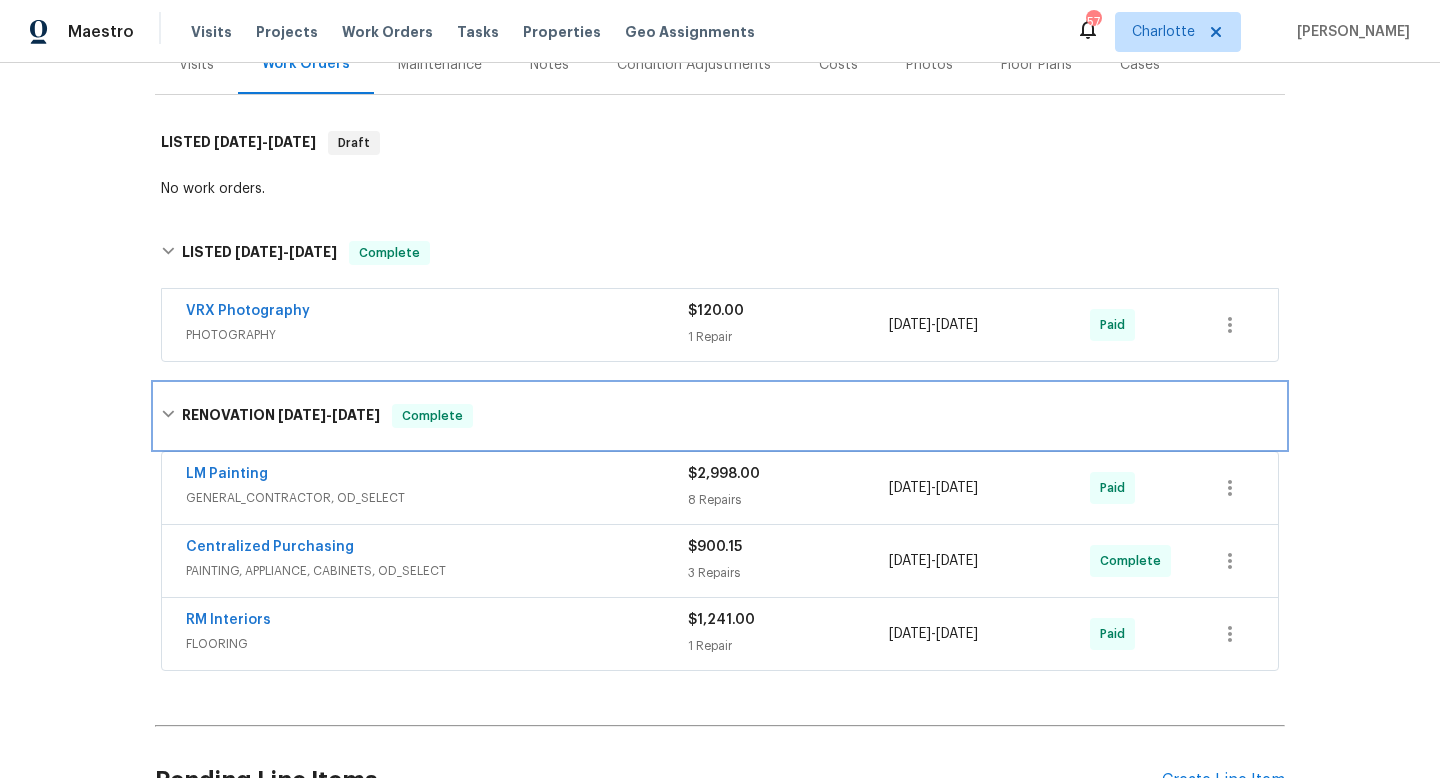 scroll, scrollTop: 294, scrollLeft: 0, axis: vertical 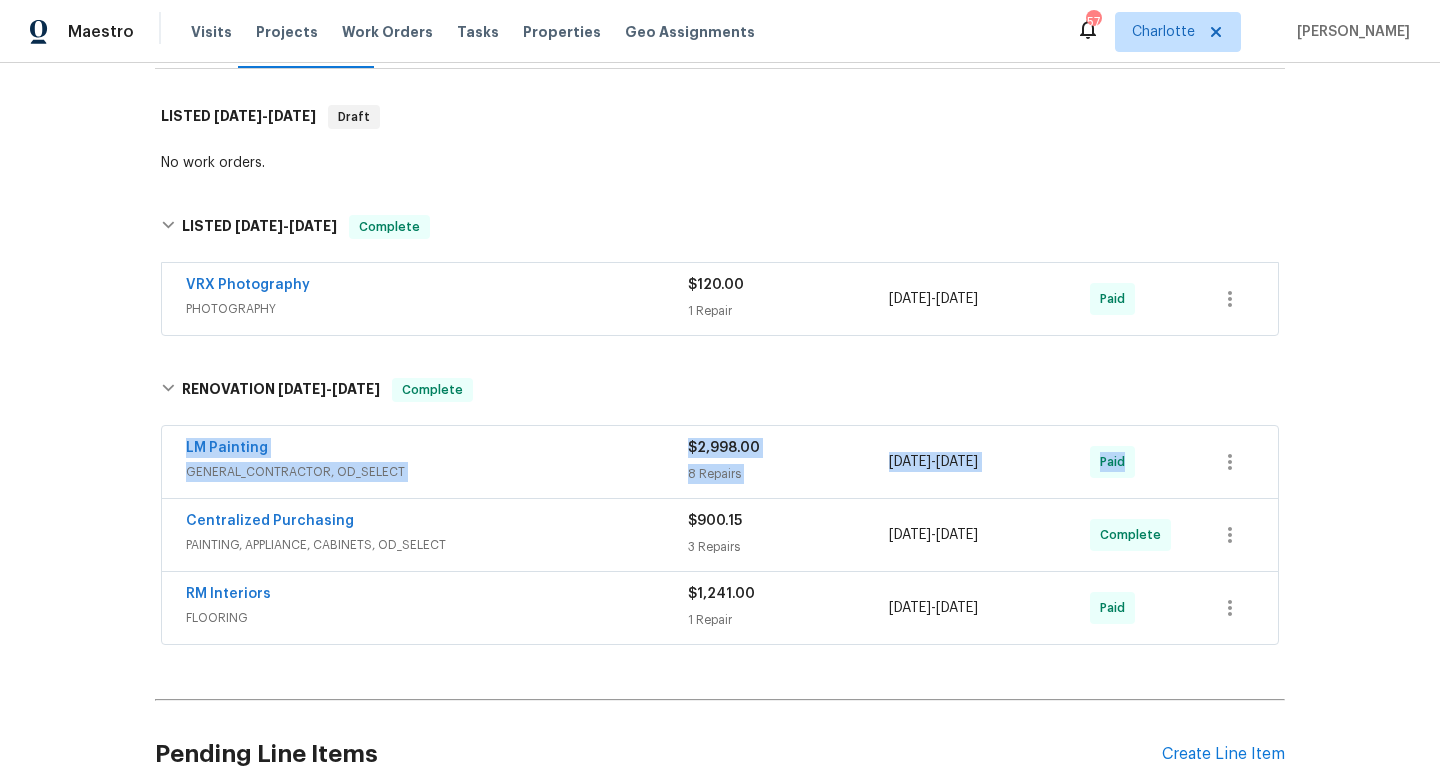 drag, startPoint x: 182, startPoint y: 446, endPoint x: 1164, endPoint y: 475, distance: 982.4281 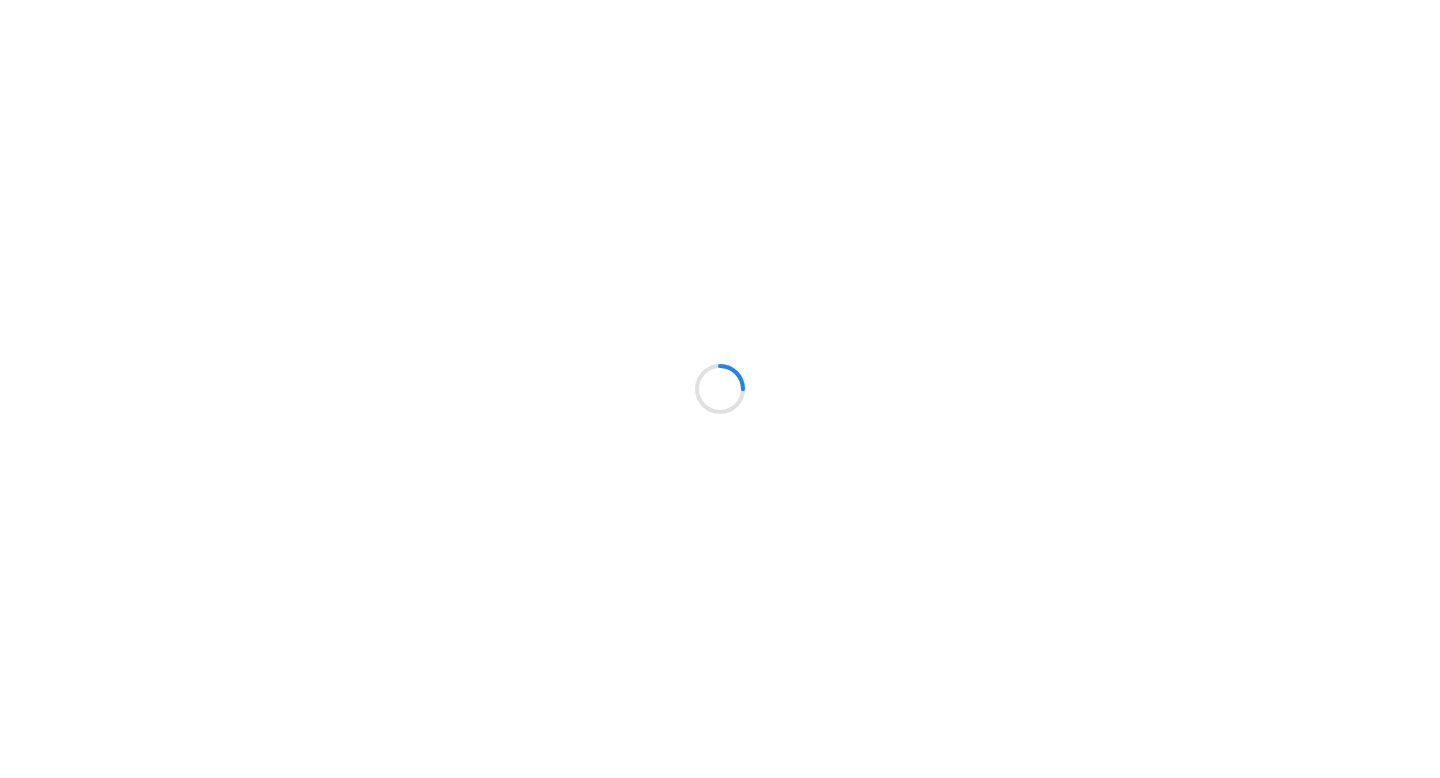scroll, scrollTop: 0, scrollLeft: 0, axis: both 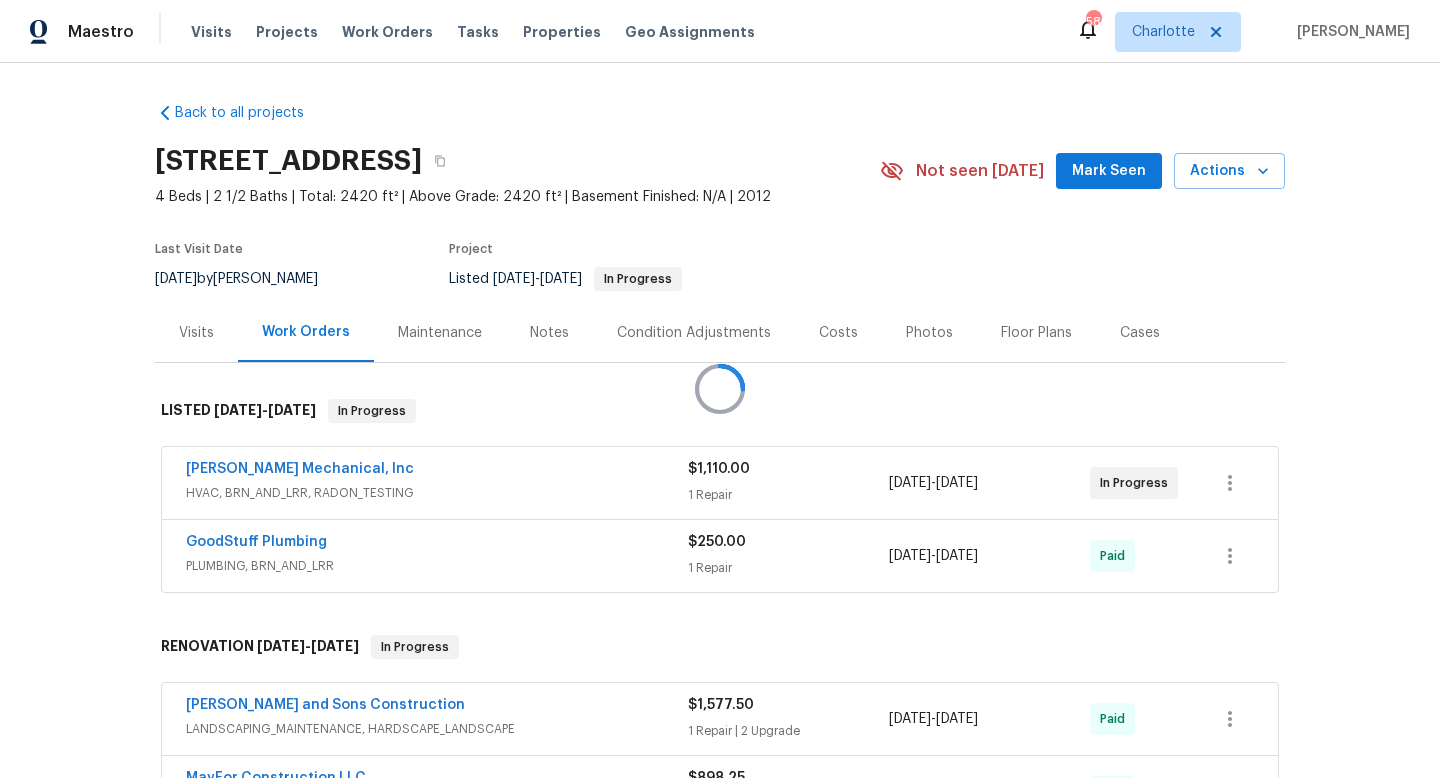 click at bounding box center [720, 389] 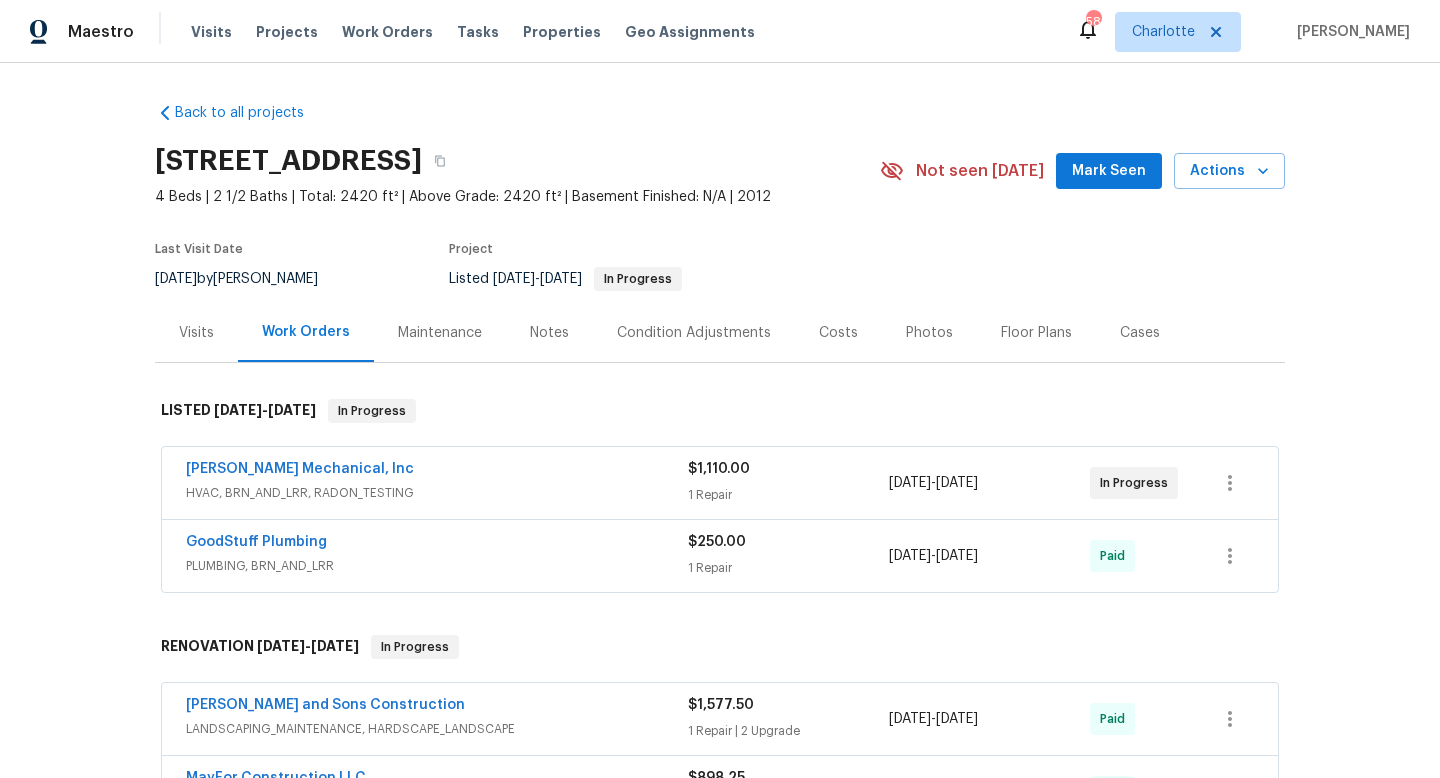 click on "JH Martin Mechanical, Inc" at bounding box center (437, 471) 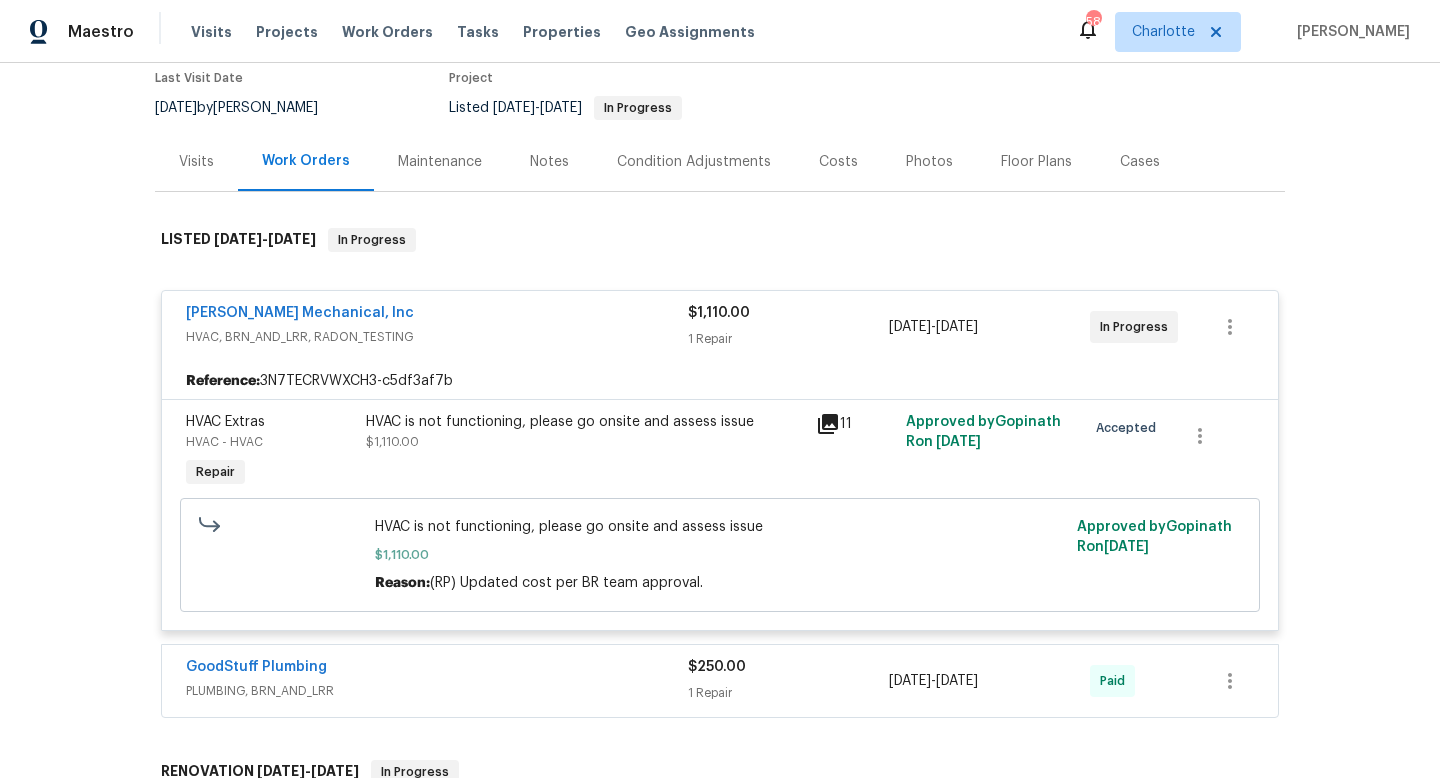 scroll, scrollTop: 135, scrollLeft: 0, axis: vertical 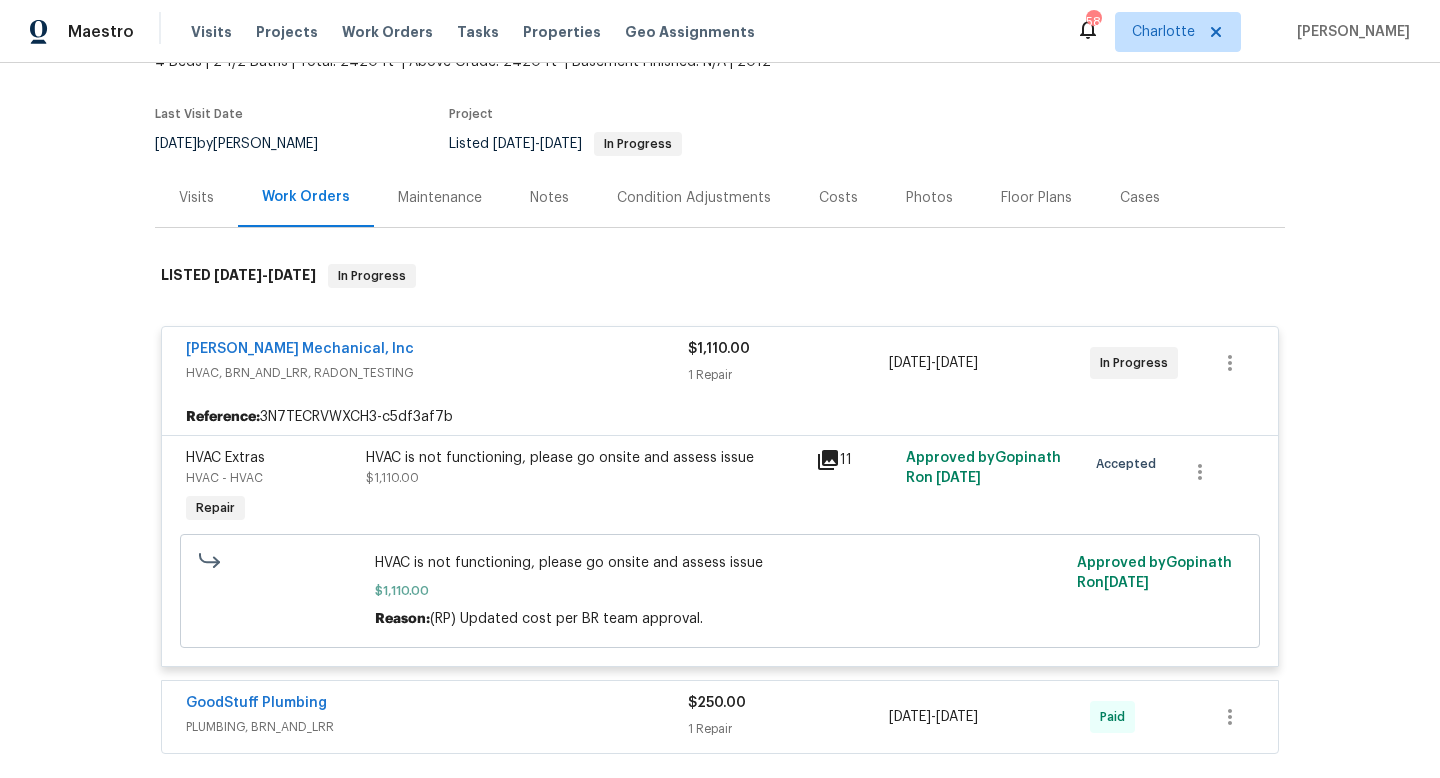 click on "JH Martin Mechanical, Inc" at bounding box center (437, 351) 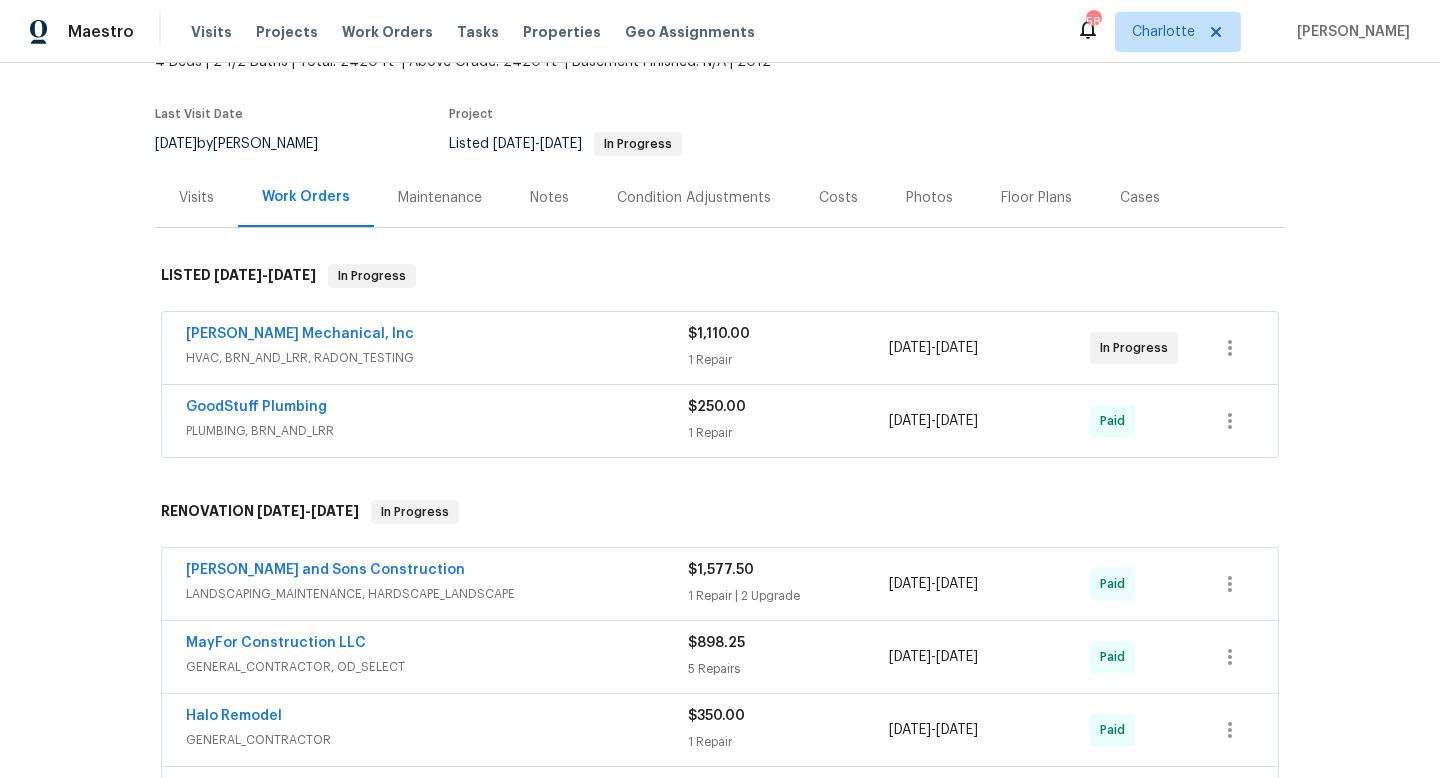 click on "GoodStuff Plumbing" at bounding box center [437, 409] 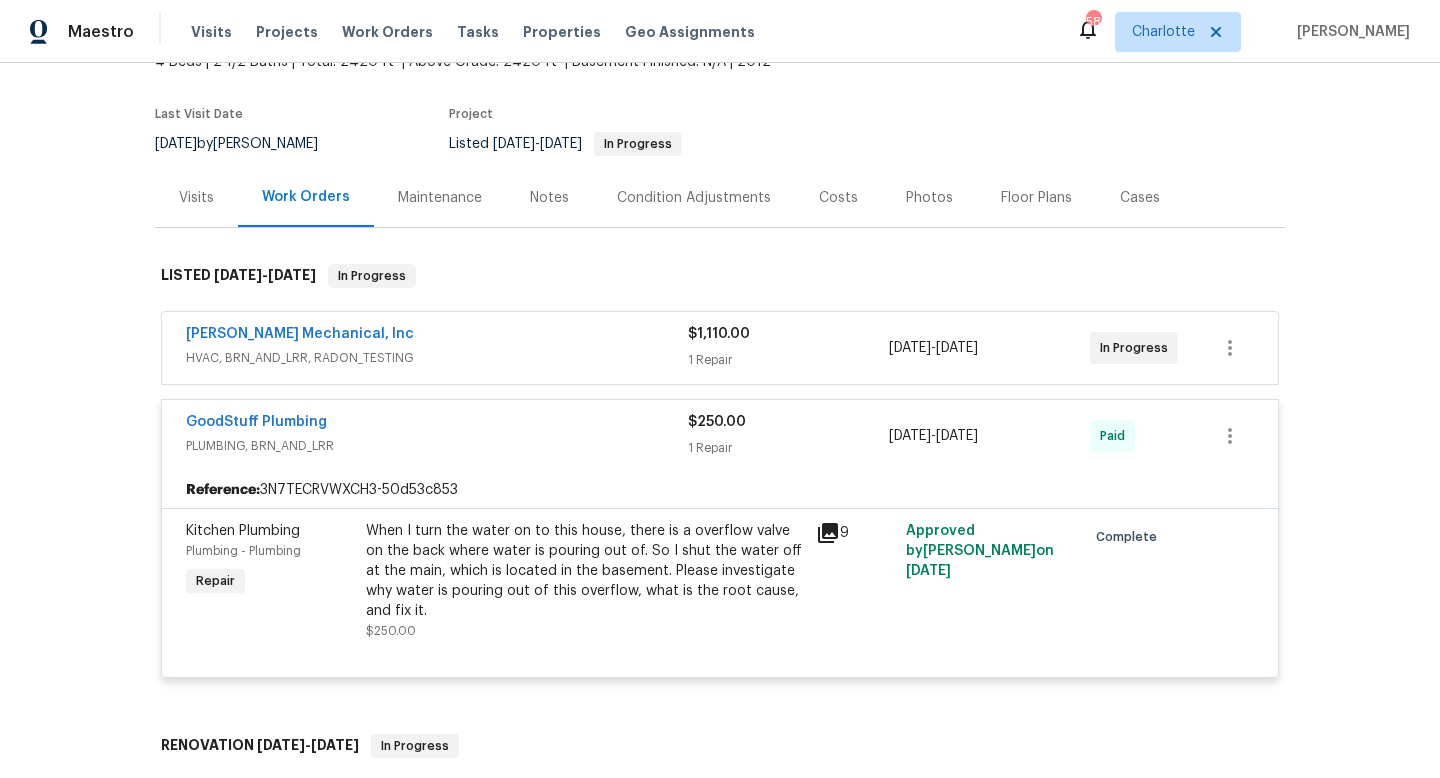 click on "GoodStuff Plumbing" at bounding box center (437, 424) 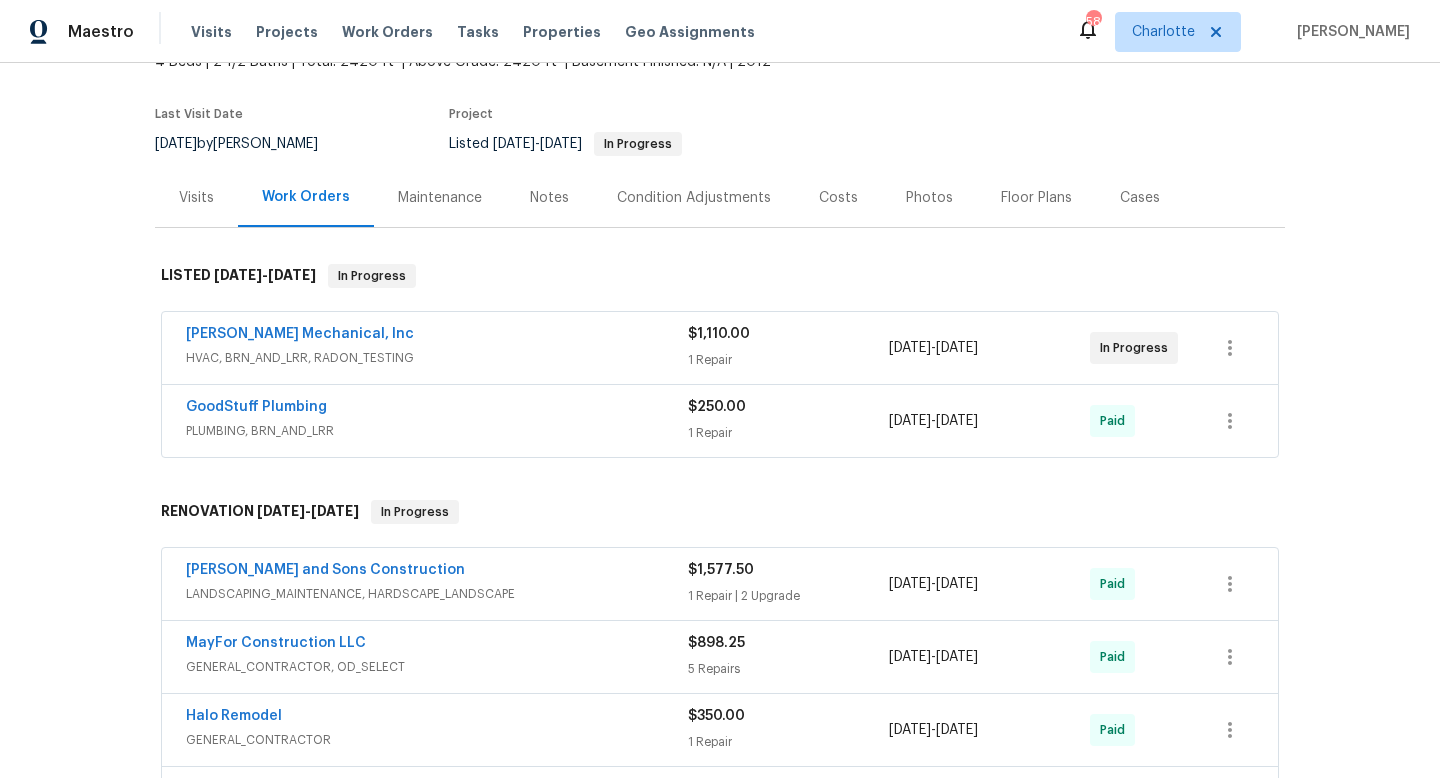 click on "GoodStuff Plumbing" at bounding box center (437, 409) 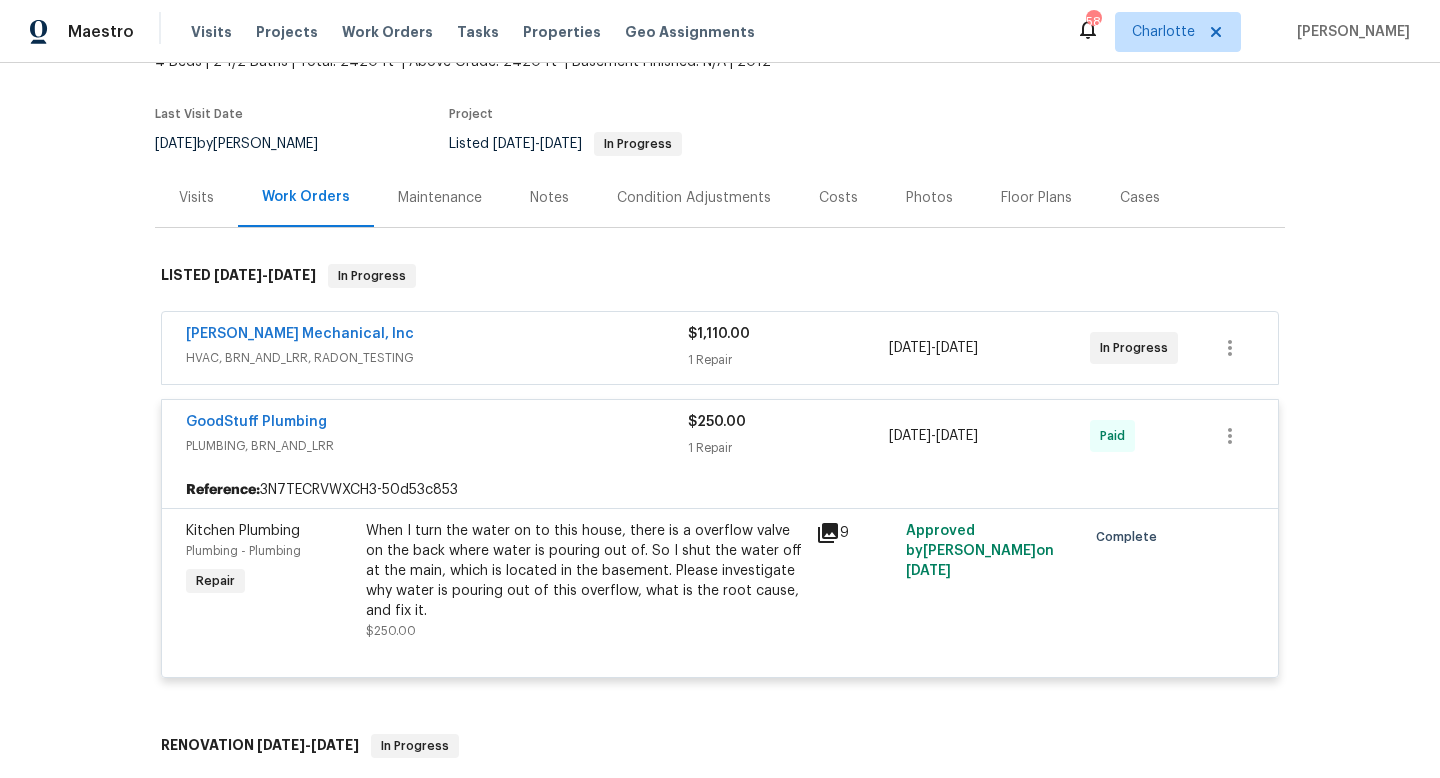 click on "When I turn the water on to this house, there is a overflow valve on the back where water is pouring out of. So I shut the water off at the main, which is located in the basement. Please investigate why water is pouring out of this overflow, what is the root cause, and fix  it." at bounding box center (585, 571) 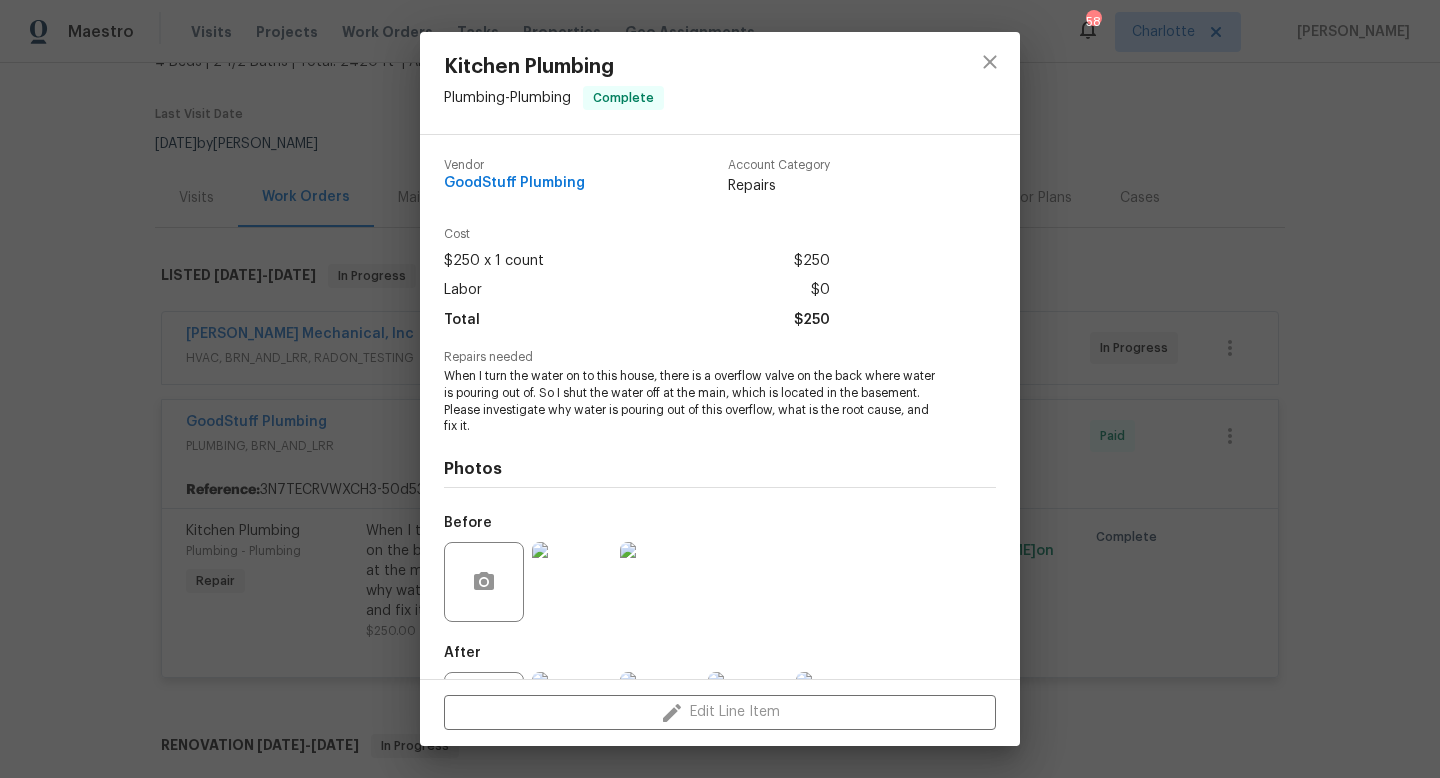 scroll, scrollTop: 93, scrollLeft: 0, axis: vertical 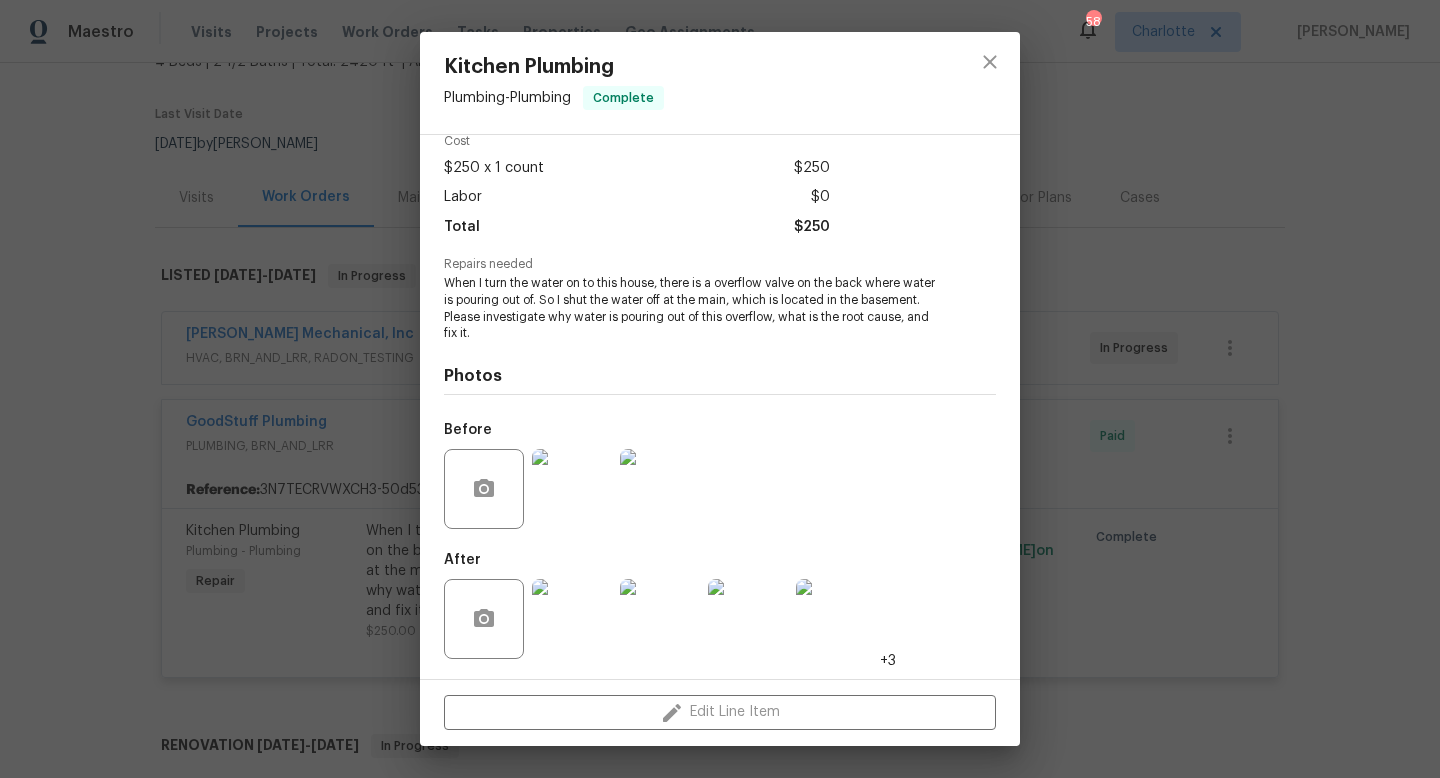 click on "Kitchen Plumbing Plumbing  -  Plumbing Complete Vendor GoodStuff Plumbing Account Category Repairs Cost $250 x 1 count $250 Labor $0 Total $250 Repairs needed When I turn the water on to this house, there is a overflow valve on the back where water is pouring out of. So I shut the water off at the main, which is located in the basement. Please investigate why water is pouring out of this overflow, what is the root cause, and fix  it. Photos Before After  +3  Edit Line Item" at bounding box center [720, 389] 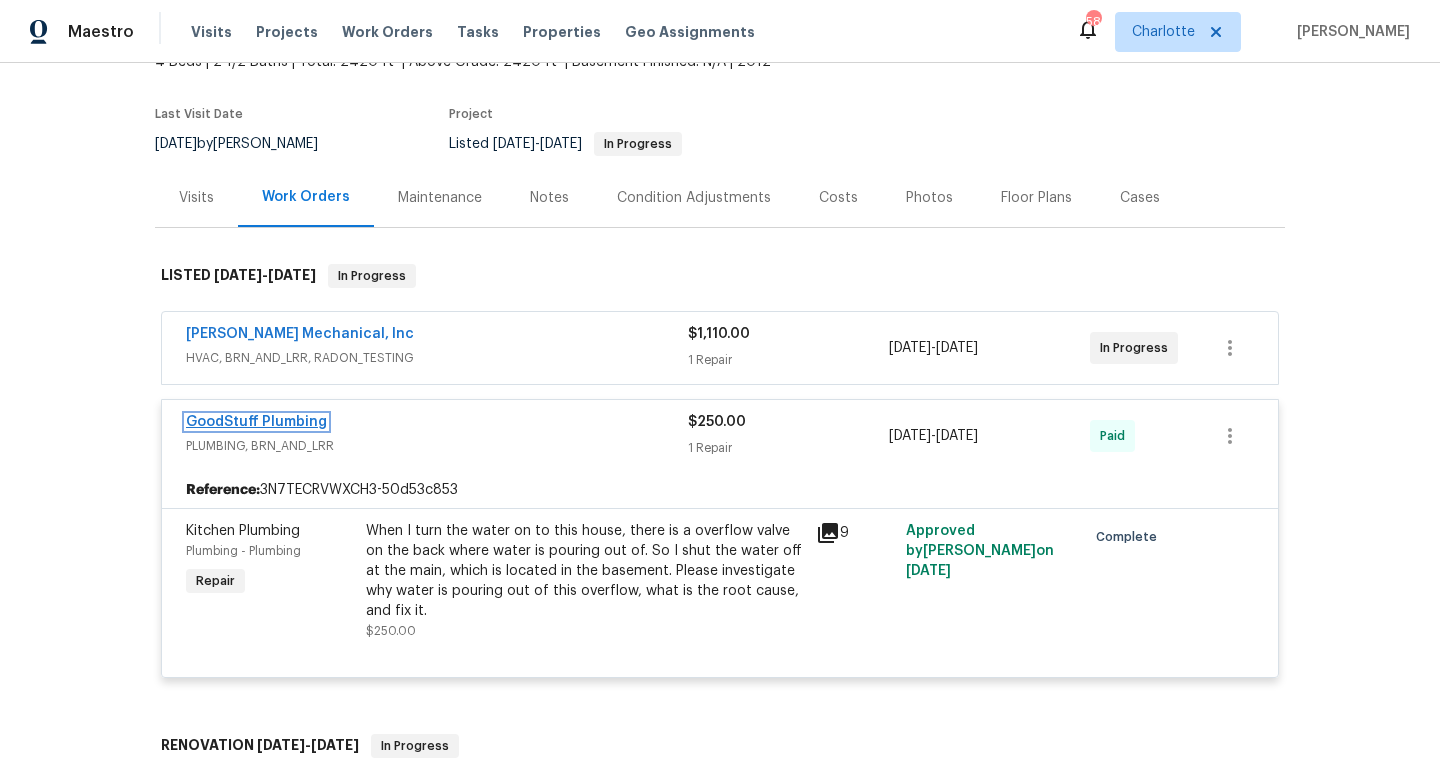 click on "GoodStuff Plumbing" at bounding box center [256, 422] 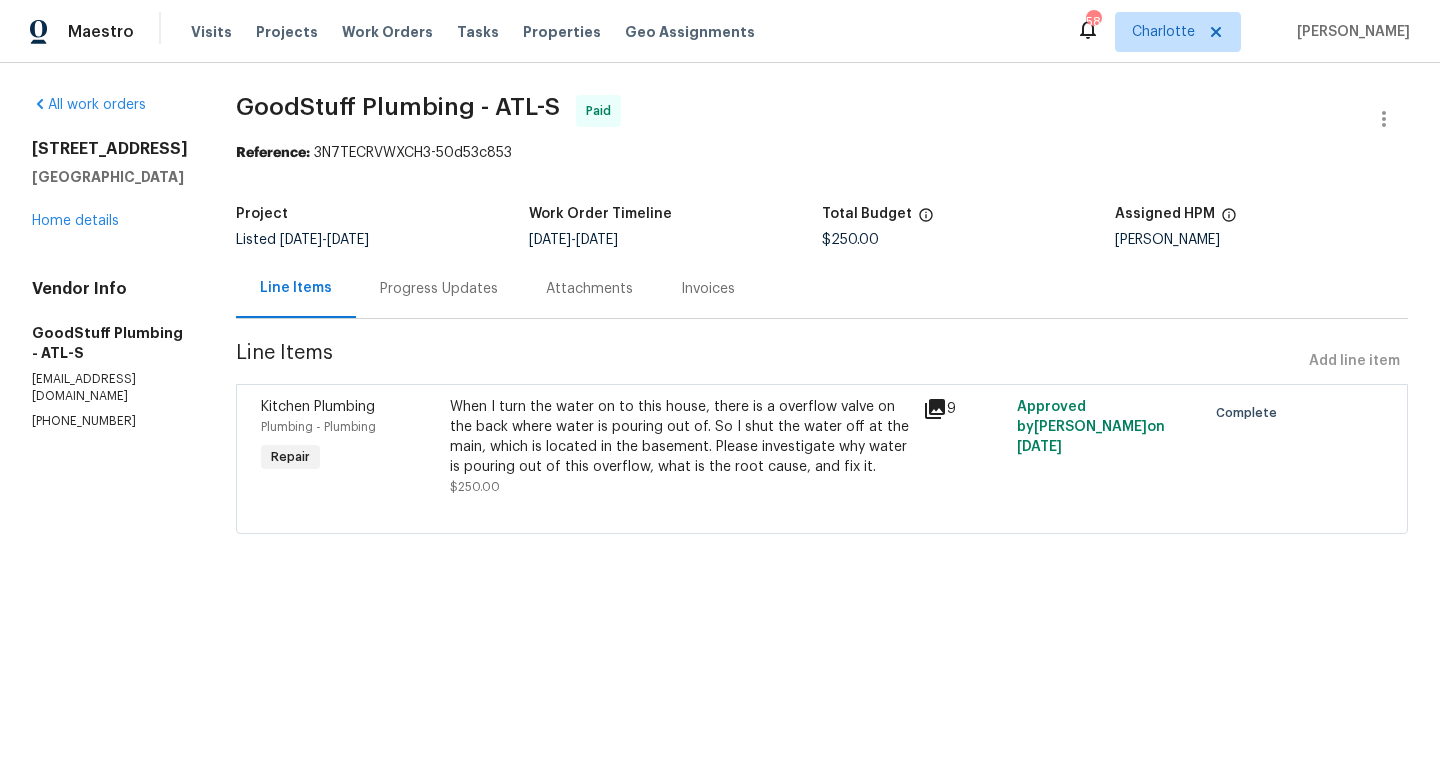 click on "Progress Updates" at bounding box center (439, 289) 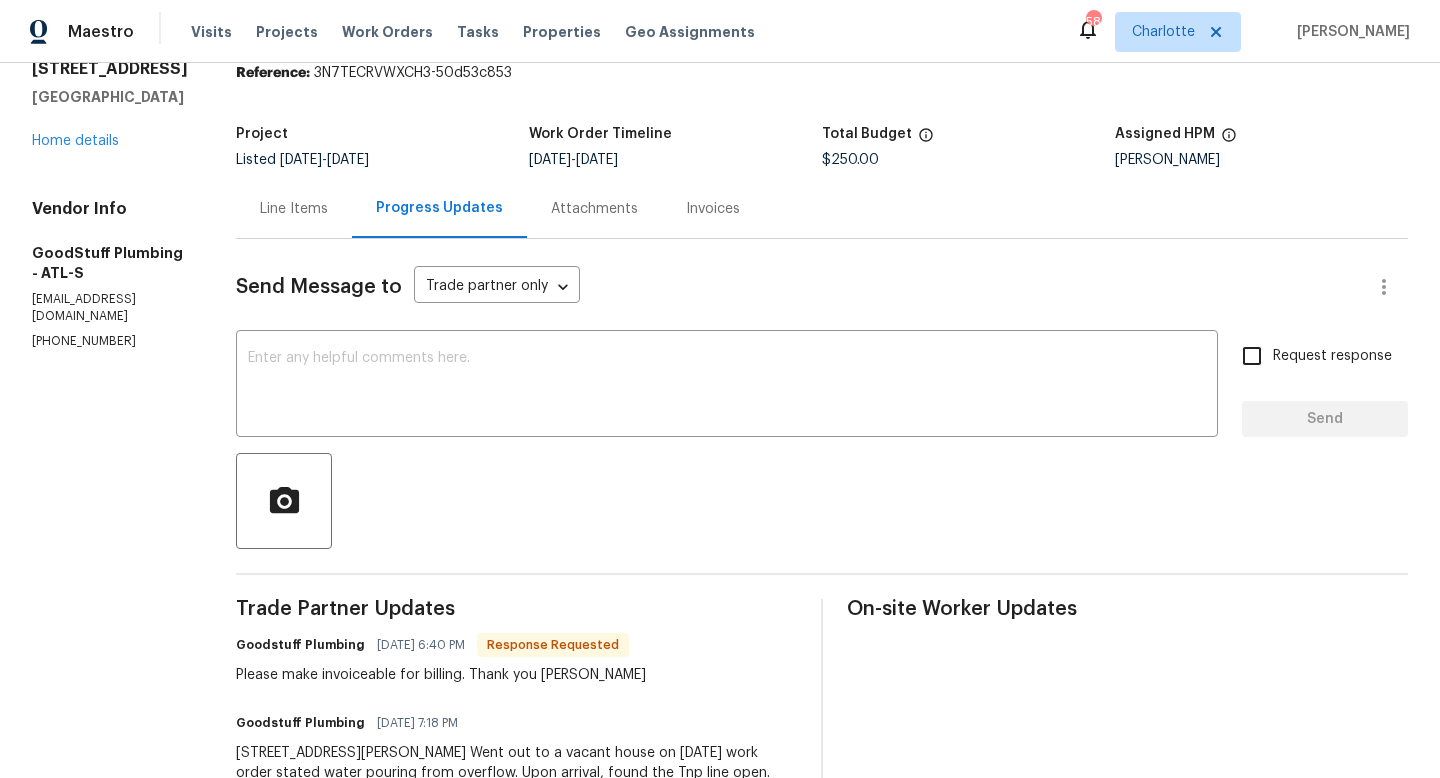 scroll, scrollTop: 0, scrollLeft: 0, axis: both 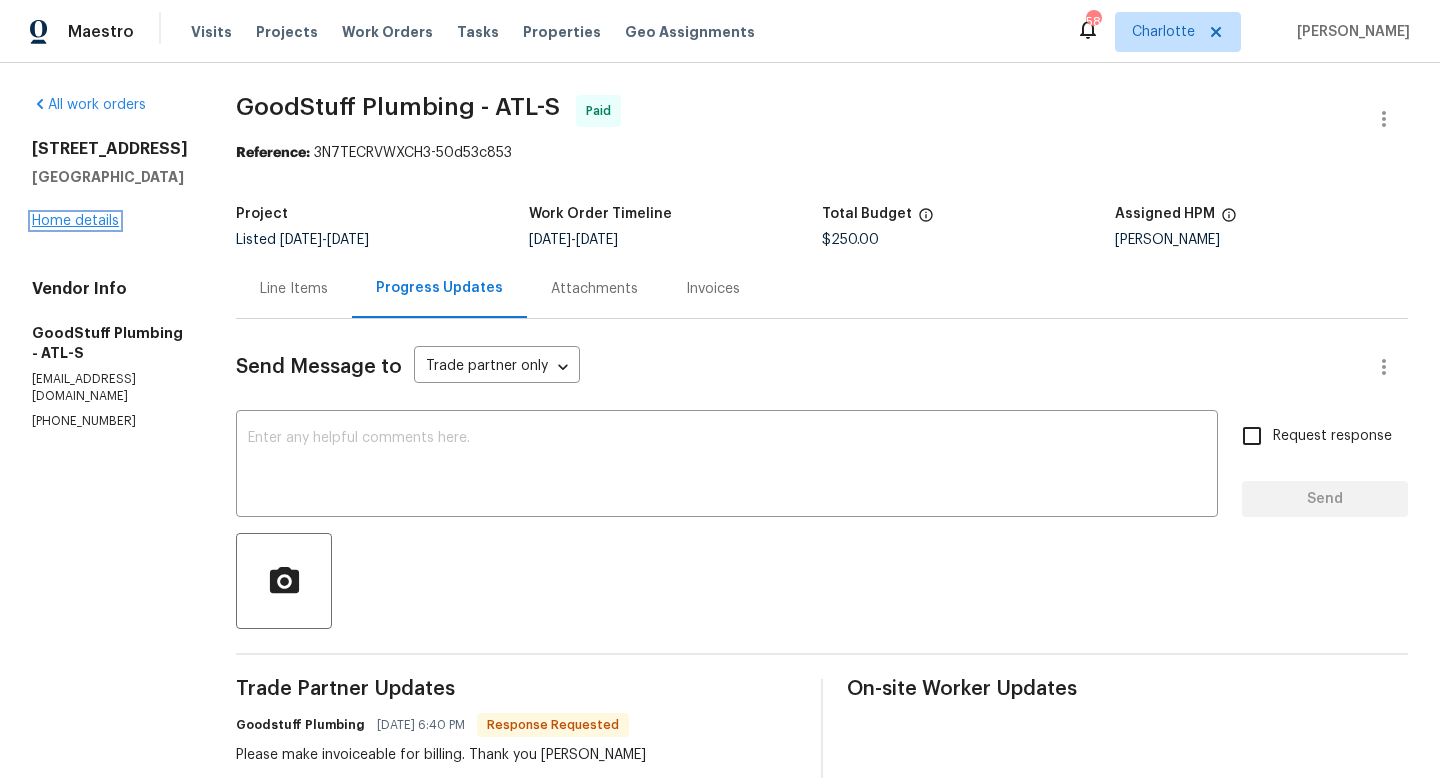 click on "Home details" at bounding box center (75, 221) 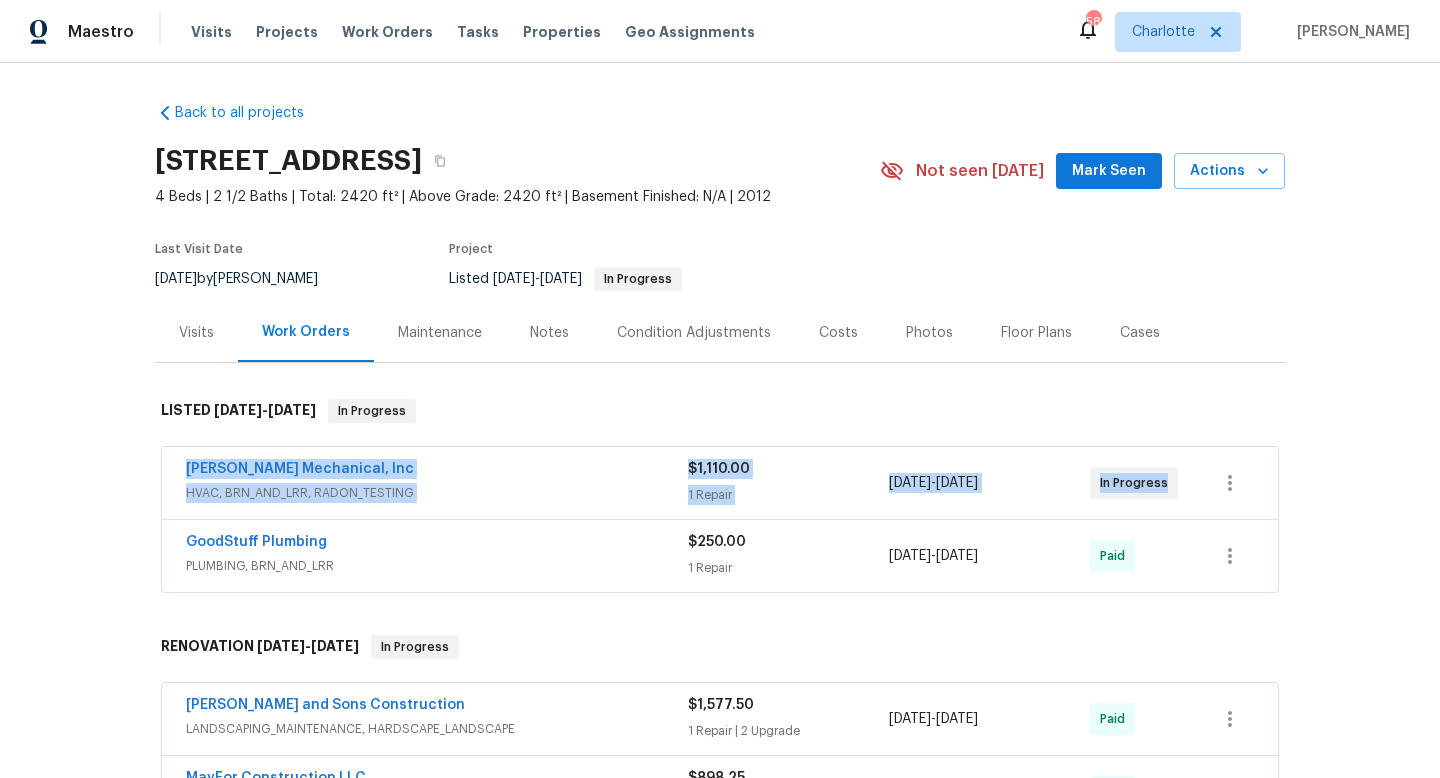 drag, startPoint x: 171, startPoint y: 478, endPoint x: 769, endPoint y: 445, distance: 598.90985 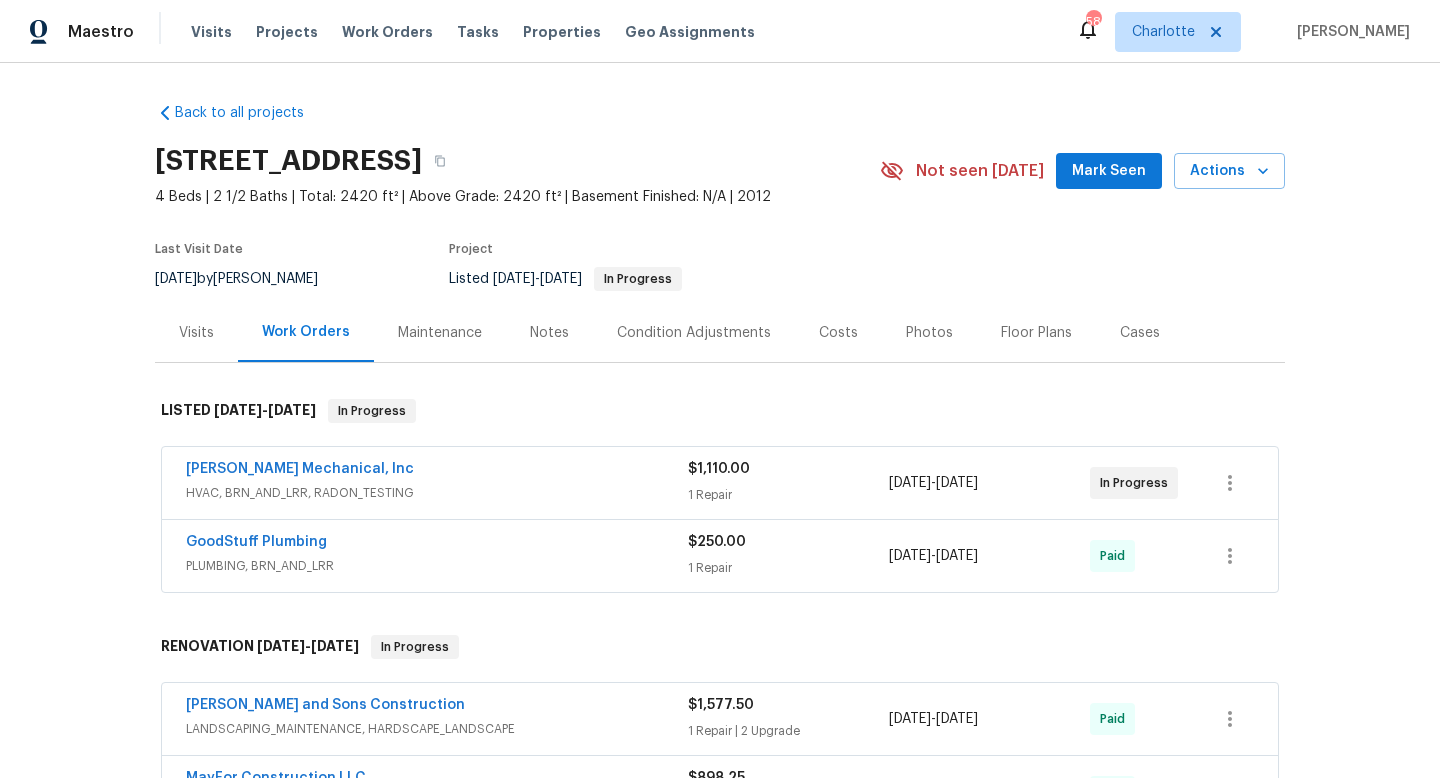 click on "Back to all projects 4963 Arbor View Pkwy NW, Acworth, GA 30101 4 Beds | 2 1/2 Baths | Total: 2420 ft² | Above Grade: 2420 ft² | Basement Finished: N/A | 2012 Not seen today Mark Seen Actions Last Visit Date 7/9/2025  by  Kenroy Hoilett   Project Listed   3/11/2025  -  7/9/2025 In Progress Visits Work Orders Maintenance Notes Condition Adjustments Costs Photos Floor Plans Cases LISTED   3/11/25  -  7/9/25 In Progress JH Martin Mechanical, Inc HVAC, BRN_AND_LRR, RADON_TESTING $1,110.00 1 Repair 7/7/2025  -  7/9/2025 In Progress GoodStuff Plumbing PLUMBING, BRN_AND_LRR $250.00 1 Repair 3/11/2025  -  3/13/2025 Paid RENOVATION   1/2/25  -  1/24/25 In Progress Reyes and Sons Construction LANDSCAPING_MAINTENANCE, HARDSCAPE_LANDSCAPE $1,577.50 1 Repair | 2 Upgrade 1/2/2025  -  1/2/2025 Paid MayFor Construction LLC GENERAL_CONTRACTOR, OD_SELECT $898.25 5 Repairs 1/2/2025  -  1/2/2025 Paid Halo Remodel GENERAL_CONTRACTOR $350.00 1 Repair 1/9/2025  -  1/12/2025 Paid RM Interiors FLOORING $469.00 1 Repair 1/2/2025  -" at bounding box center (720, 420) 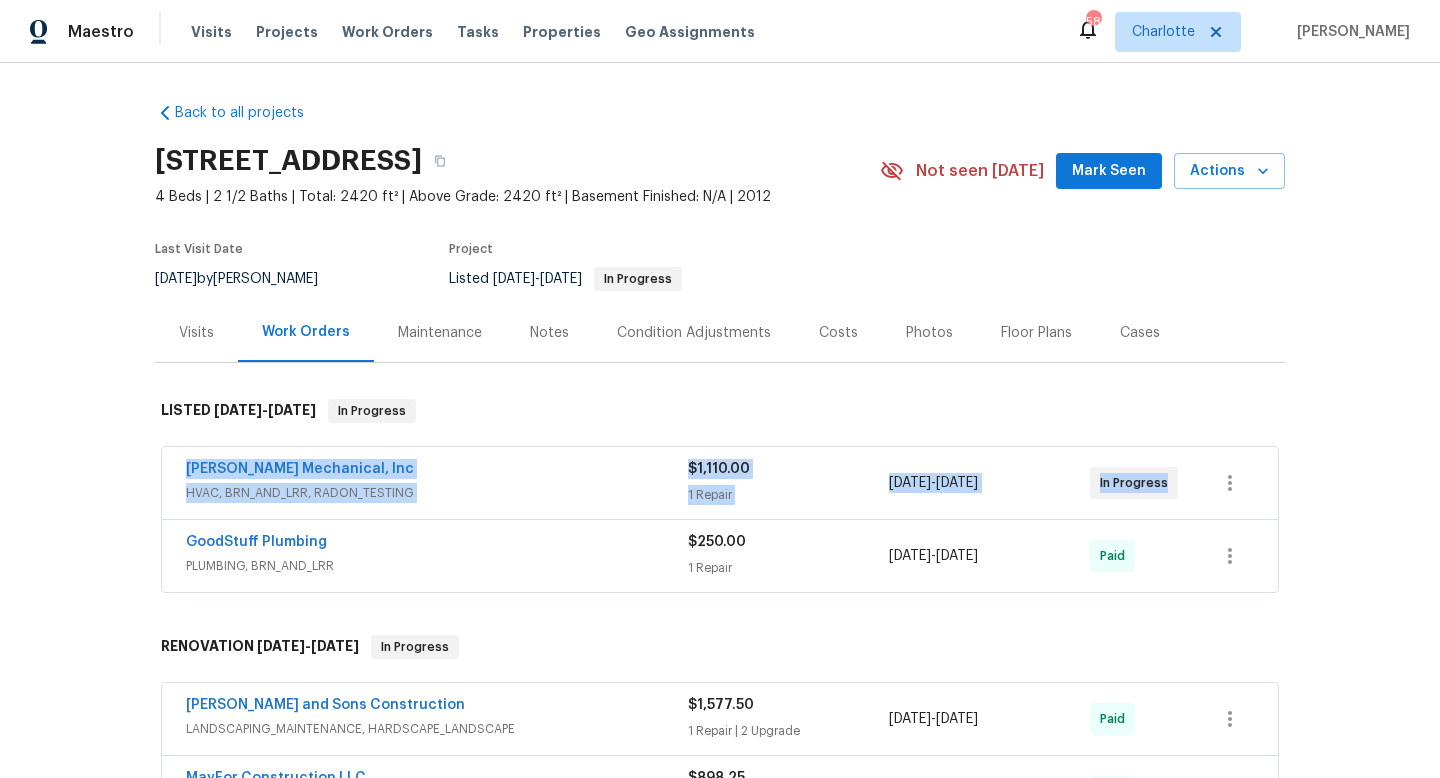 drag, startPoint x: 173, startPoint y: 470, endPoint x: 1190, endPoint y: 485, distance: 1017.1106 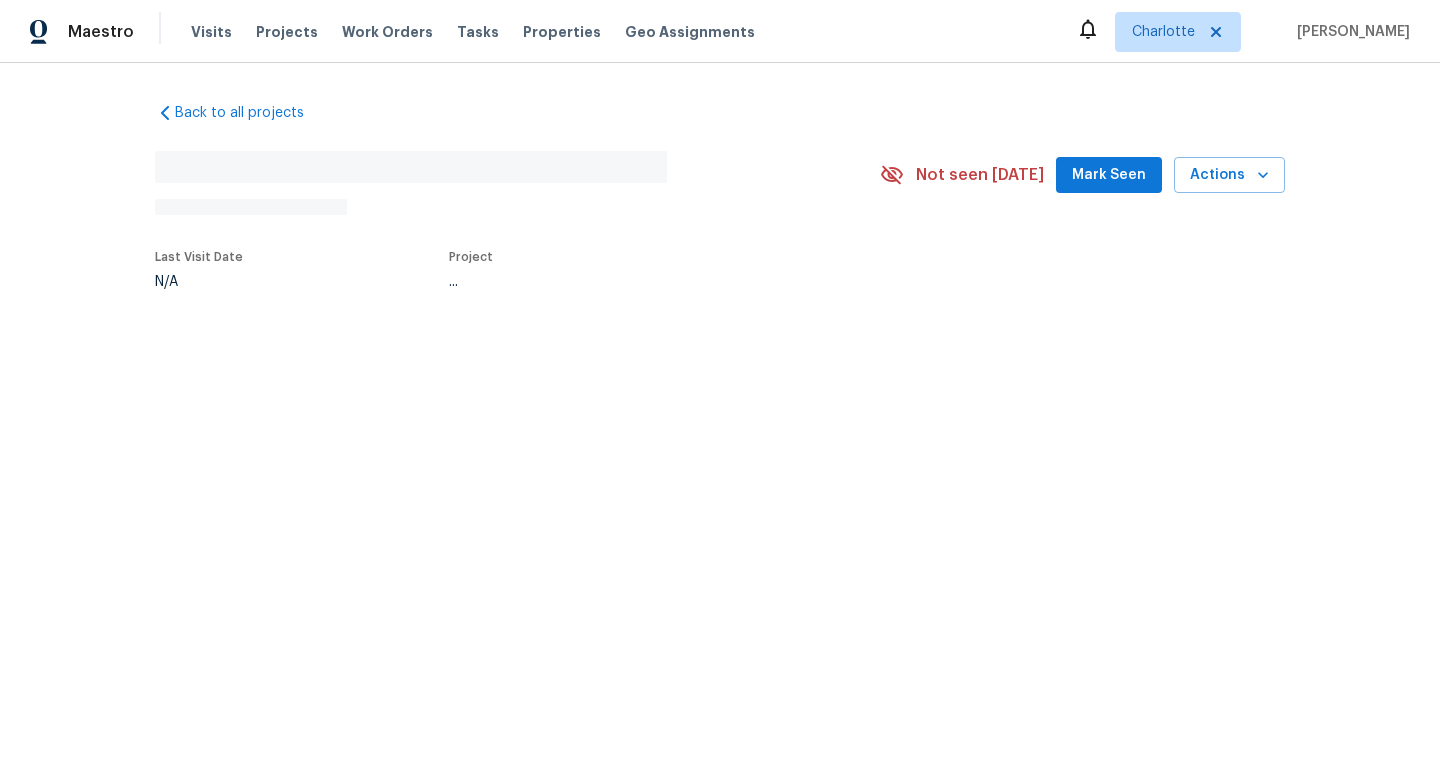 scroll, scrollTop: 0, scrollLeft: 0, axis: both 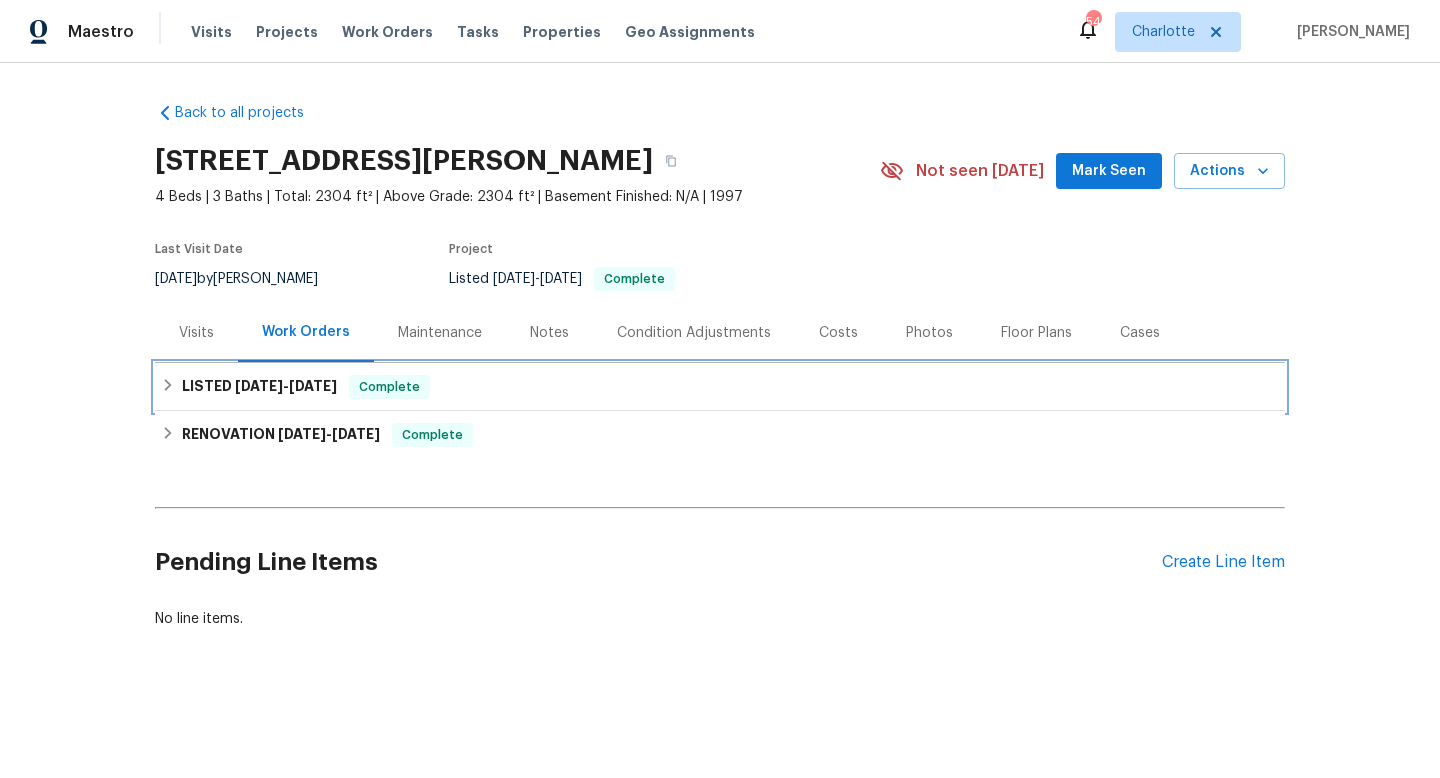click on "[DATE]" at bounding box center (313, 386) 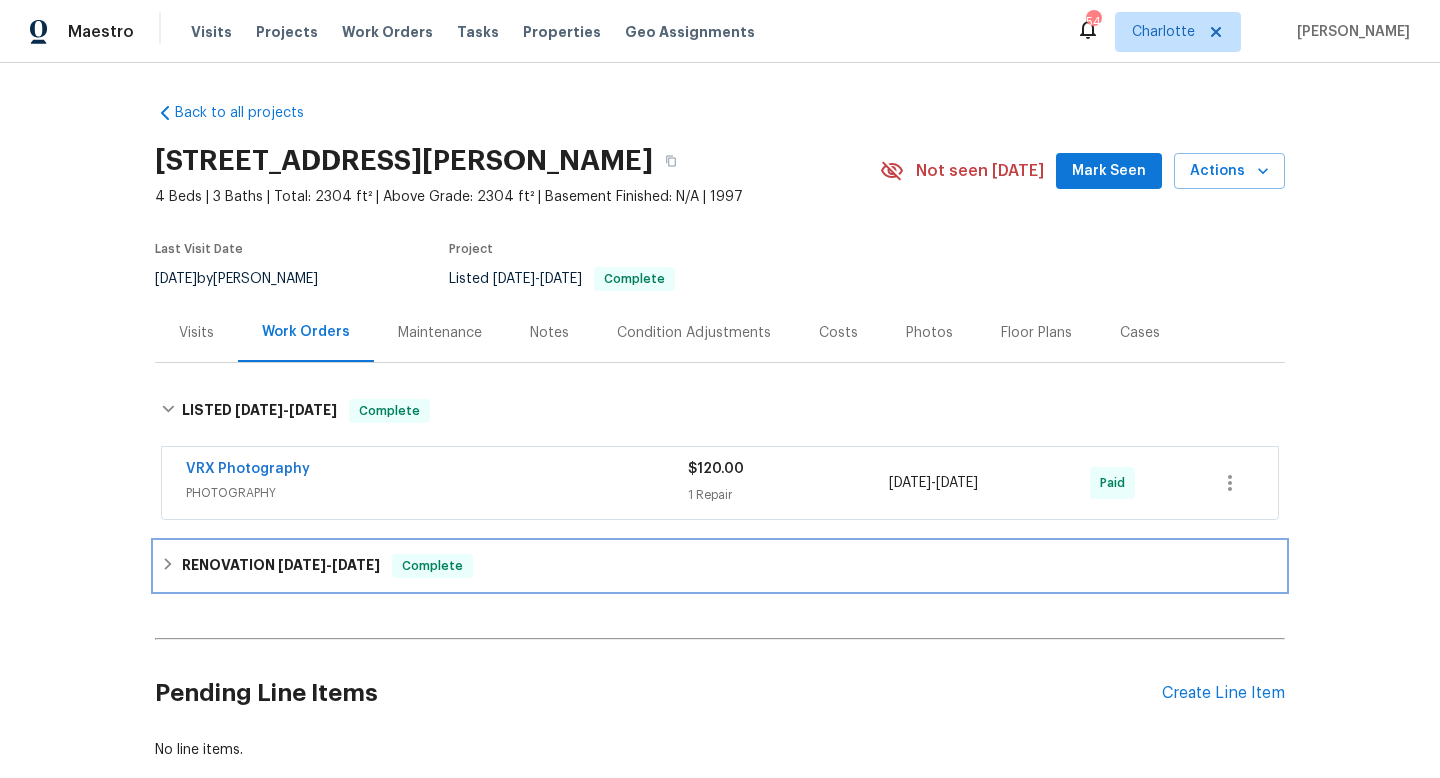 click on "RENOVATION   [DATE]  -  [DATE] Complete" at bounding box center [720, 566] 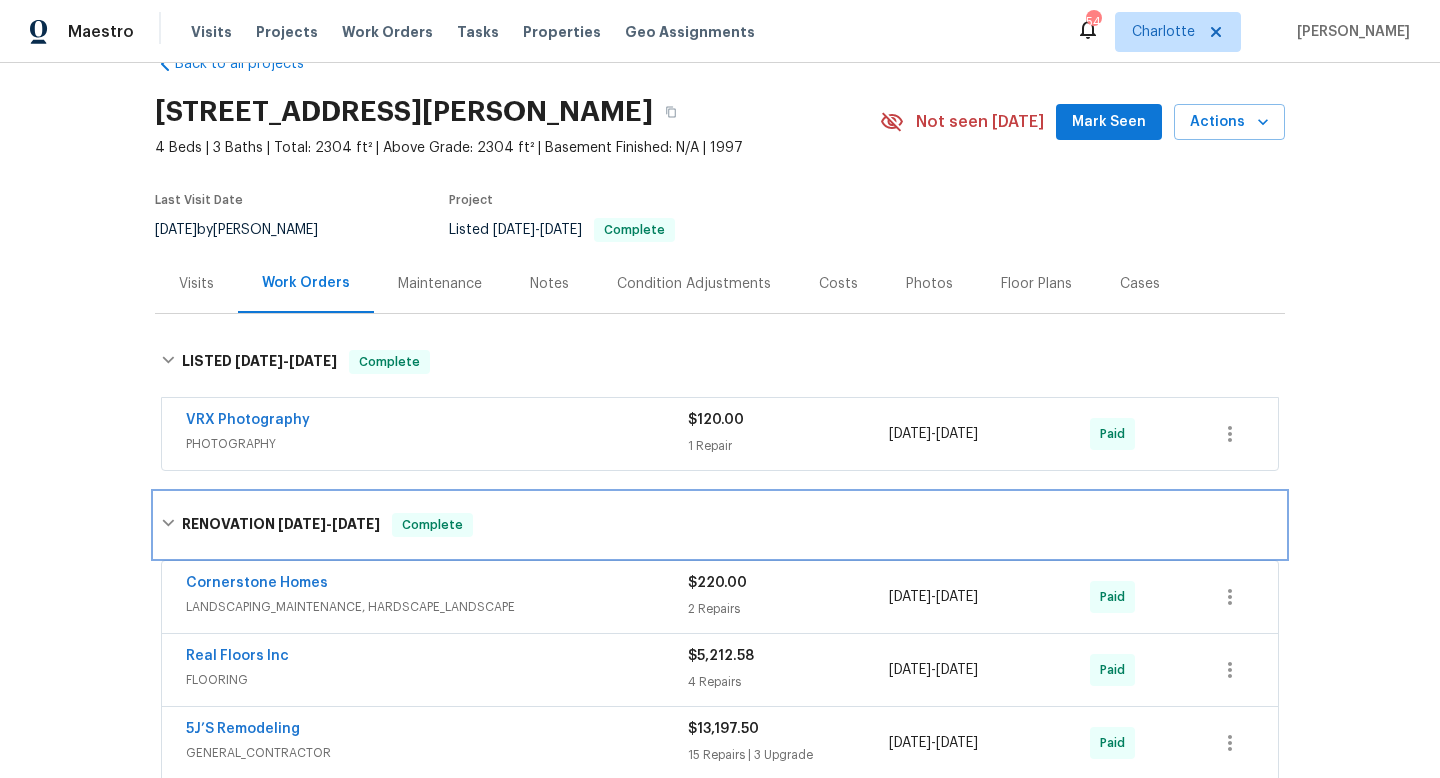 scroll, scrollTop: 92, scrollLeft: 0, axis: vertical 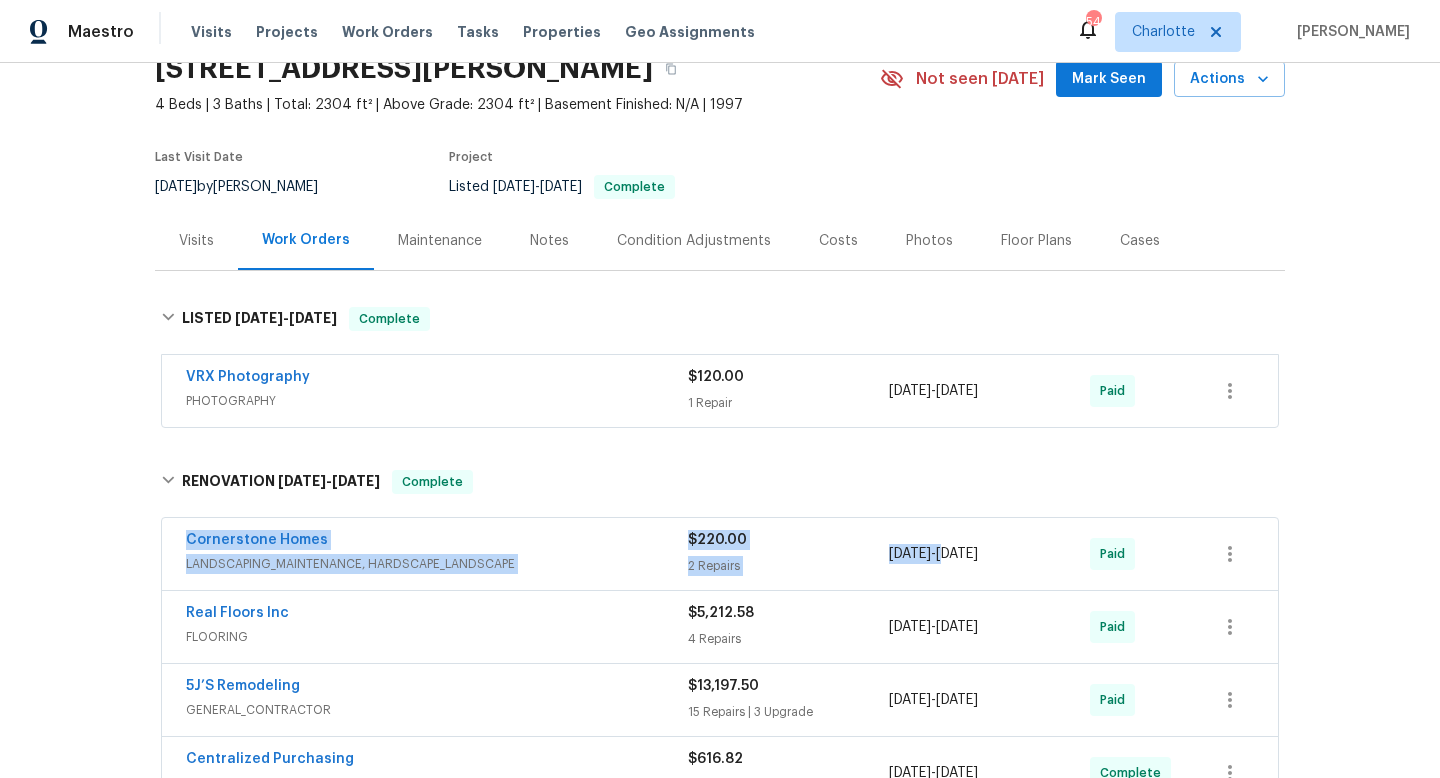 drag, startPoint x: 165, startPoint y: 539, endPoint x: 977, endPoint y: 550, distance: 812.0745 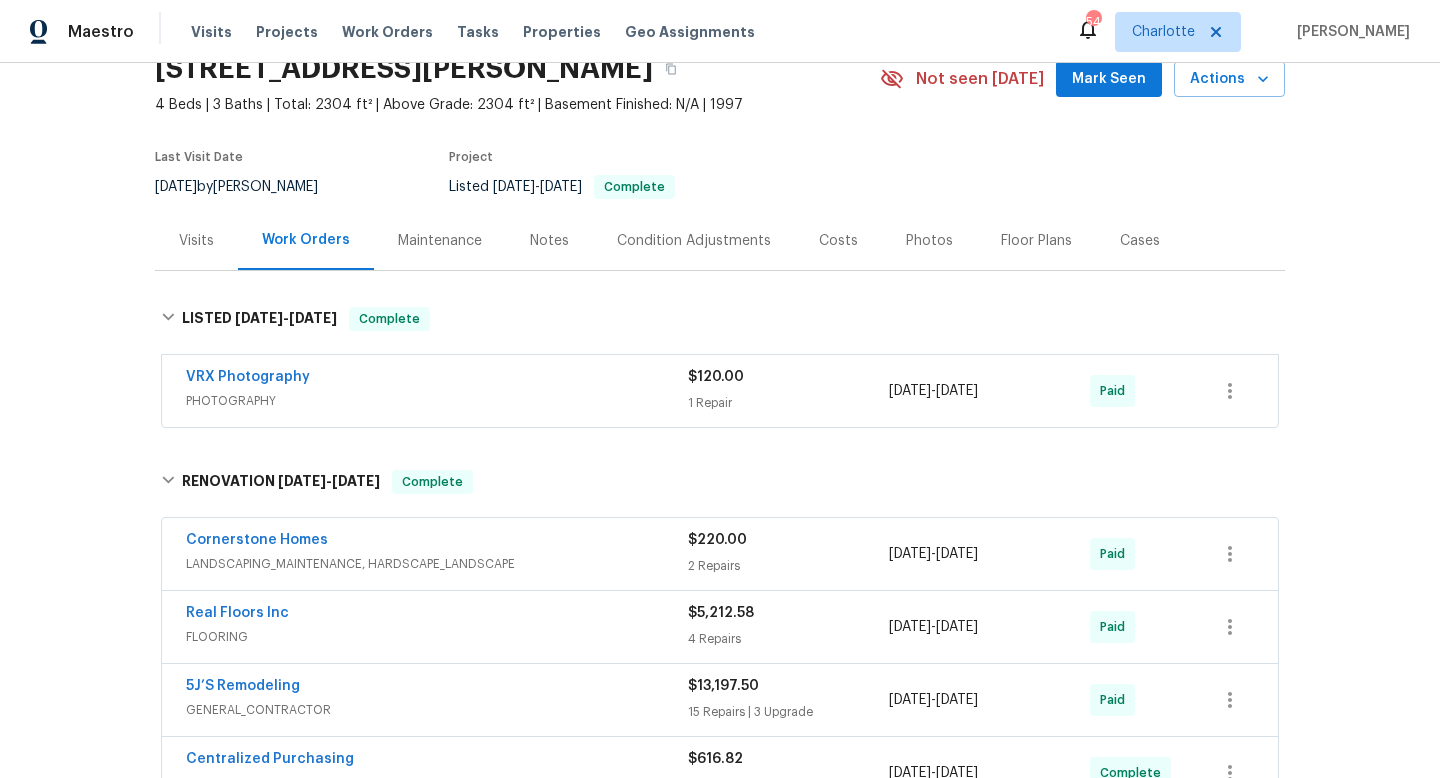 click on "Back to all projects [STREET_ADDRESS][PERSON_NAME] 4 Beds | 3 Baths | Total: 2304 ft² | Above Grade: 2304 ft² | Basement Finished: N/A | 1997 Not seen [DATE] Mark Seen Actions Last Visit Date [DATE]  by  [PERSON_NAME]   Project Listed   [DATE]  -  [DATE] Complete Visits Work Orders Maintenance Notes Condition Adjustments Costs Photos Floor Plans Cases LISTED   [DATE]  -  [DATE] Complete VRX Photography PHOTOGRAPHY $120.00 1 Repair [DATE]  -  [DATE] Paid RENOVATION   [DATE]  -  [DATE] Complete Cornerstone Homes LANDSCAPING_MAINTENANCE, HARDSCAPE_LANDSCAPE $220.00 2 Repairs [DATE]  -  [DATE] Paid Real Floors Inc FLOORING $5,212.58 4 Repairs [DATE]  -  [DATE] Paid 5J’S Remodeling GENERAL_CONTRACTOR $13,197.50 15 Repairs | 3 Upgrade [DATE]  -  [DATE] Paid Centralized Purchasing PAINTING, APPLIANCE, CABINETS, OD_SELECT $616.82 1 Repair [DATE]  -  [DATE] Complete Pending Line Items Create Line Item No line items." at bounding box center (720, 420) 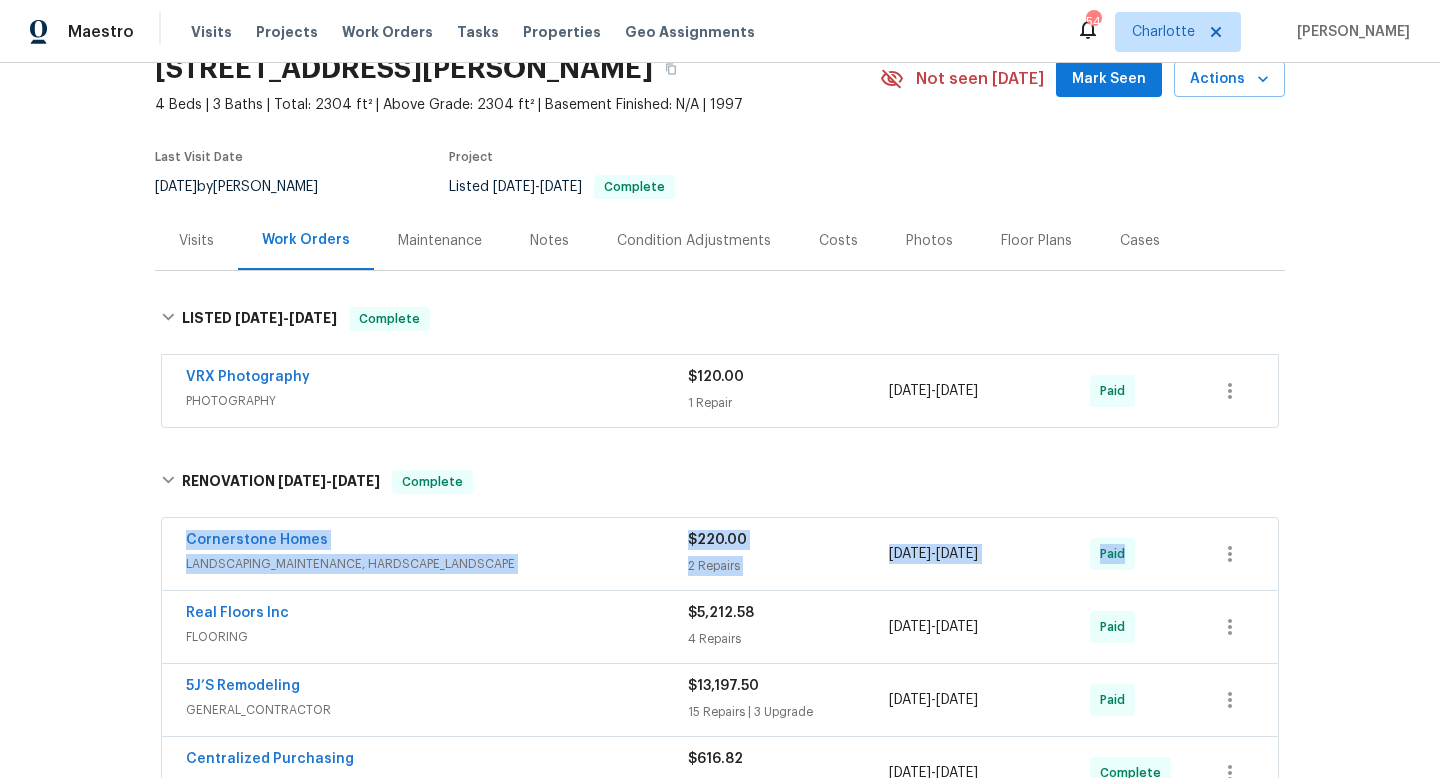 drag, startPoint x: 177, startPoint y: 530, endPoint x: 1307, endPoint y: 542, distance: 1130.0637 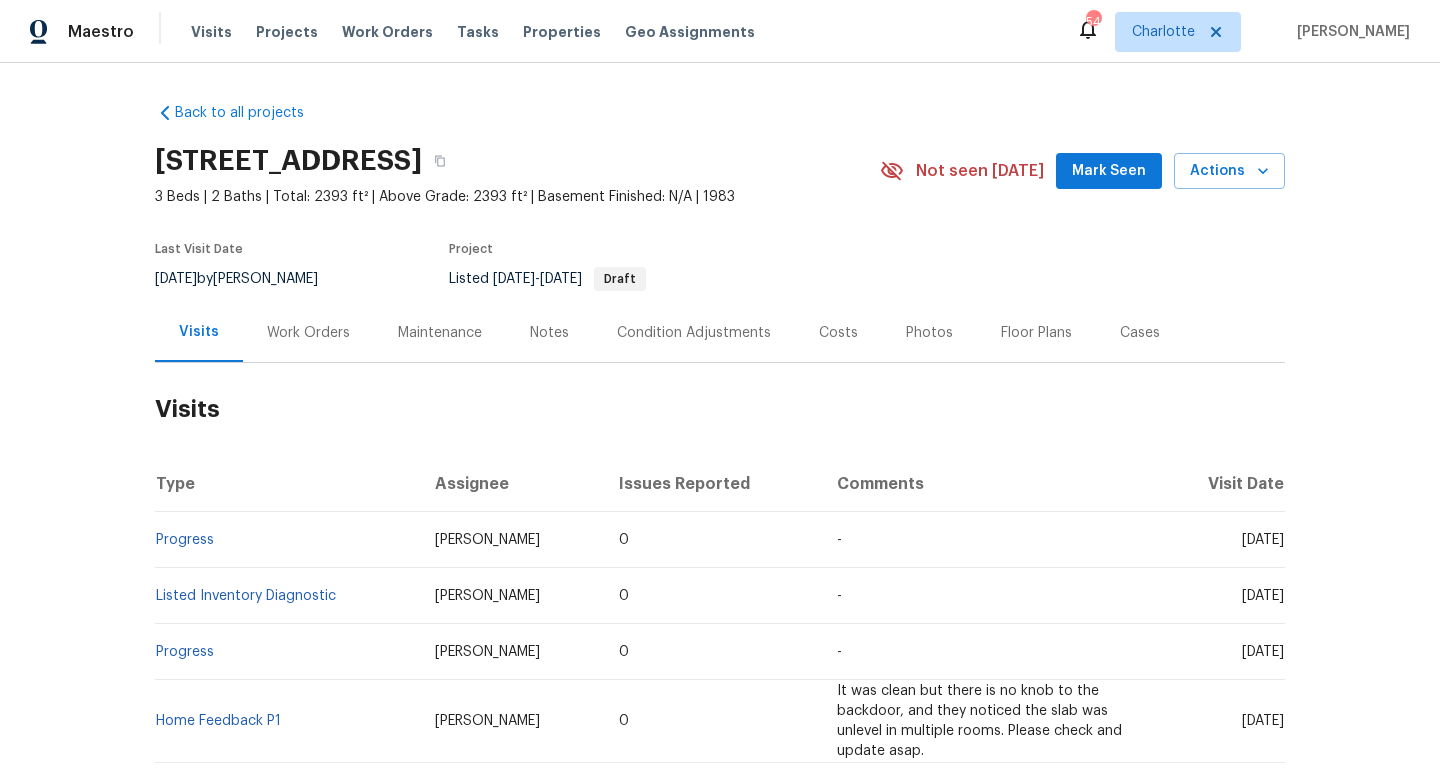 scroll, scrollTop: 0, scrollLeft: 0, axis: both 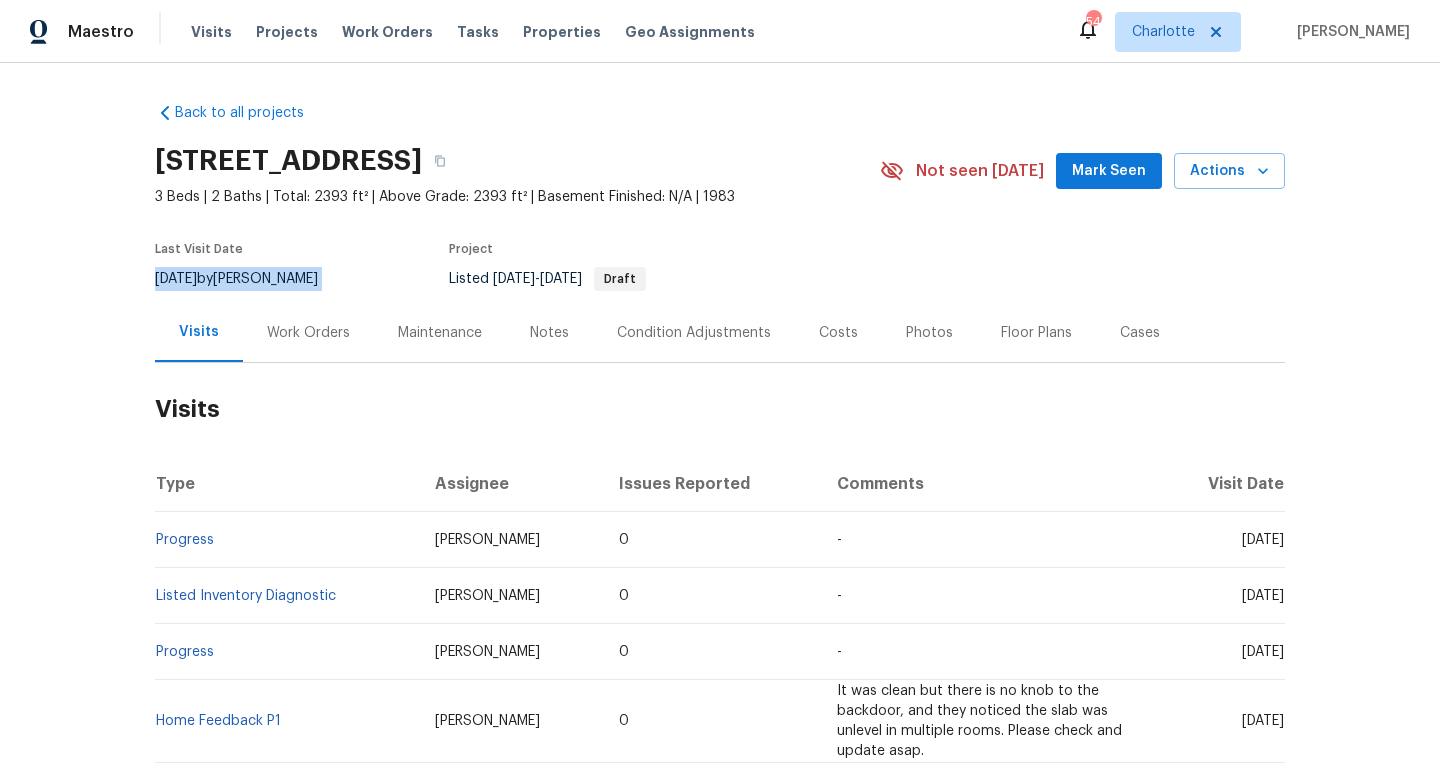 click on "[DATE]  by  [PERSON_NAME]" at bounding box center [248, 279] 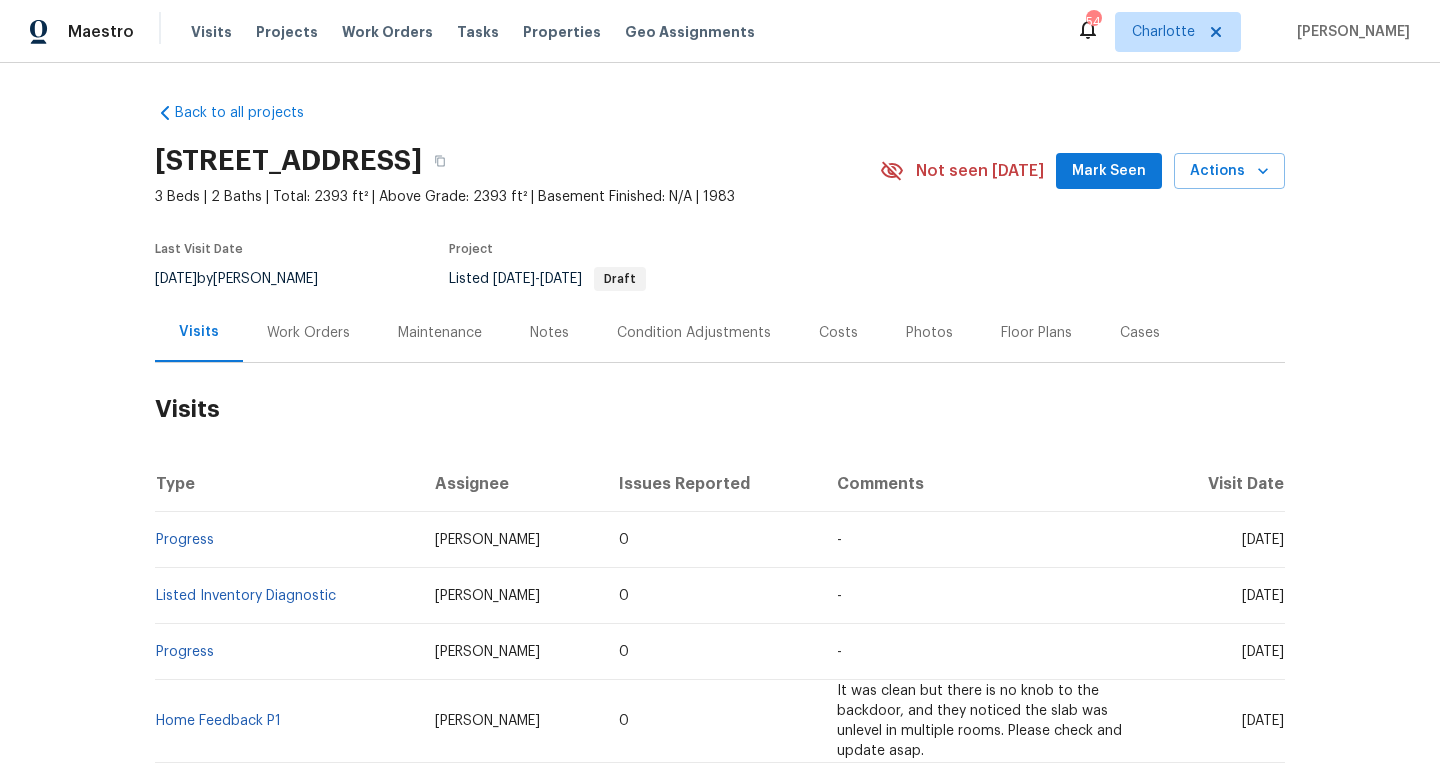 click on "Work Orders" at bounding box center (308, 333) 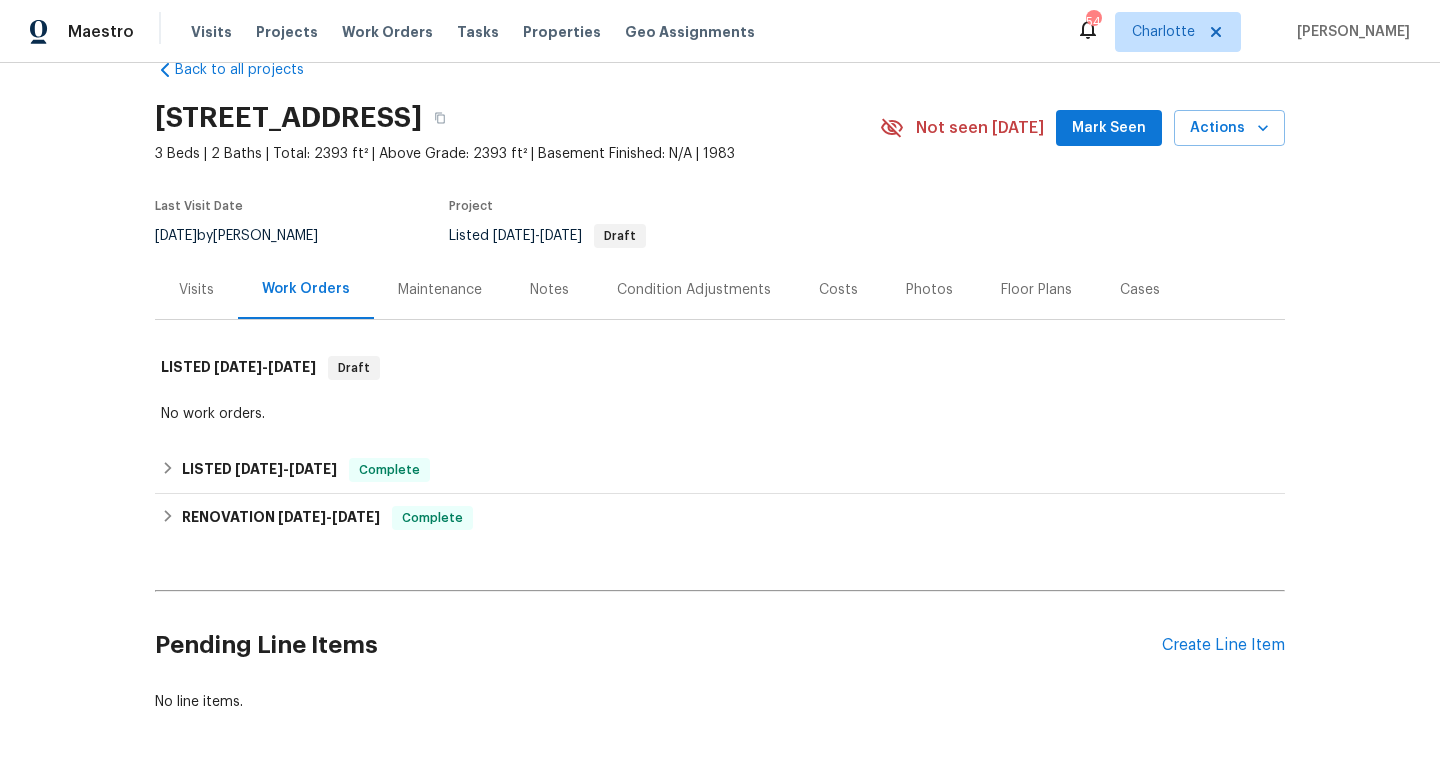scroll, scrollTop: 59, scrollLeft: 0, axis: vertical 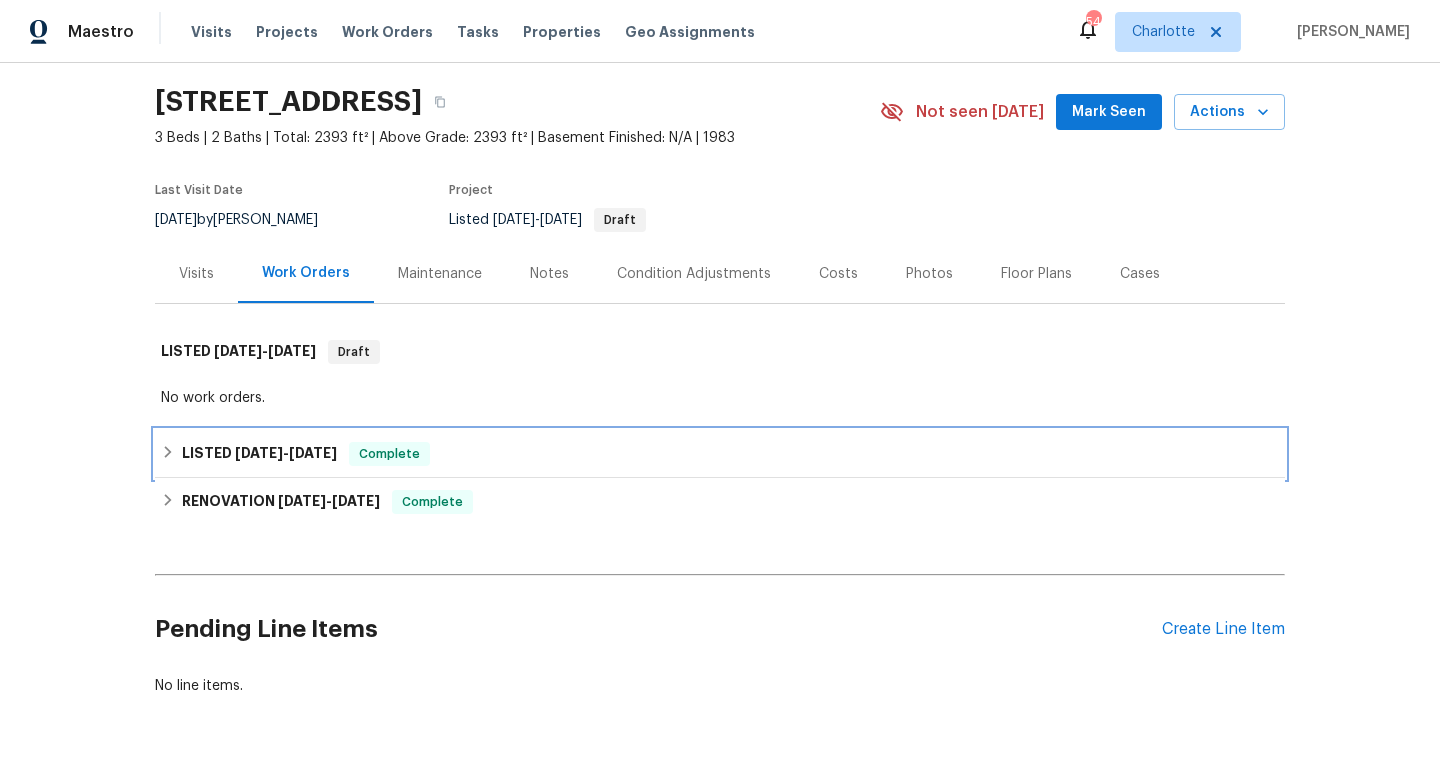 click on "[DATE]" at bounding box center (259, 453) 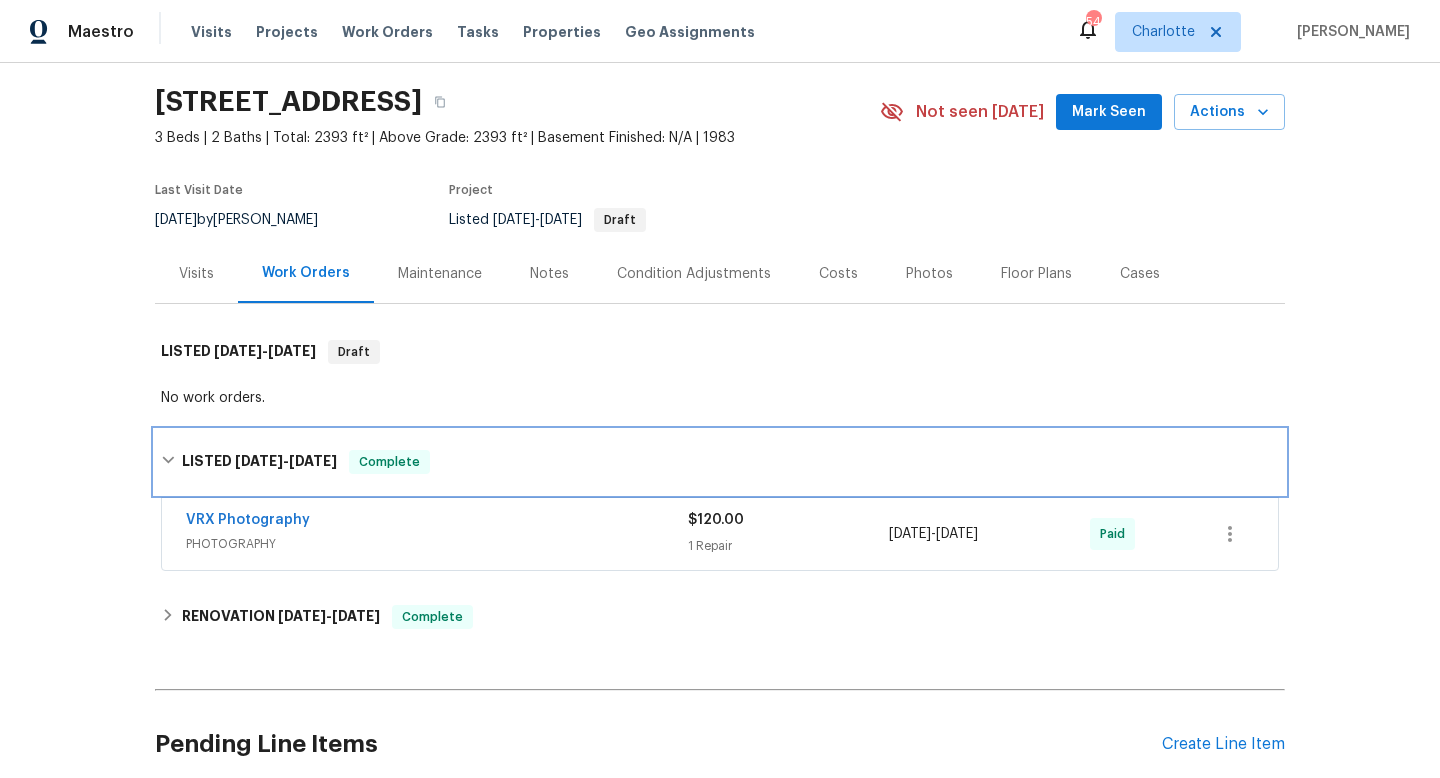 click on "[DATE]" at bounding box center [313, 461] 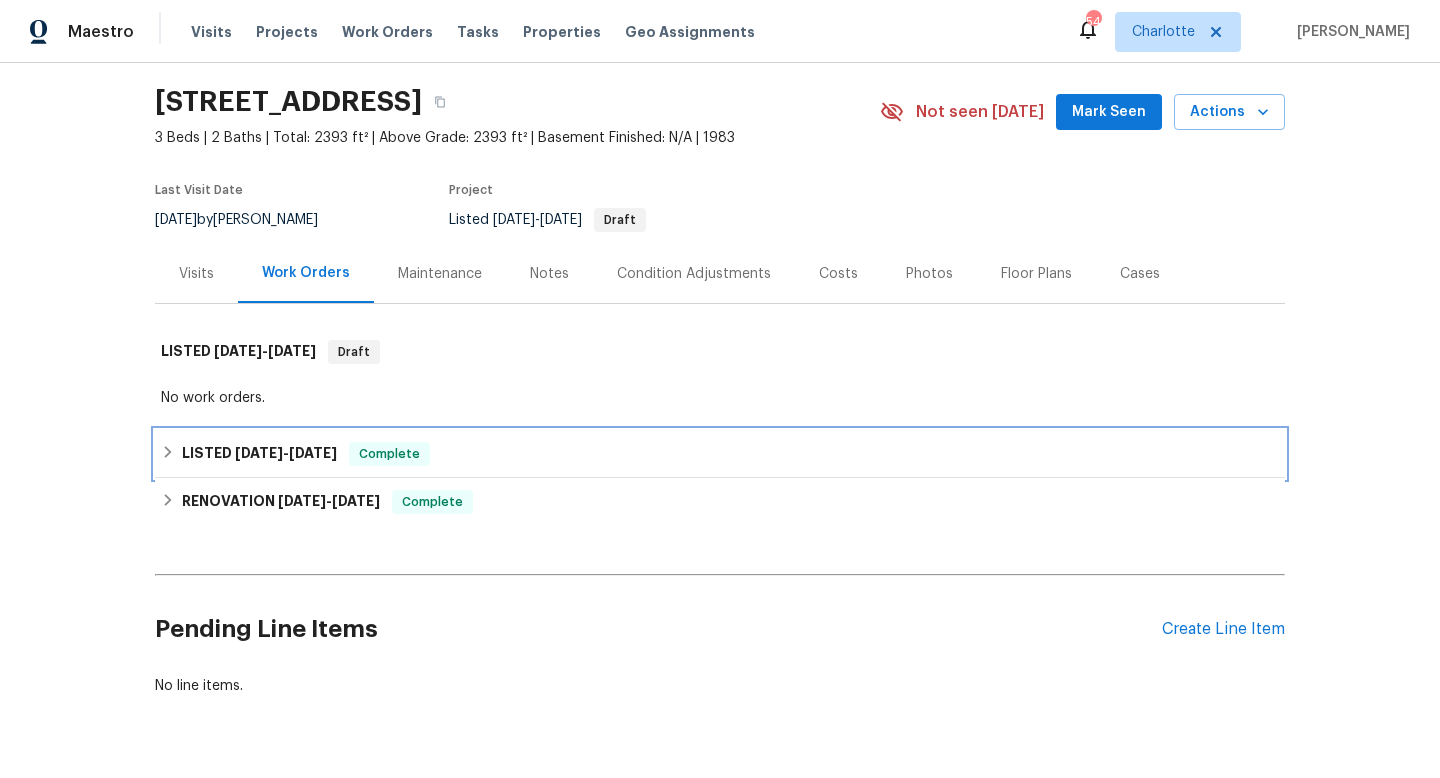 scroll, scrollTop: 110, scrollLeft: 0, axis: vertical 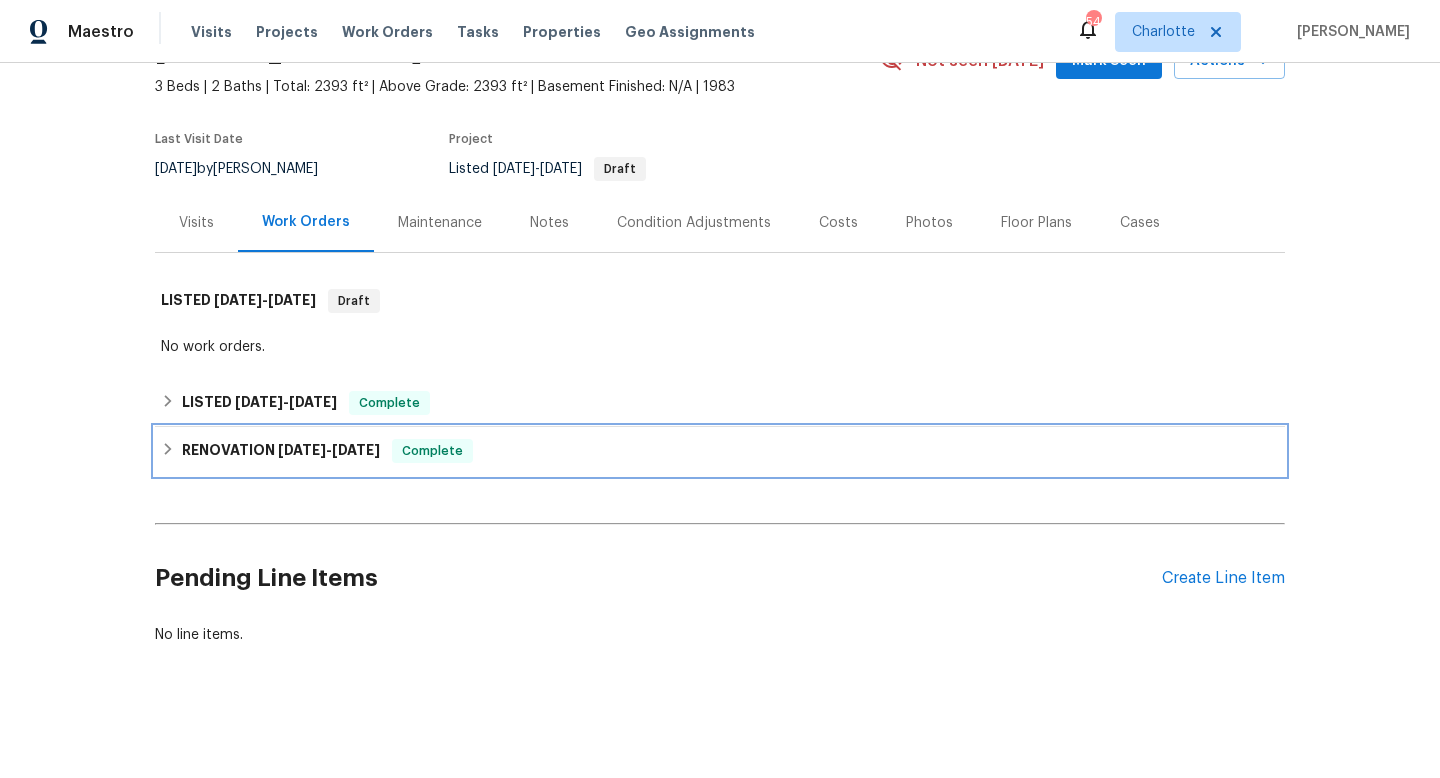 click on "RENOVATION   [DATE]  -  [DATE]" at bounding box center [281, 451] 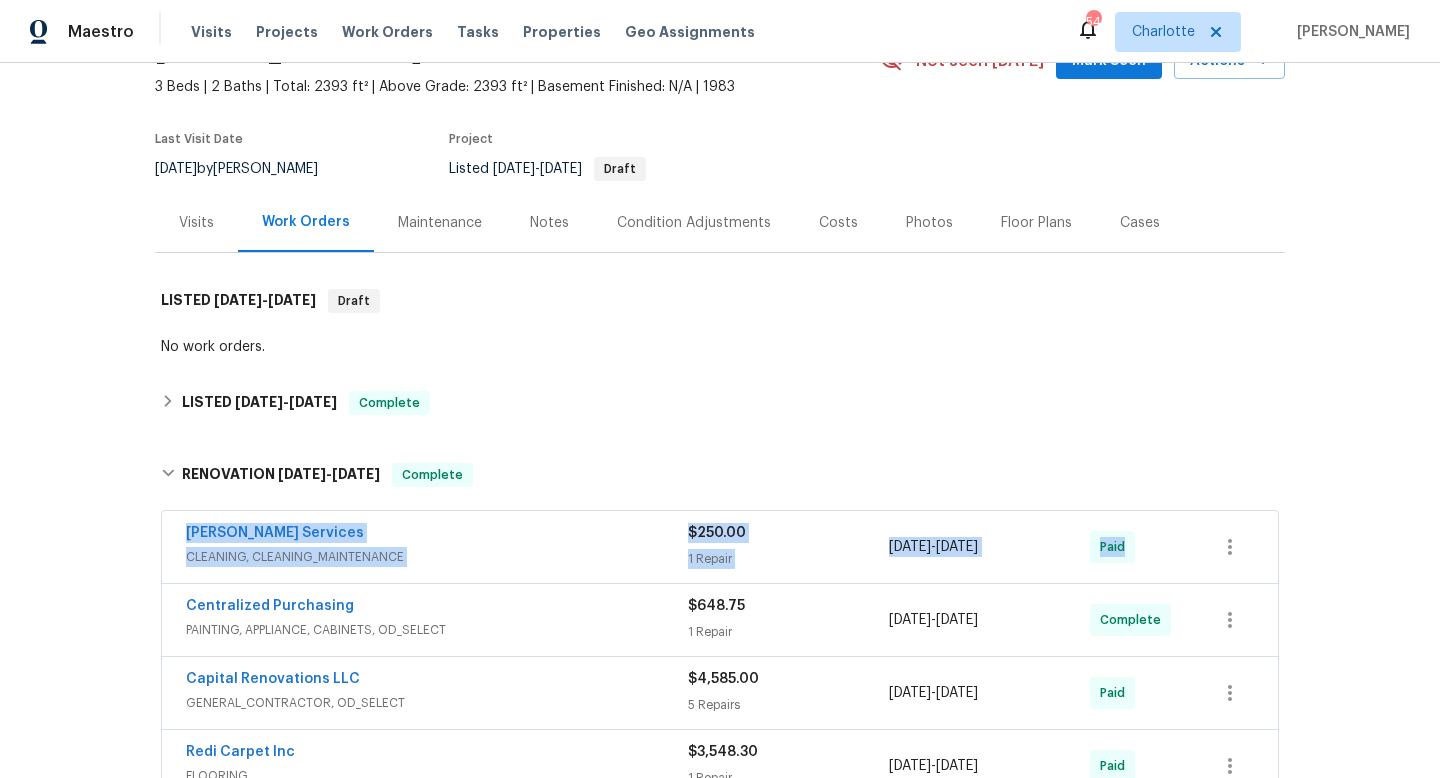 drag, startPoint x: 177, startPoint y: 527, endPoint x: 1246, endPoint y: 555, distance: 1069.3666 